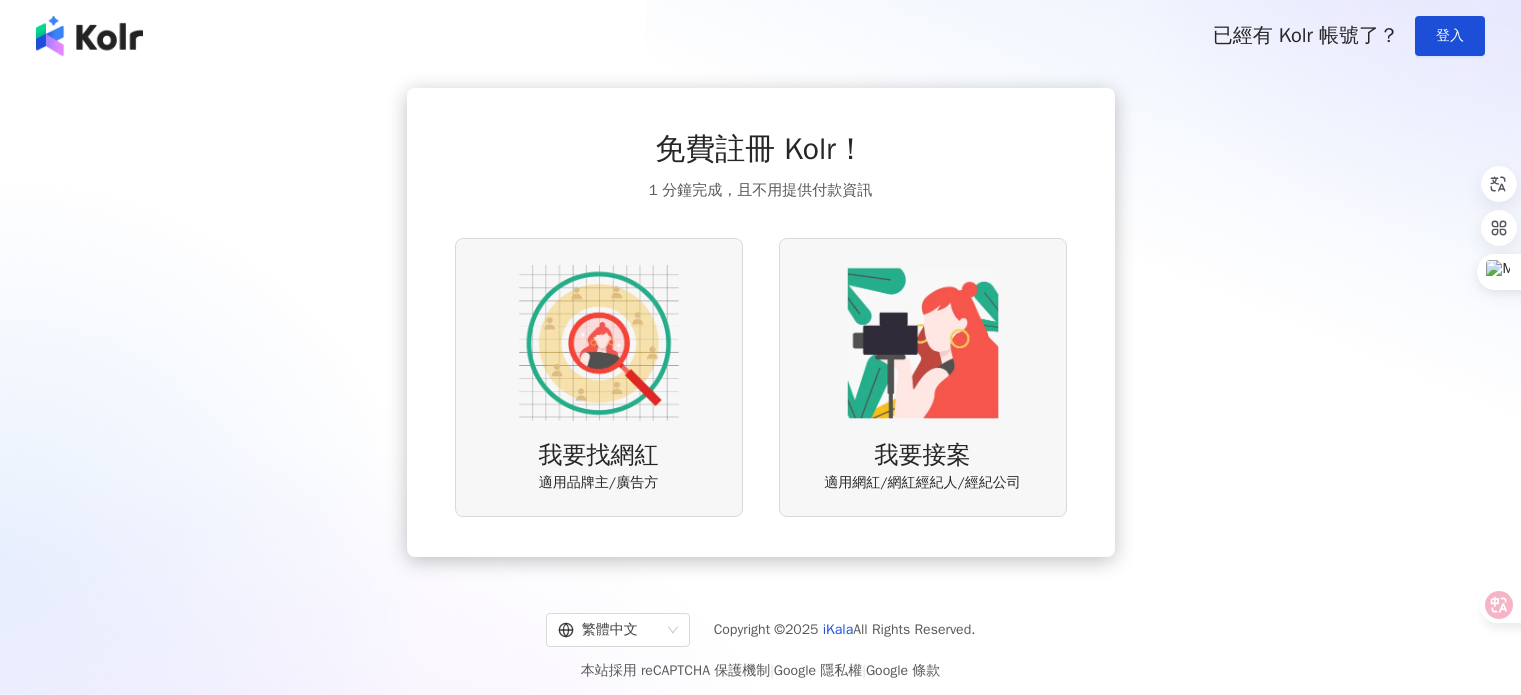 scroll, scrollTop: 0, scrollLeft: 0, axis: both 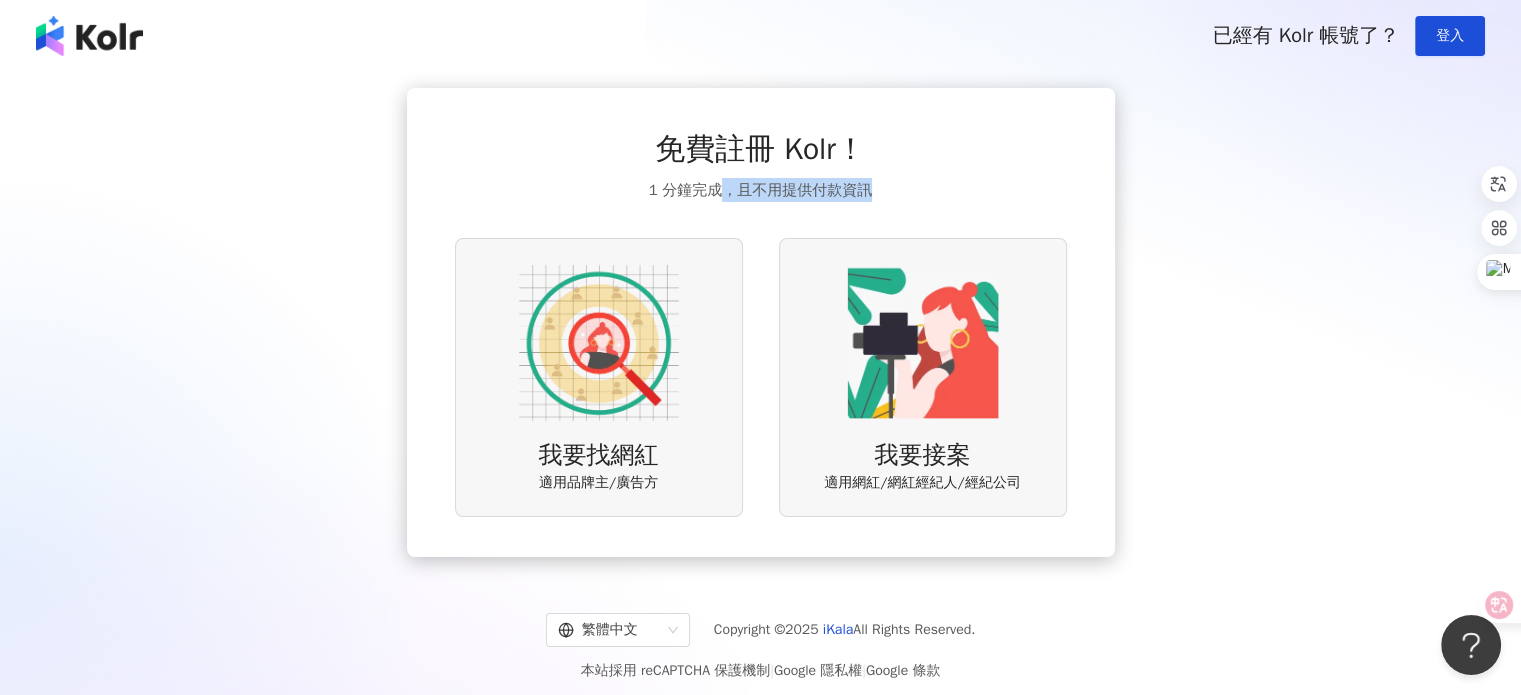 drag, startPoint x: 752, startPoint y: 187, endPoint x: 909, endPoint y: 186, distance: 157.00319 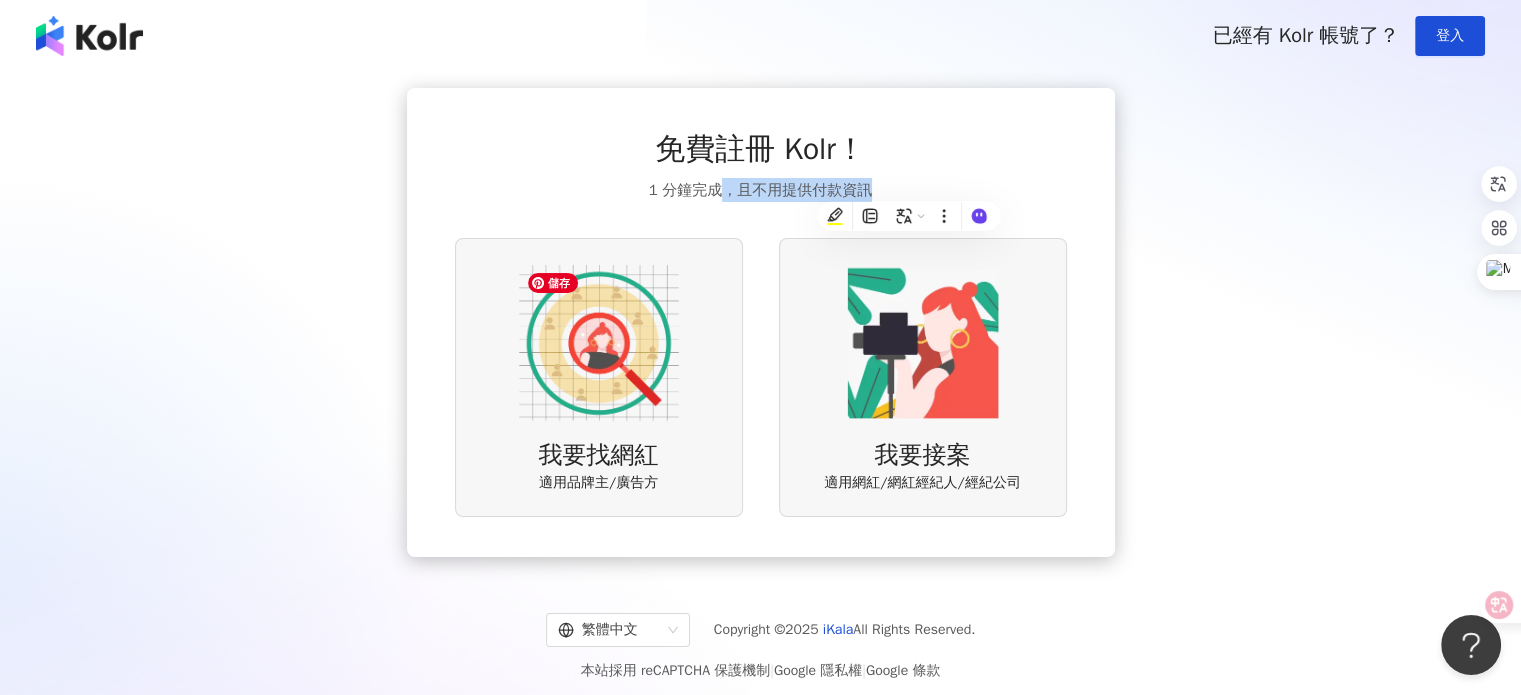 click at bounding box center [599, 343] 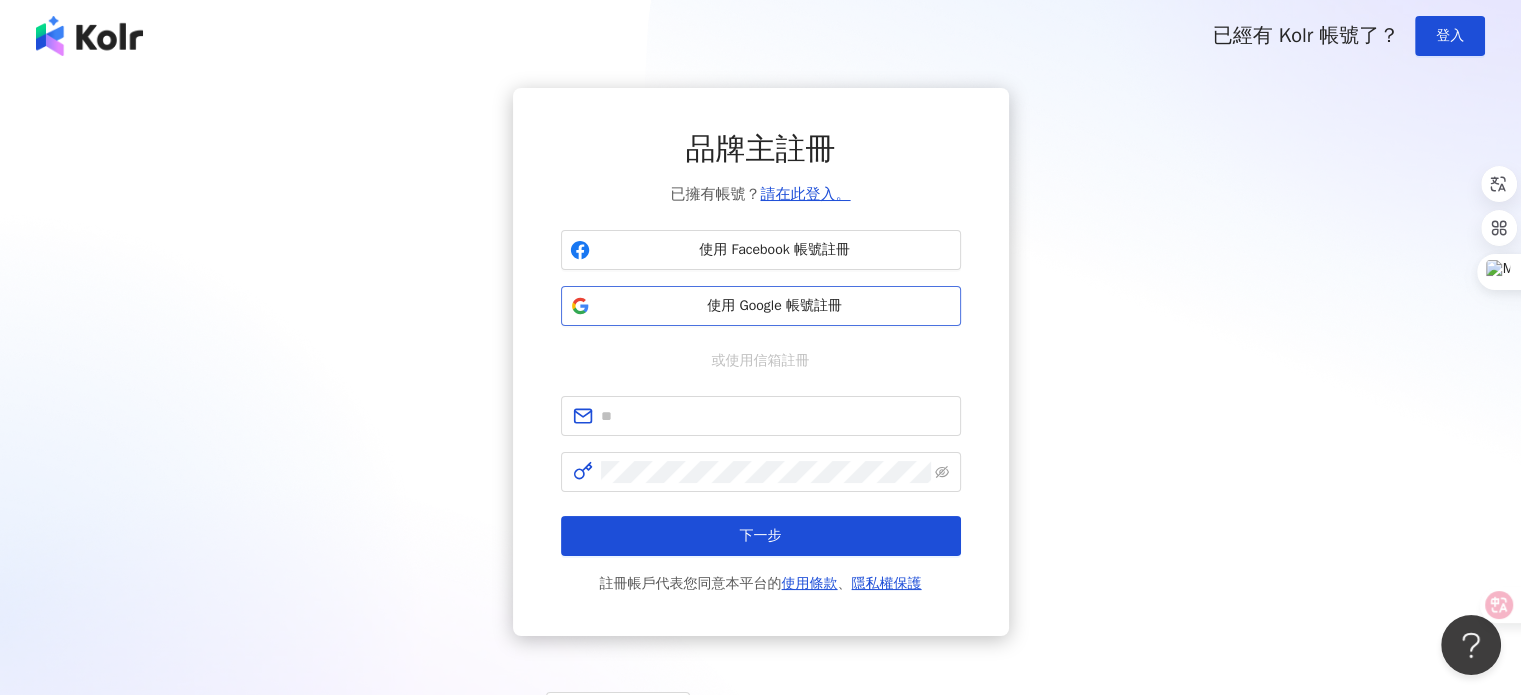 click on "使用 Google 帳號註冊" at bounding box center (775, 306) 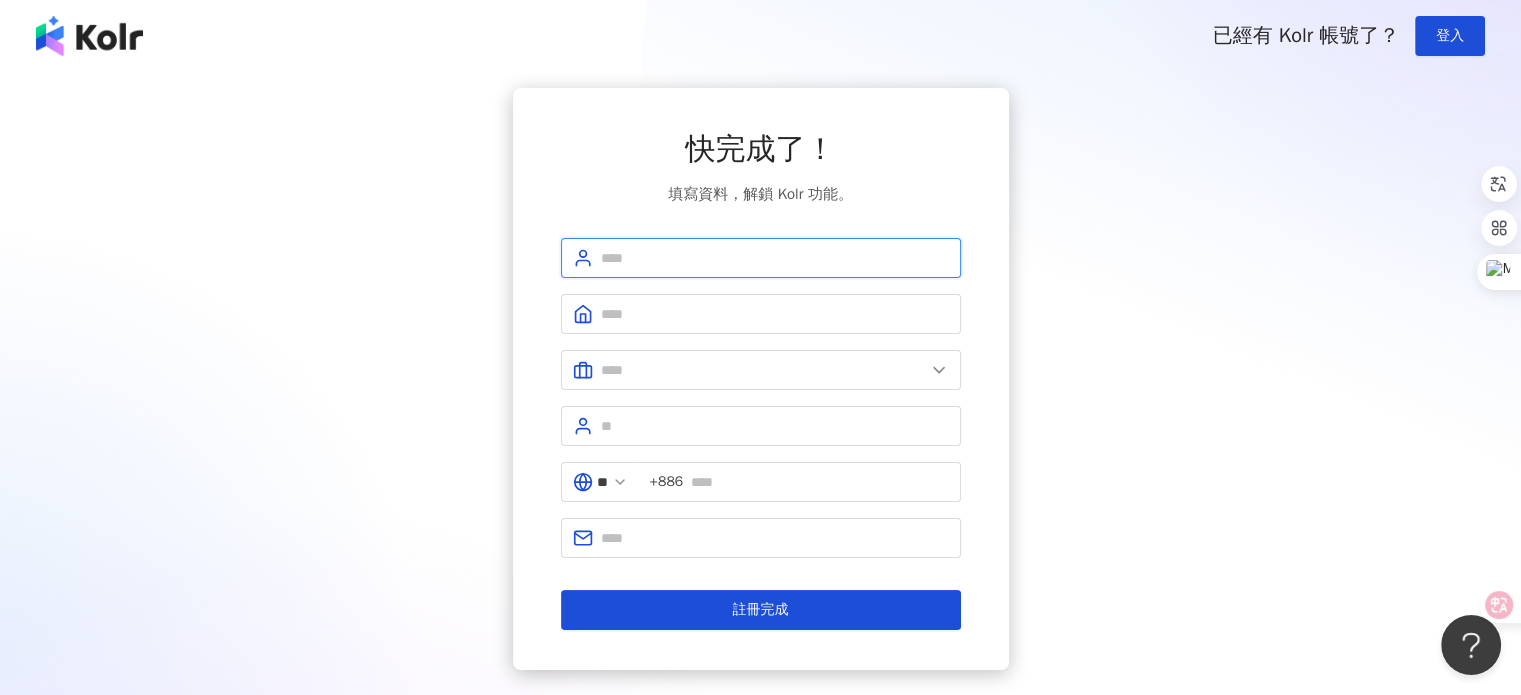 click at bounding box center [775, 258] 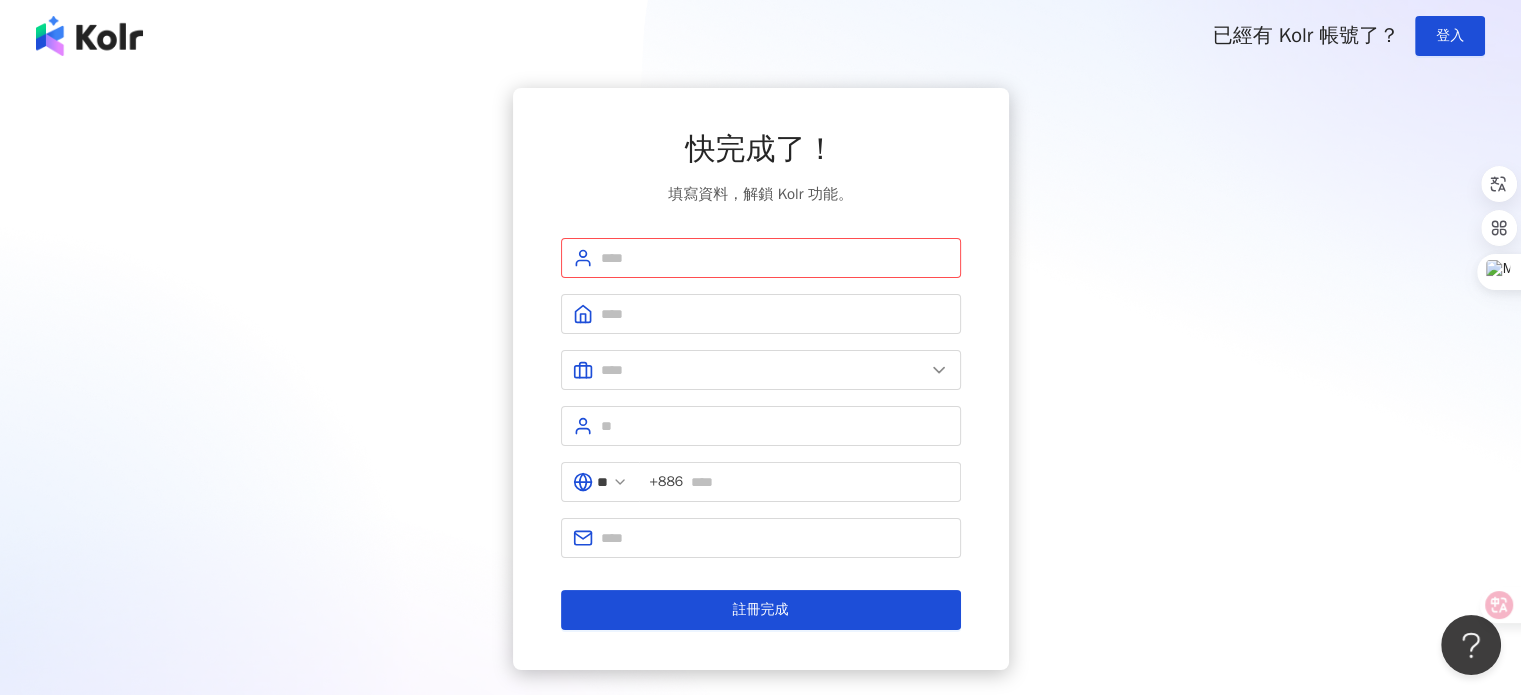 click on "快完成了！ 填寫資料，解鎖 Kolr 功能。 請填寫用戶名稱（2 至 50 字） ** +886 註冊完成" at bounding box center (760, 379) 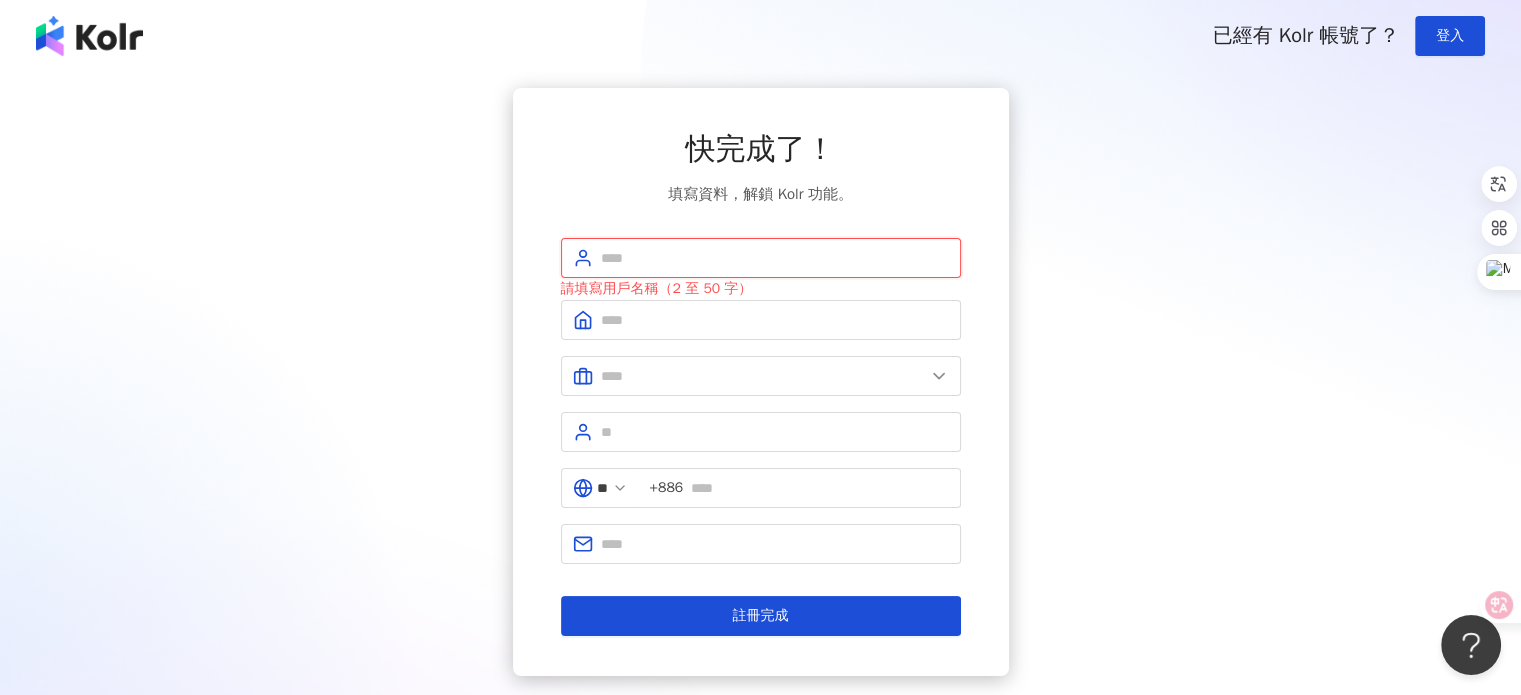click at bounding box center [775, 258] 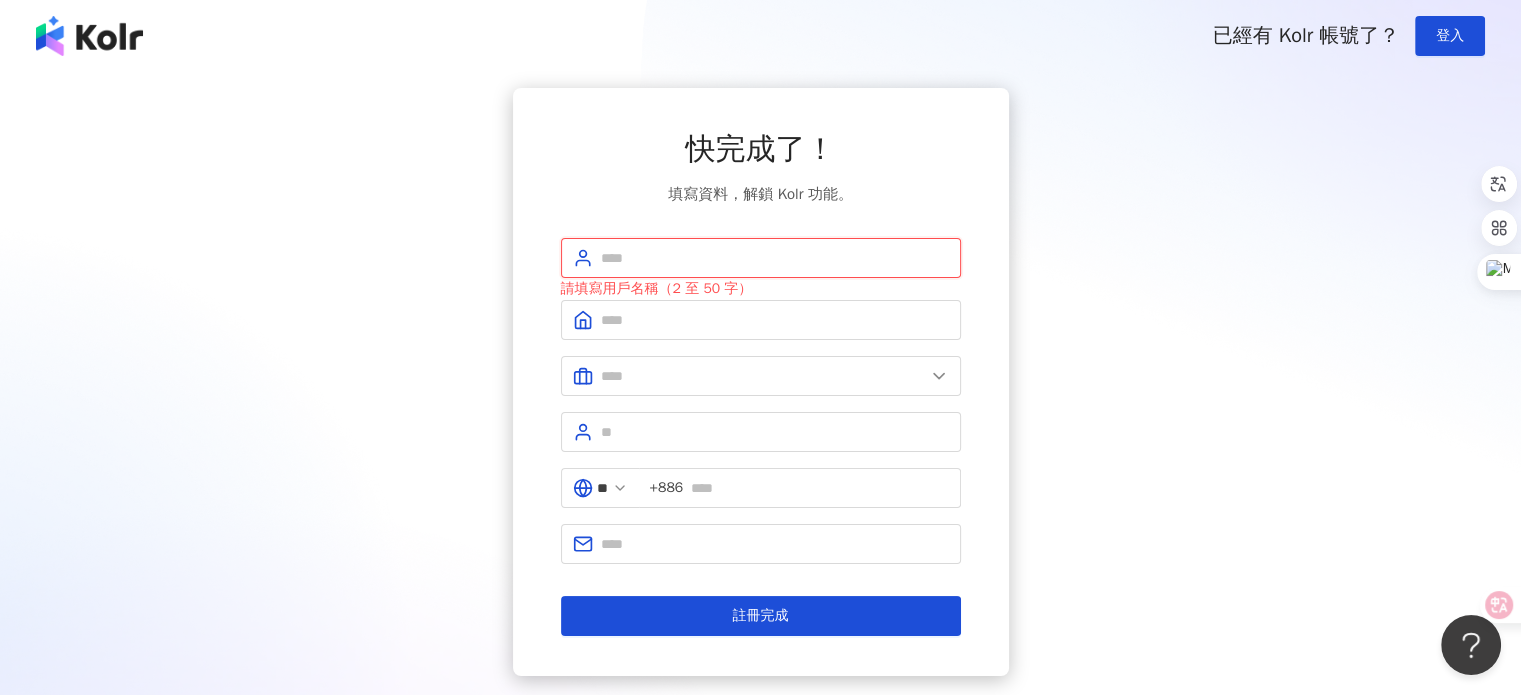 type on "*" 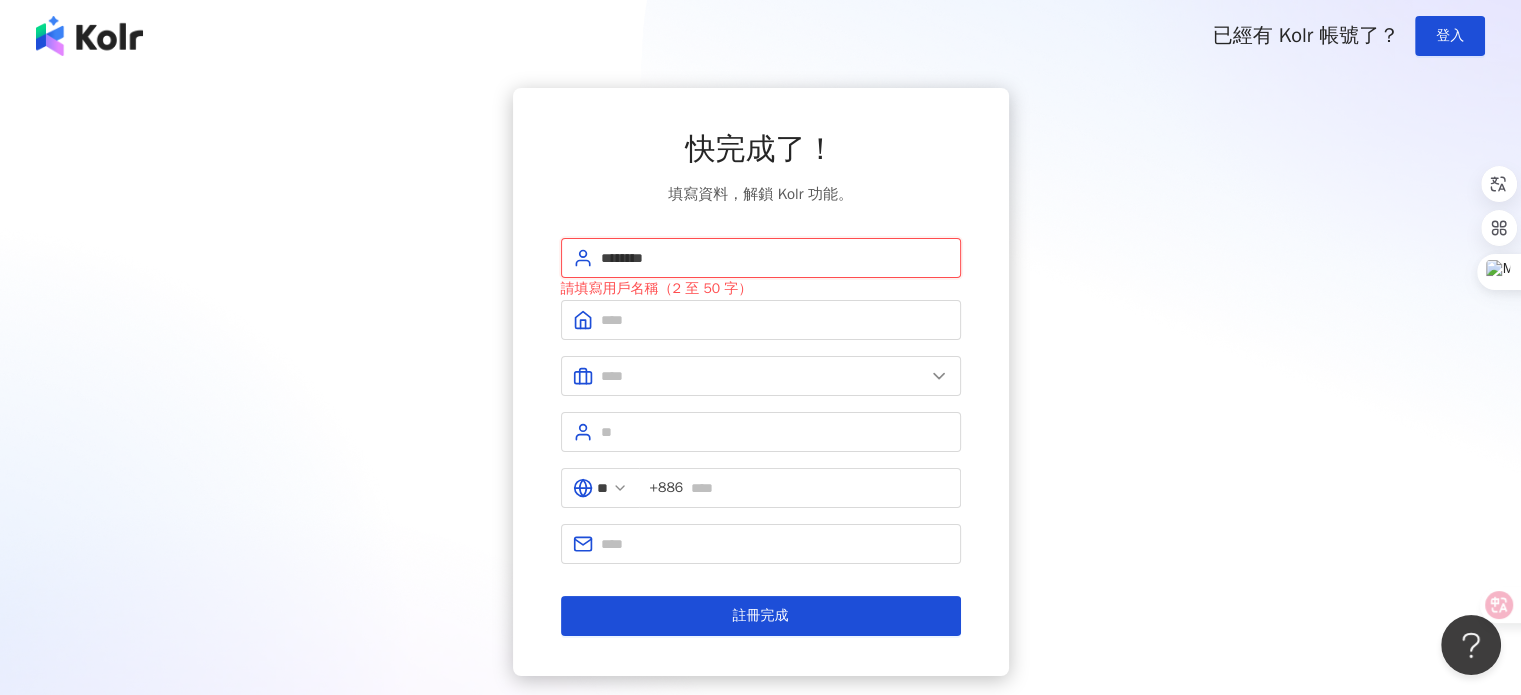 type on "*******" 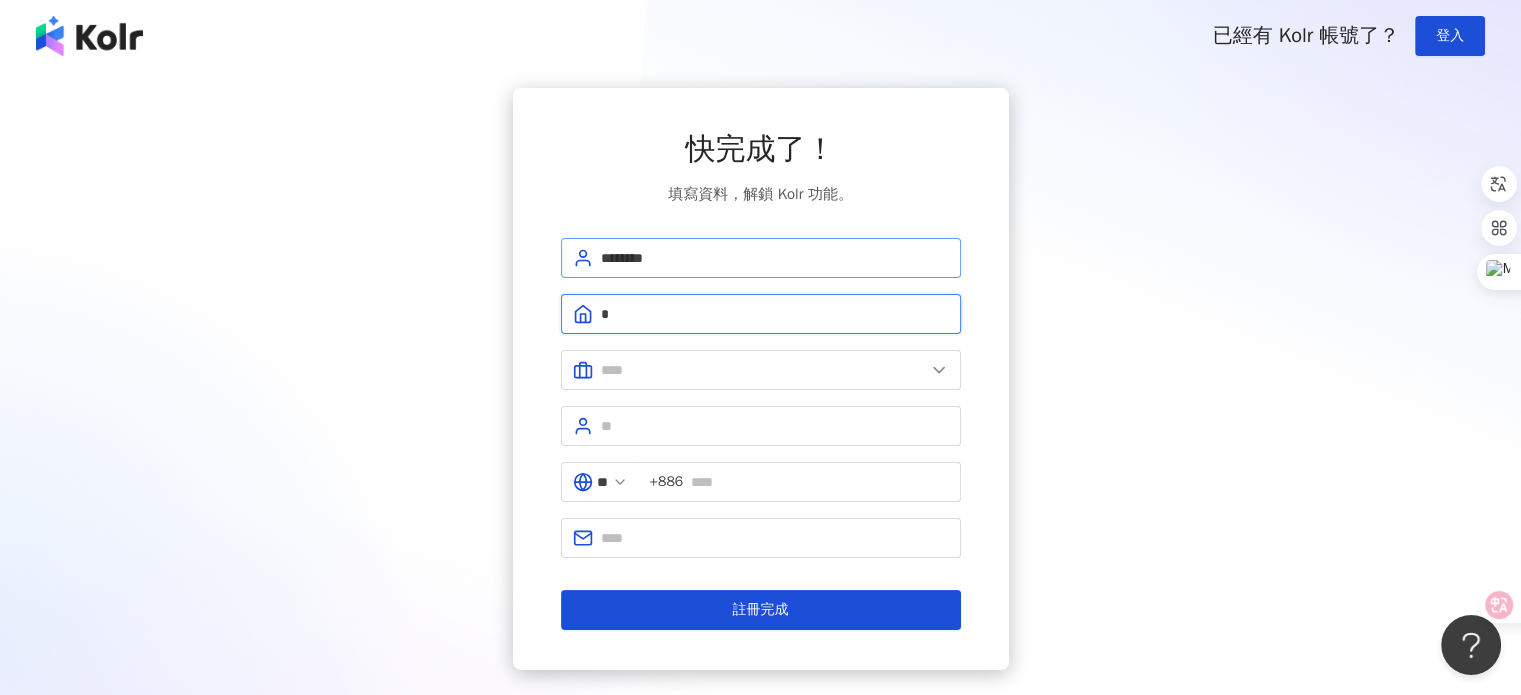type on "*" 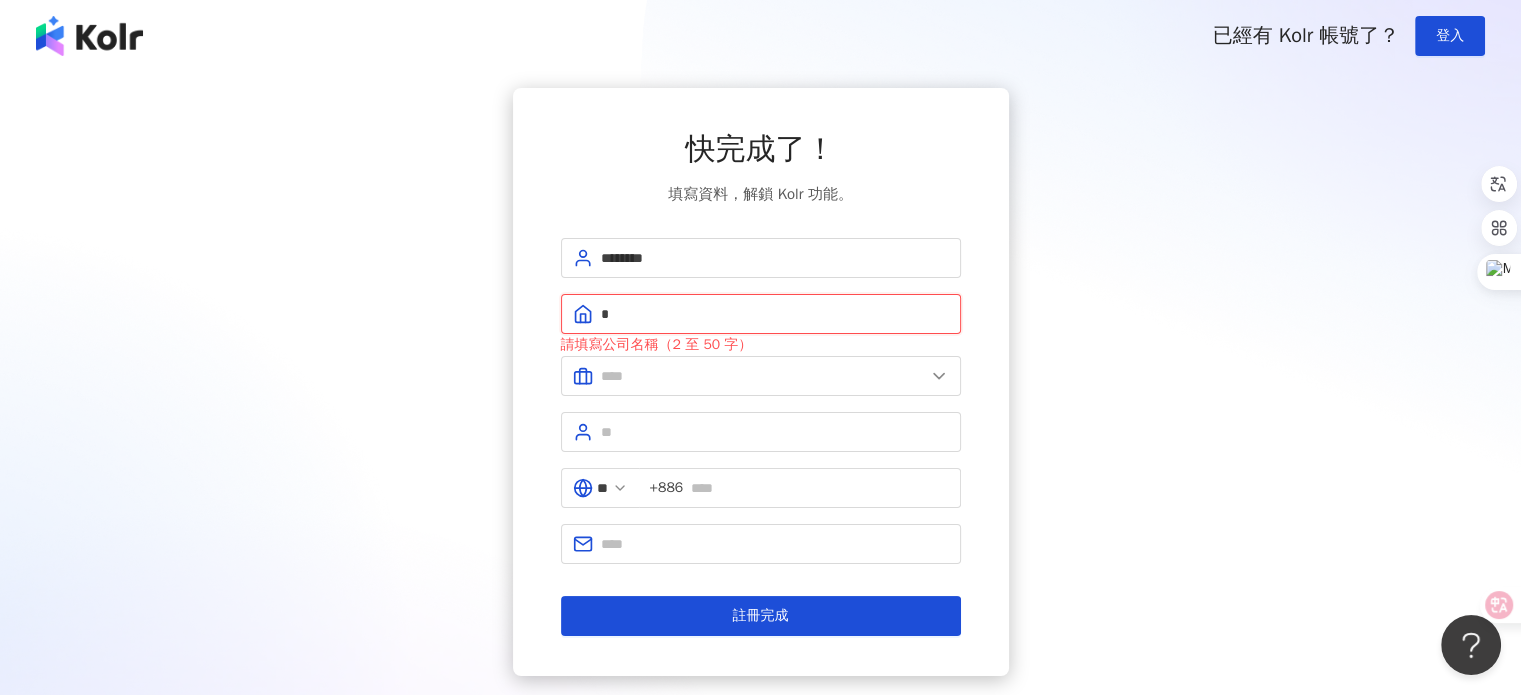 click on "*" at bounding box center (775, 314) 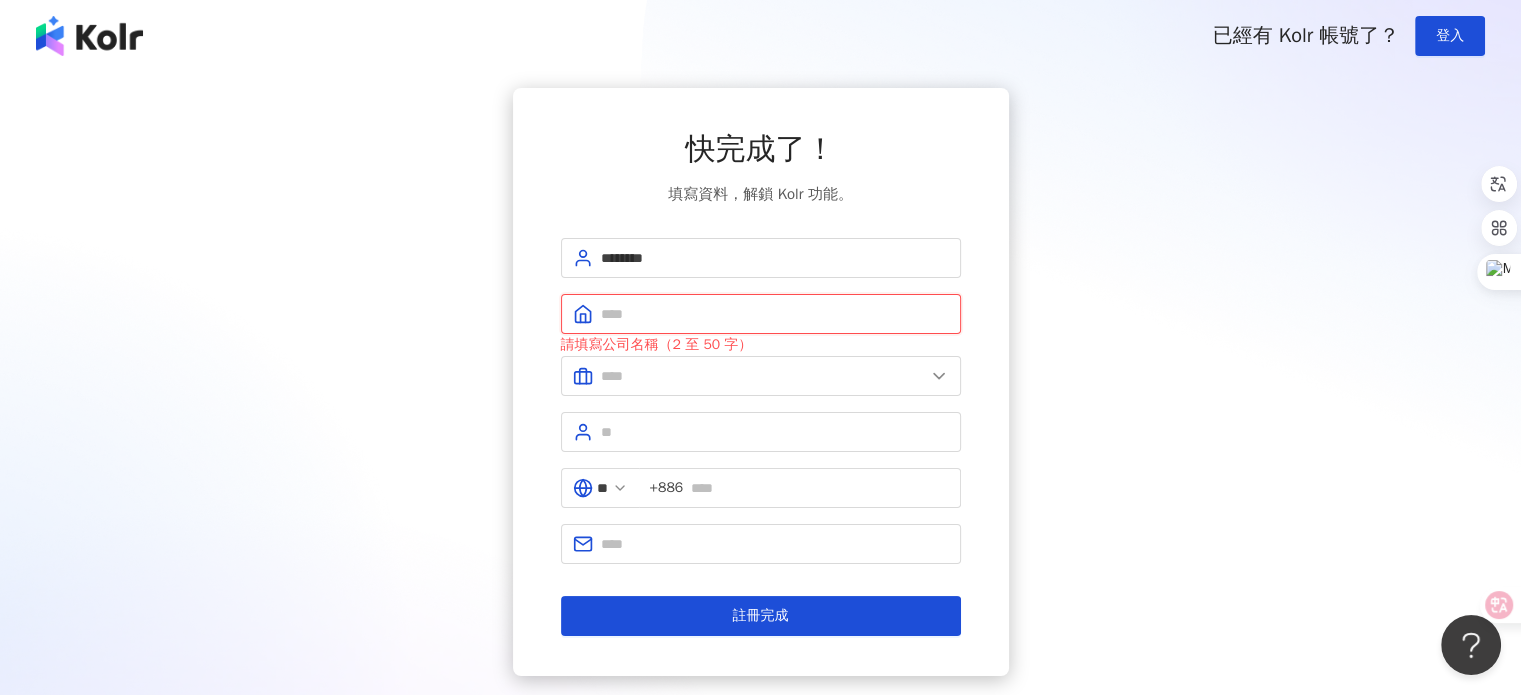 type on "*" 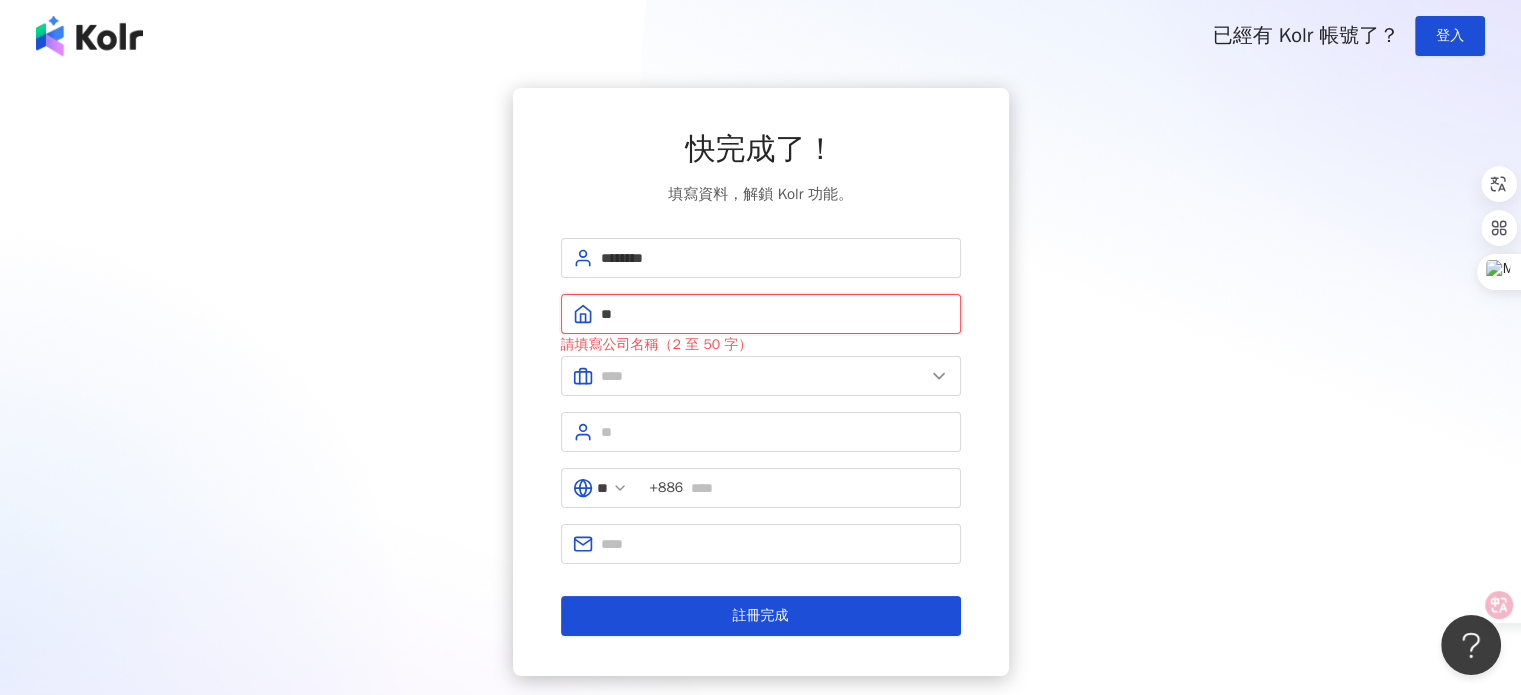 type on "*" 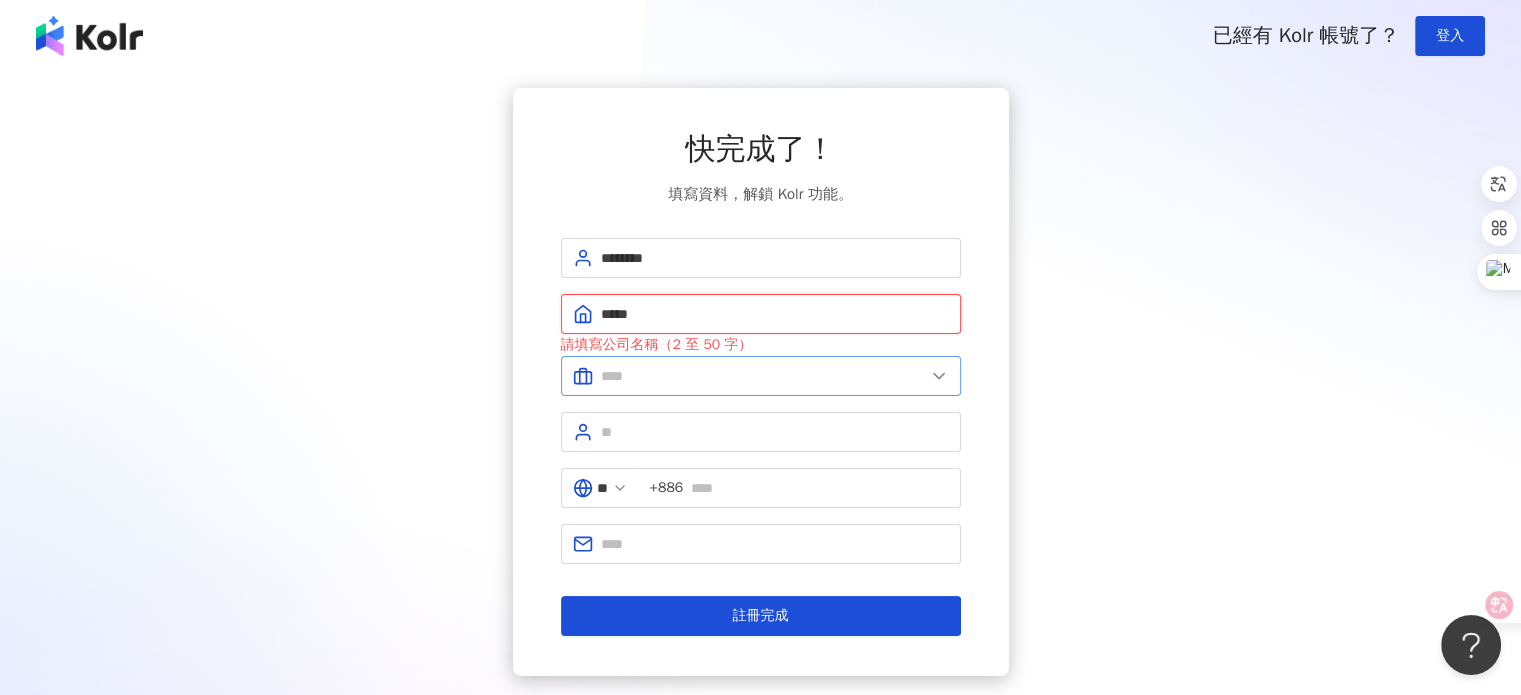 type on "*****" 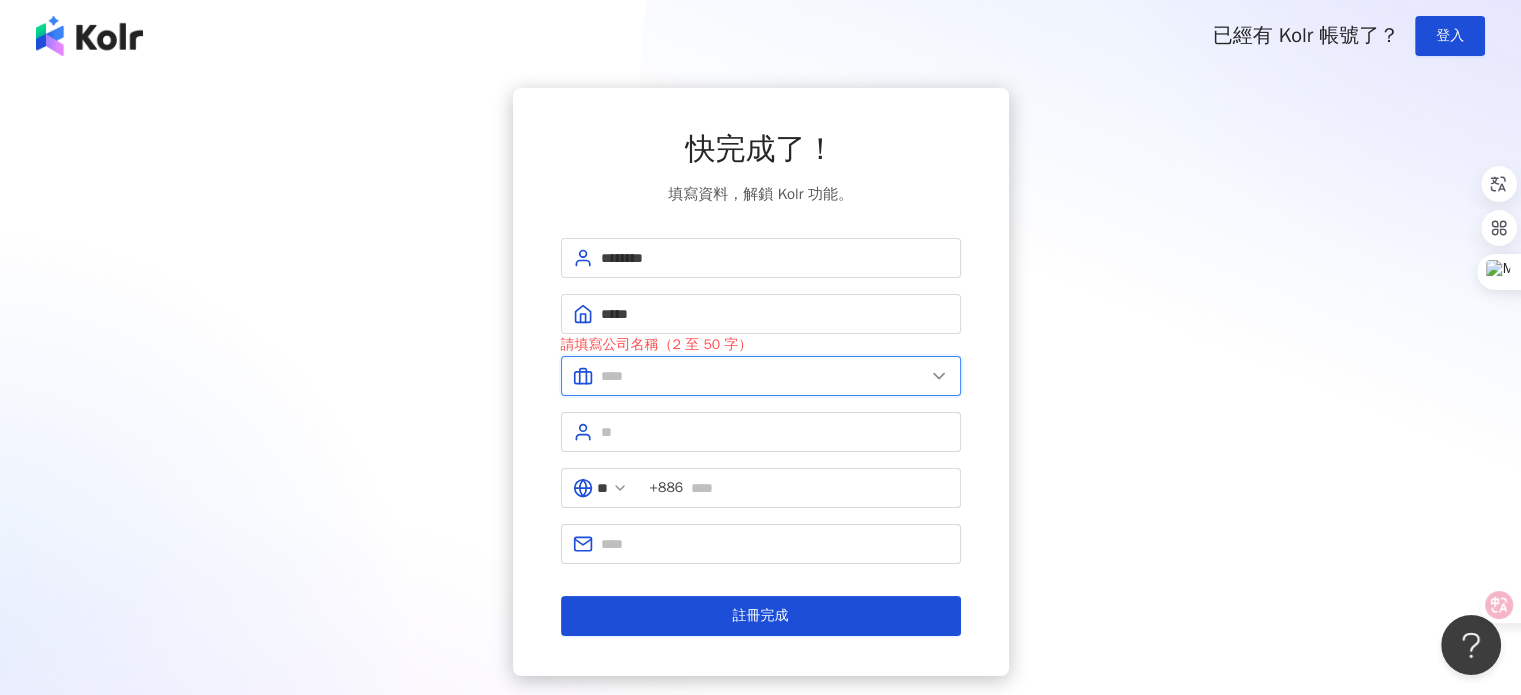 click at bounding box center [763, 376] 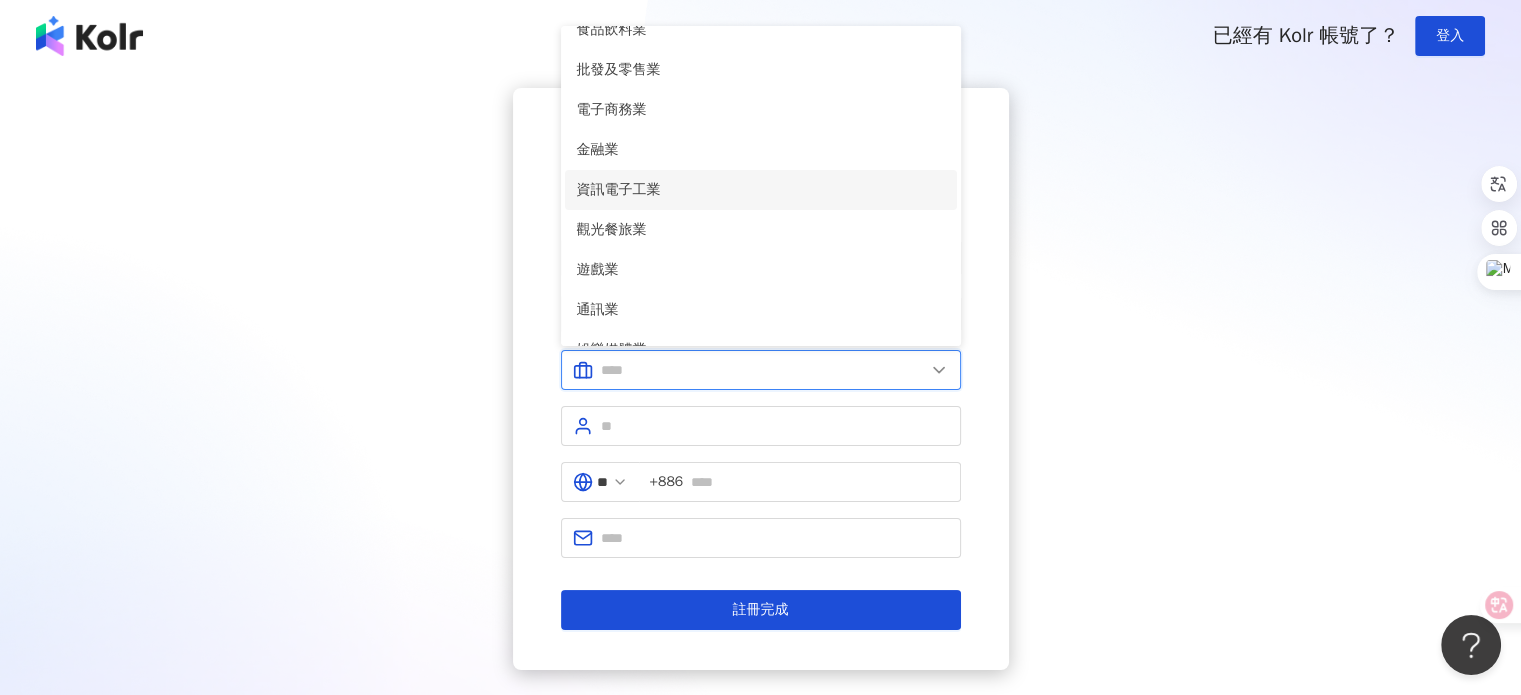 scroll, scrollTop: 0, scrollLeft: 0, axis: both 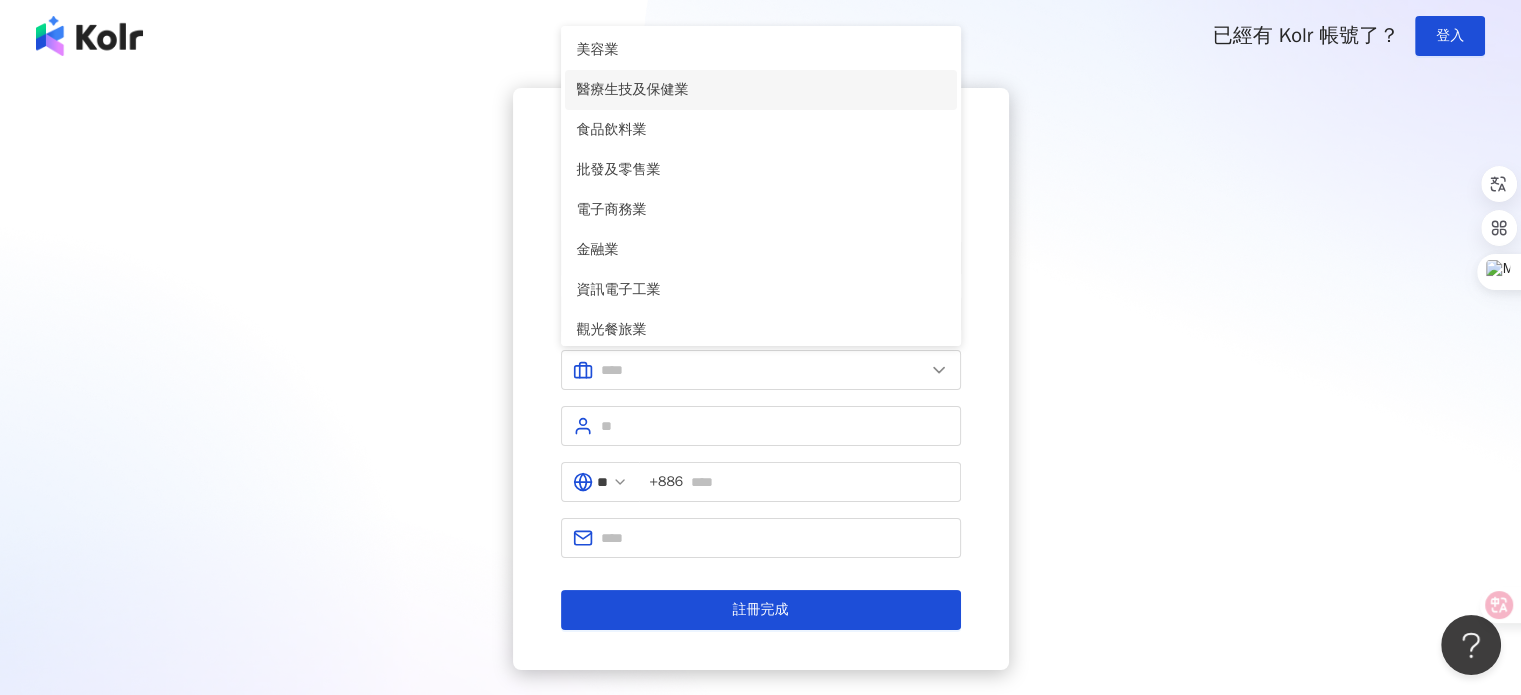 click on "醫療生技及保健業" at bounding box center (761, 90) 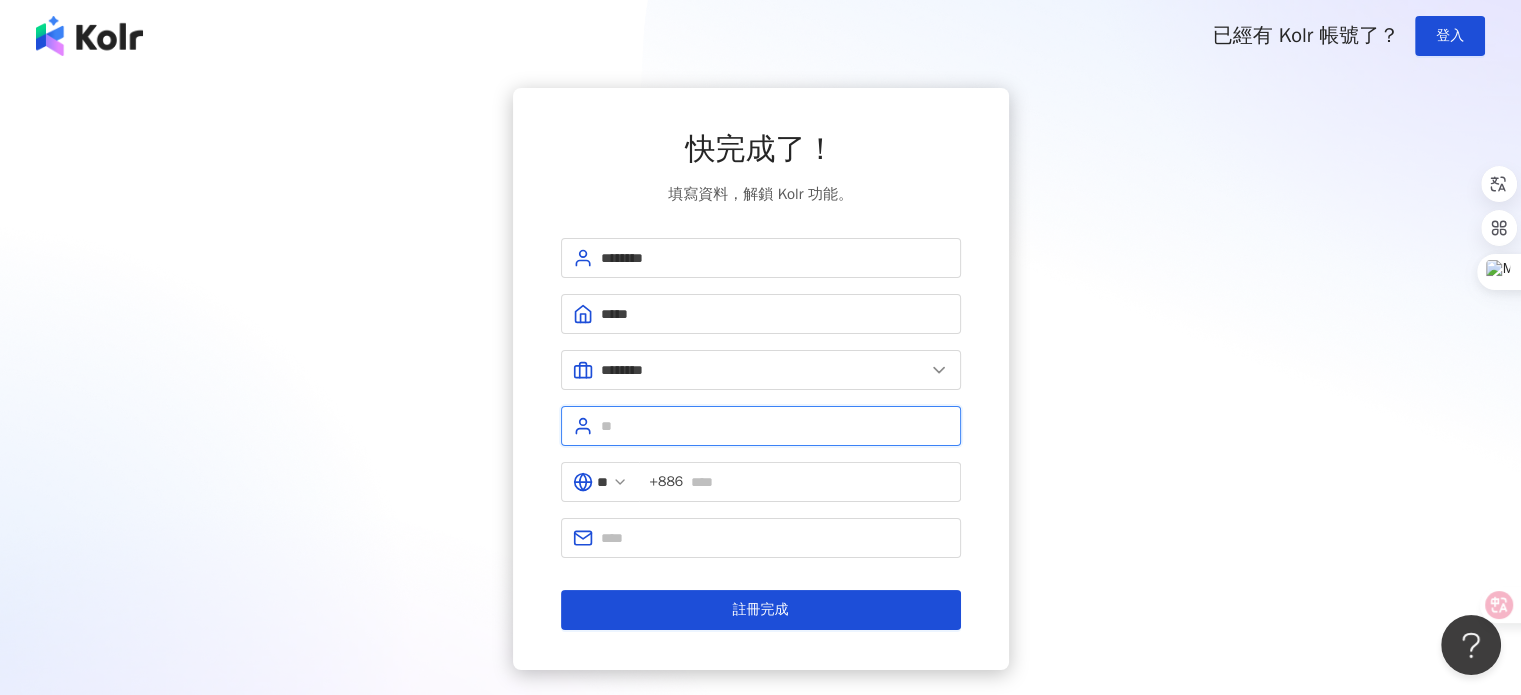 click at bounding box center [775, 426] 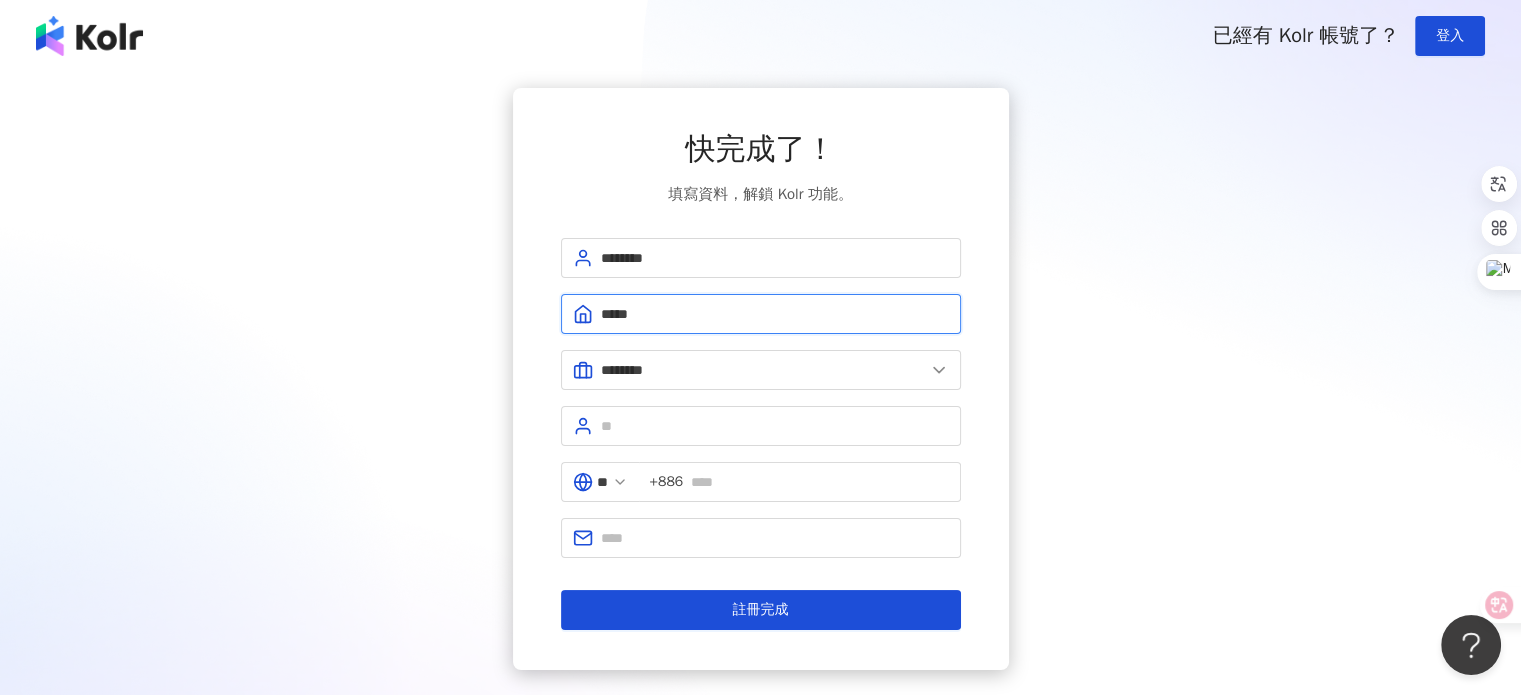 click on "*****" at bounding box center [775, 314] 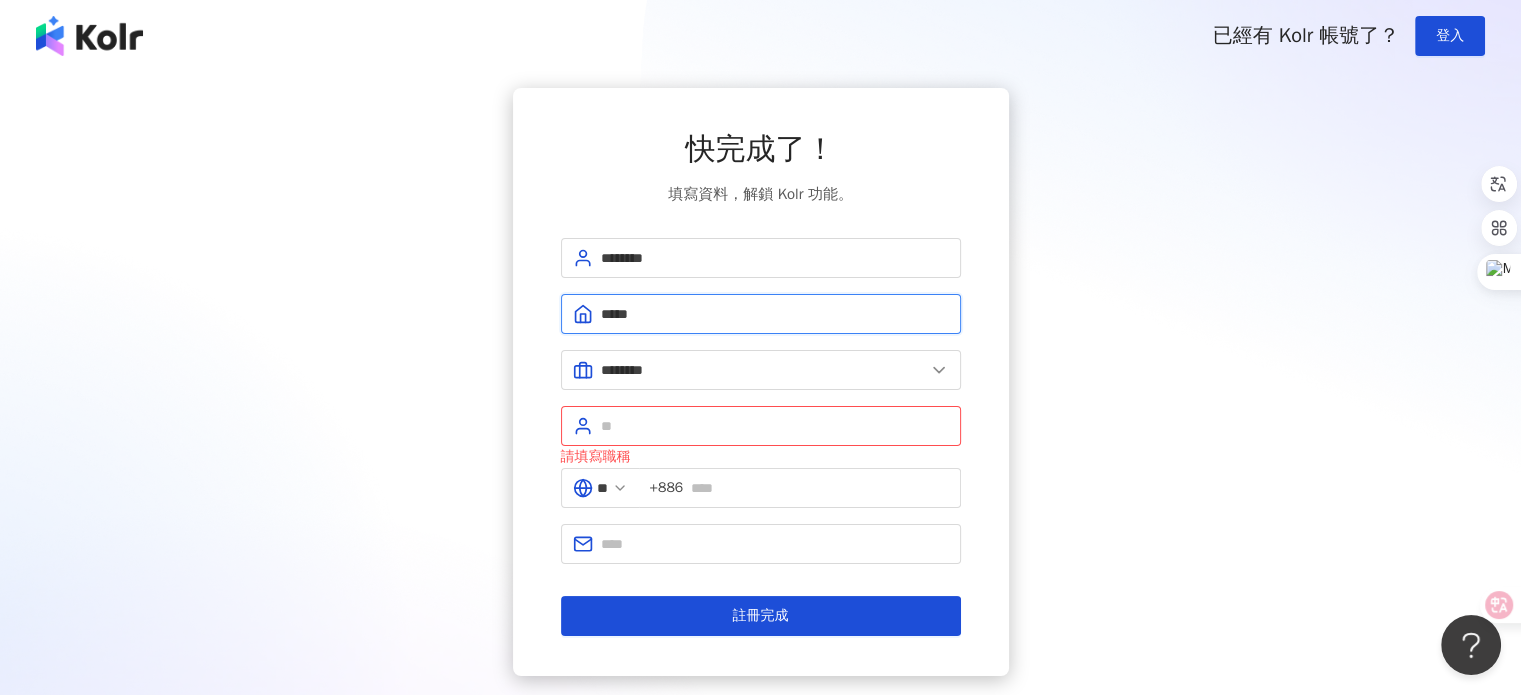 drag, startPoint x: 736, startPoint y: 317, endPoint x: 412, endPoint y: 319, distance: 324.00616 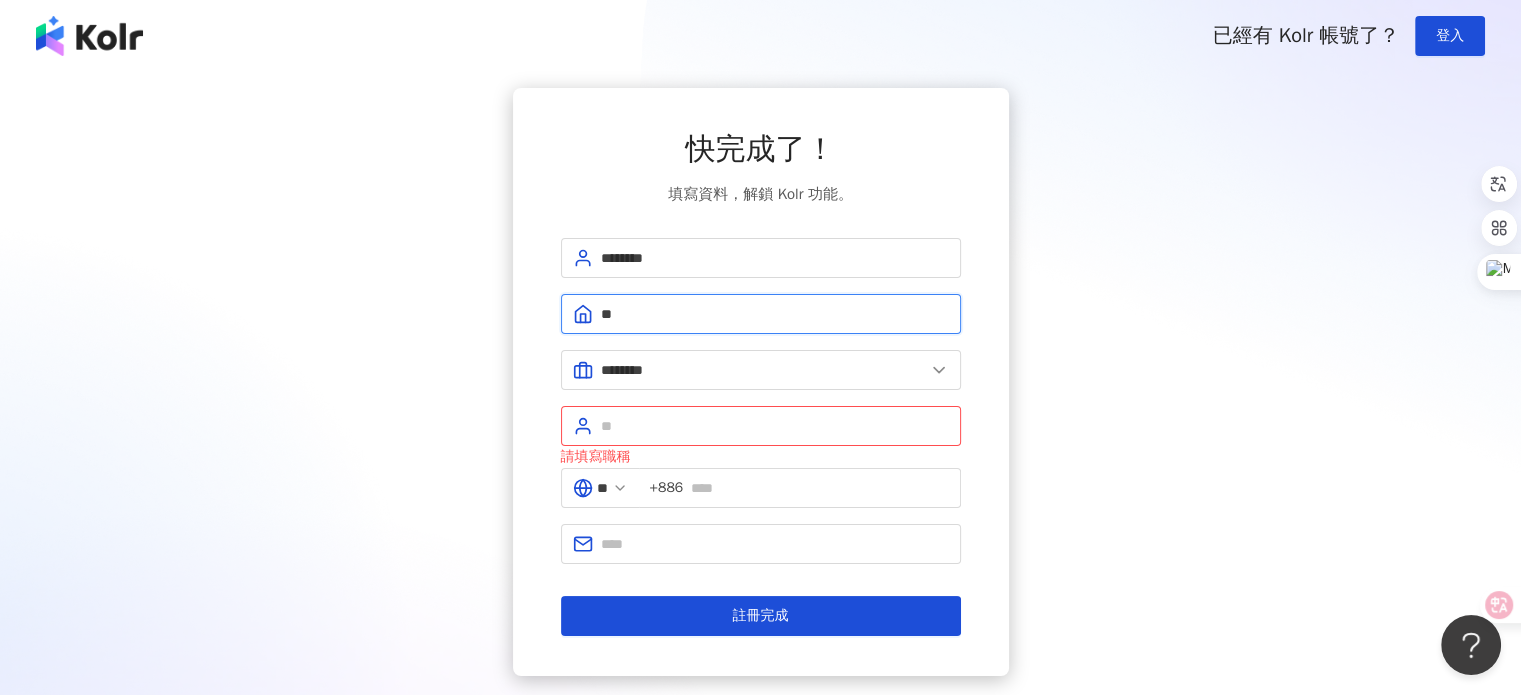 type on "*" 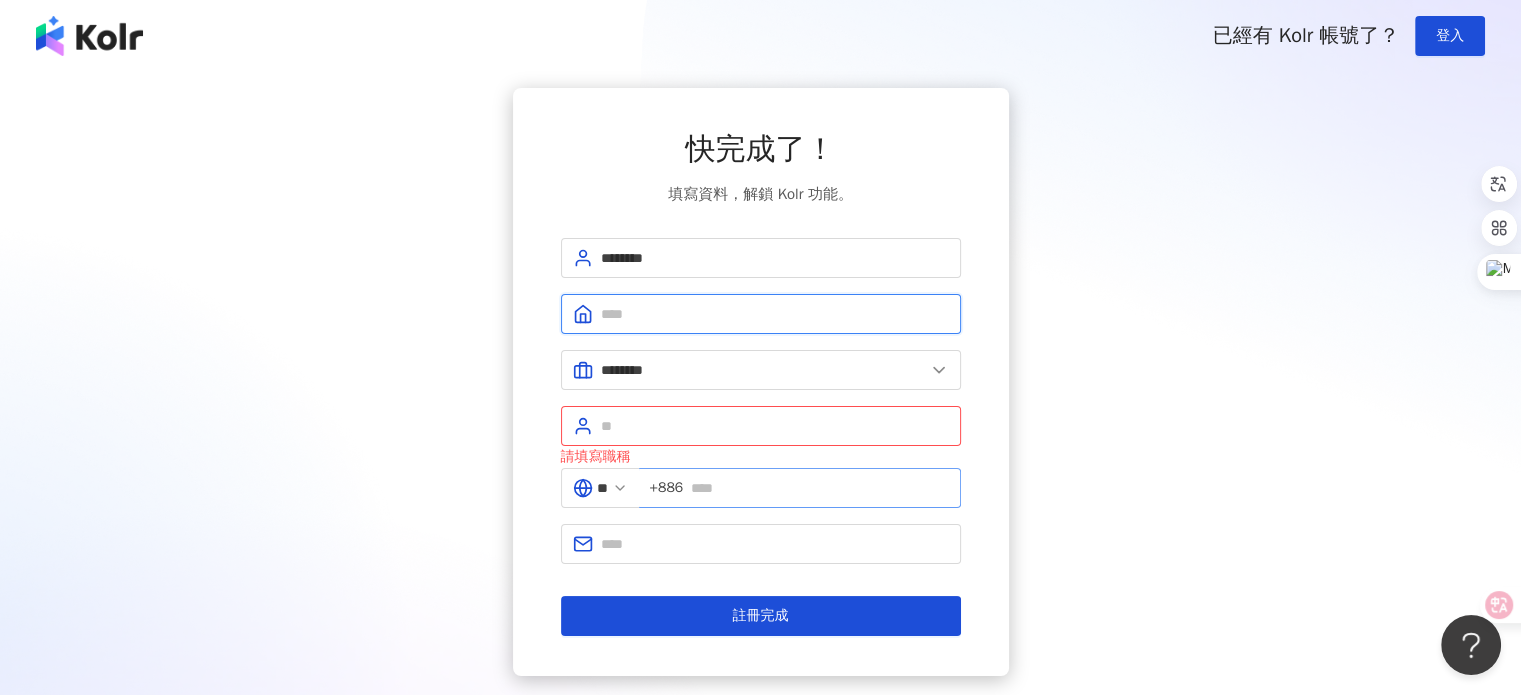 type 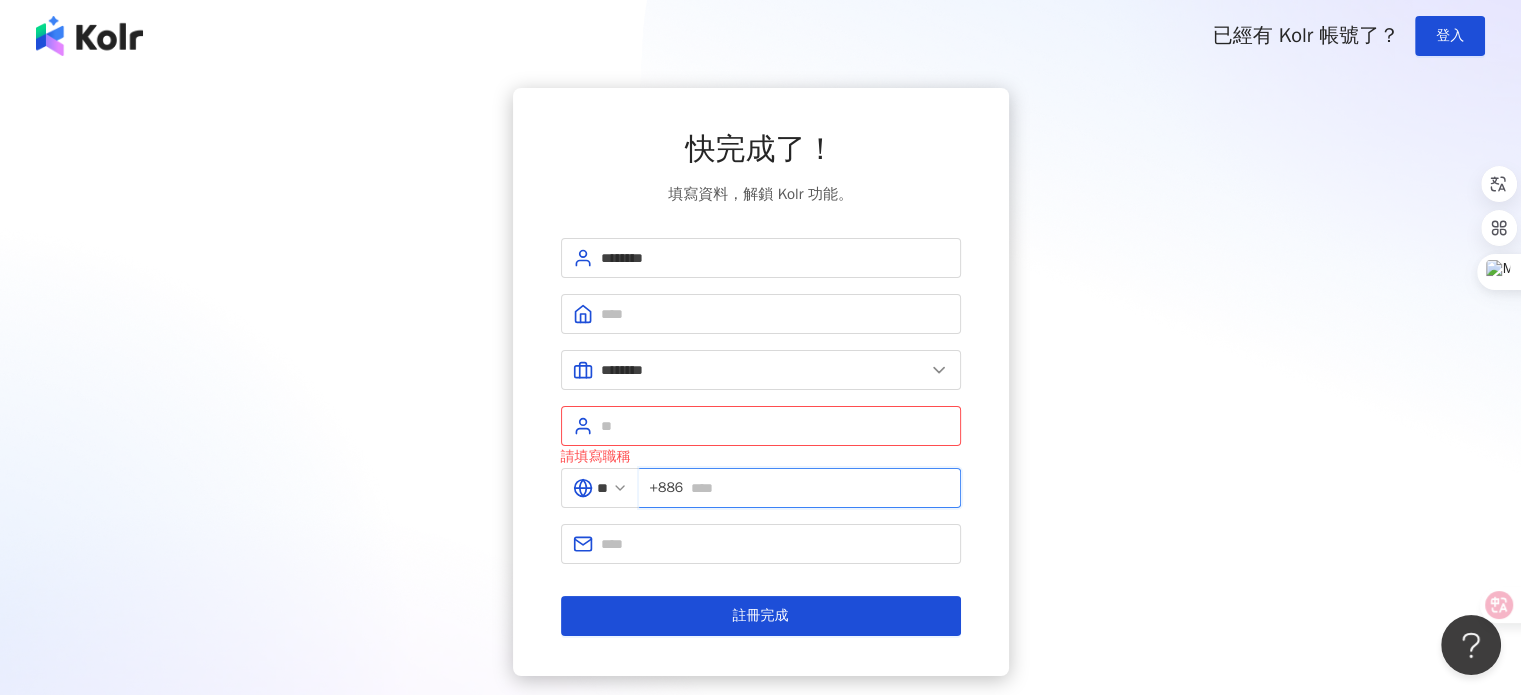 drag, startPoint x: 742, startPoint y: 491, endPoint x: 742, endPoint y: 479, distance: 12 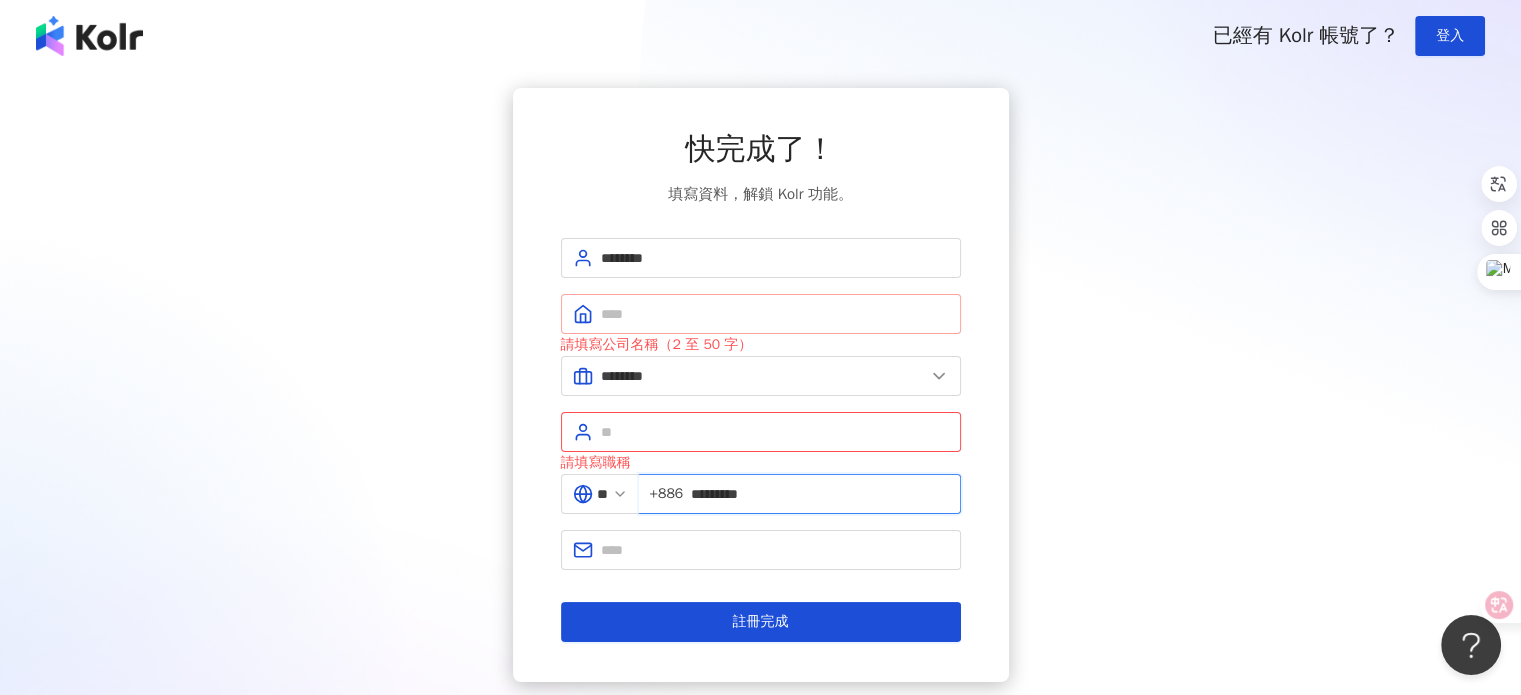 type on "*********" 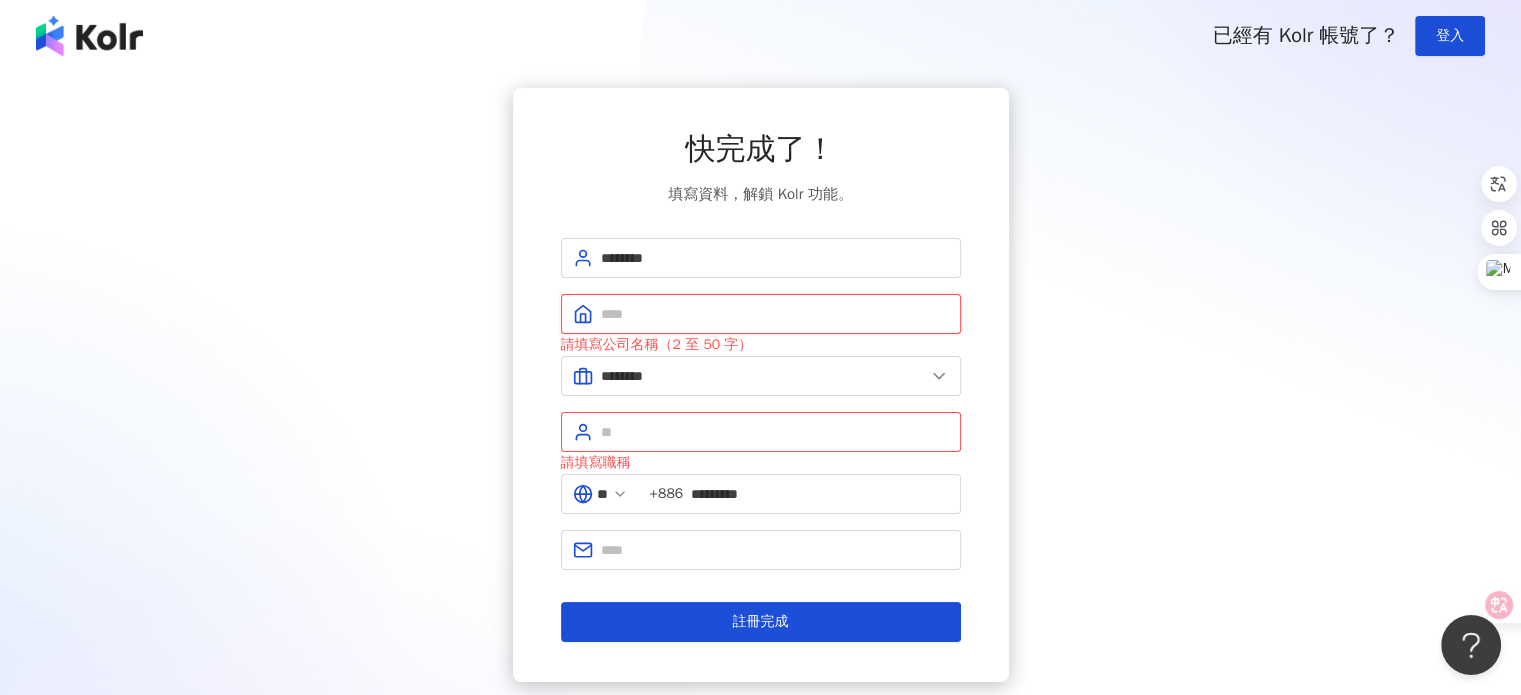 click at bounding box center (775, 314) 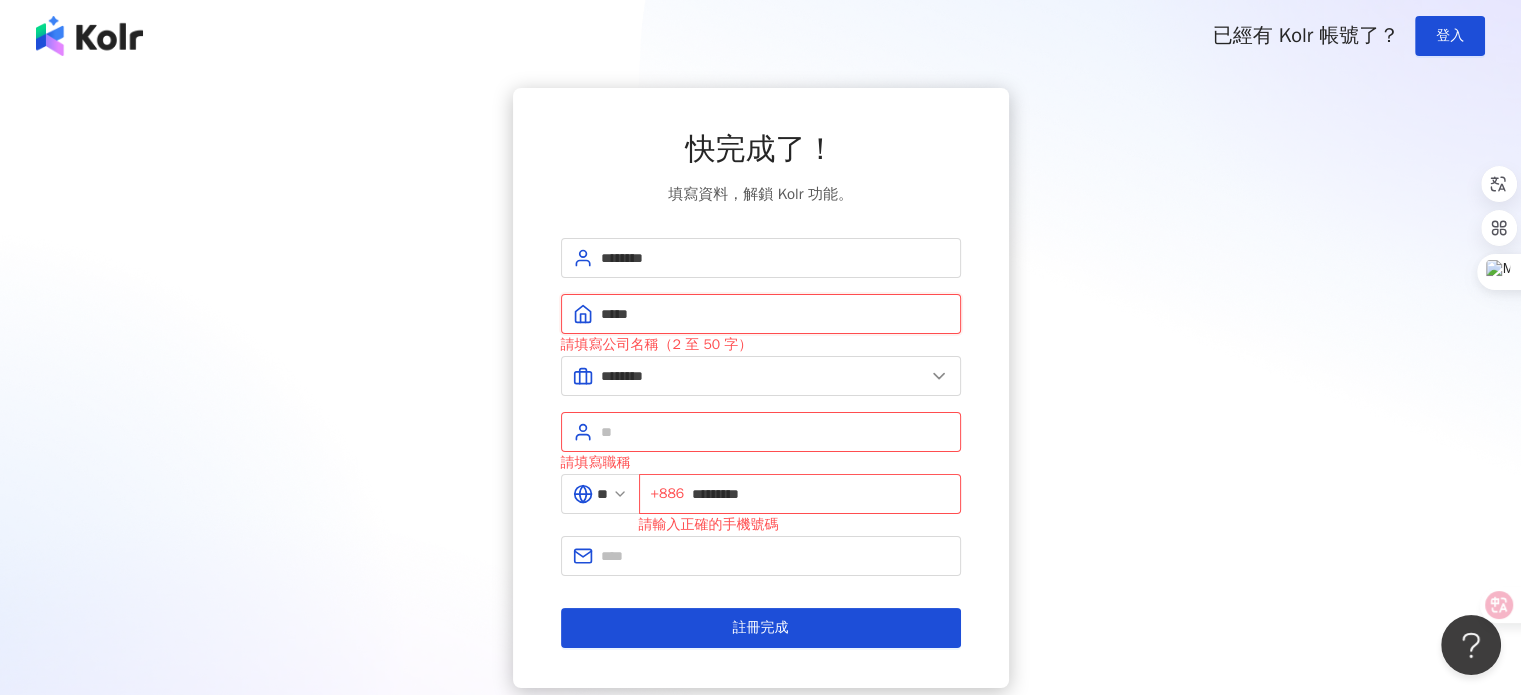 type on "*****" 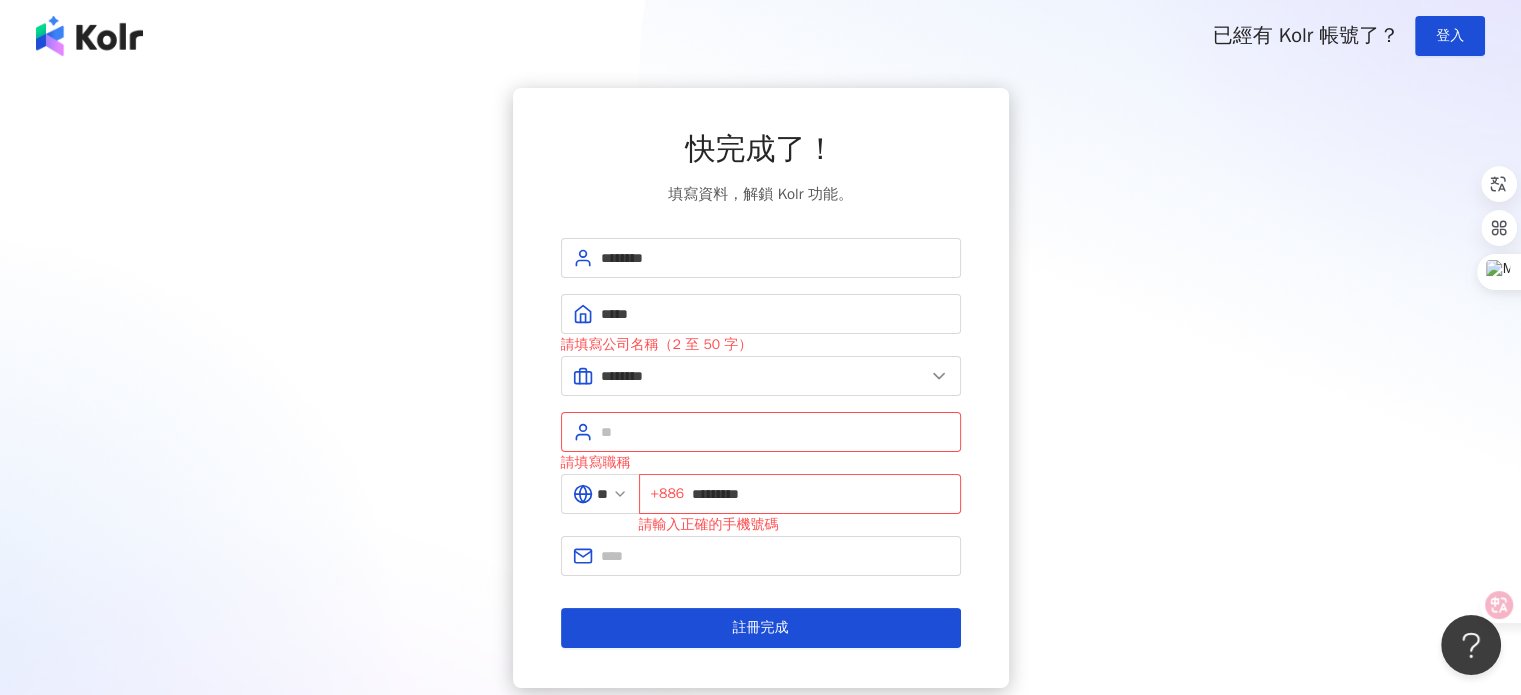 click on "******* ***** 請填寫公司名稱（2 至 50 字） ******** 美容業 醫療生技及保健業 食品飲料業 批發及零售業 電子商務業 金融業 資訊電子工業 觀光餐旅業 遊戲業 通訊業 娛樂媒體業 教育業 政府及社服業 廣告行銷業 營造及不動產業 其他 資訊軟體業 其他製造業 請填寫職稱 ** +886 ********* 請輸入正確的手機號碼 註冊完成" at bounding box center (761, 443) 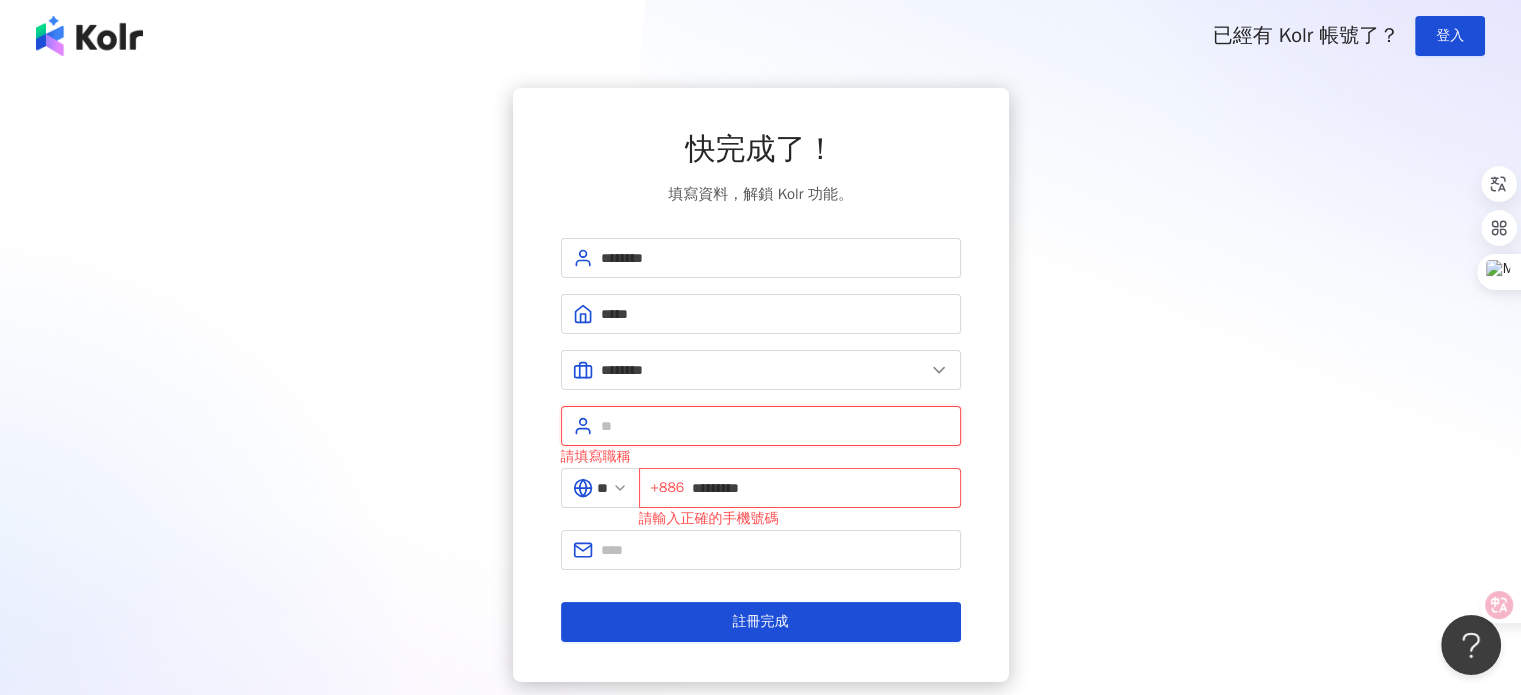 click at bounding box center [775, 426] 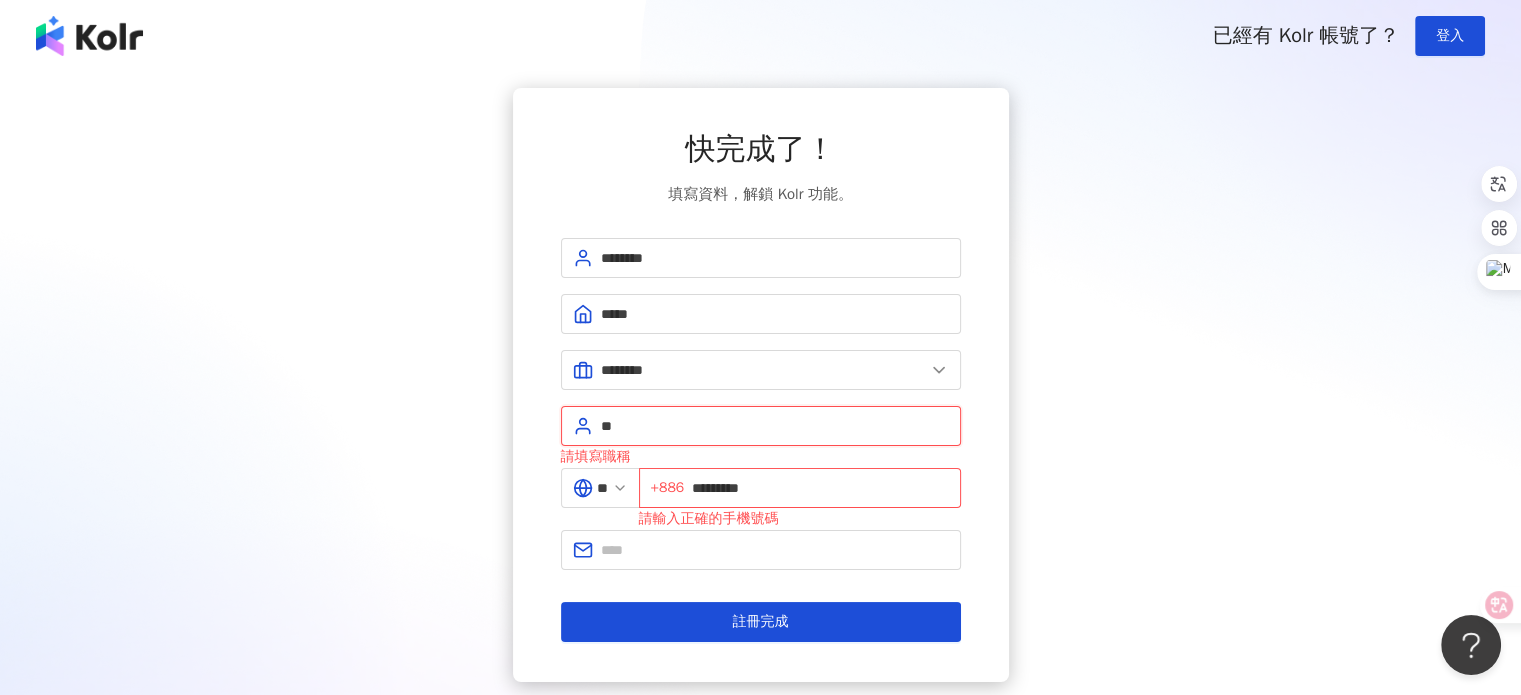 type on "*" 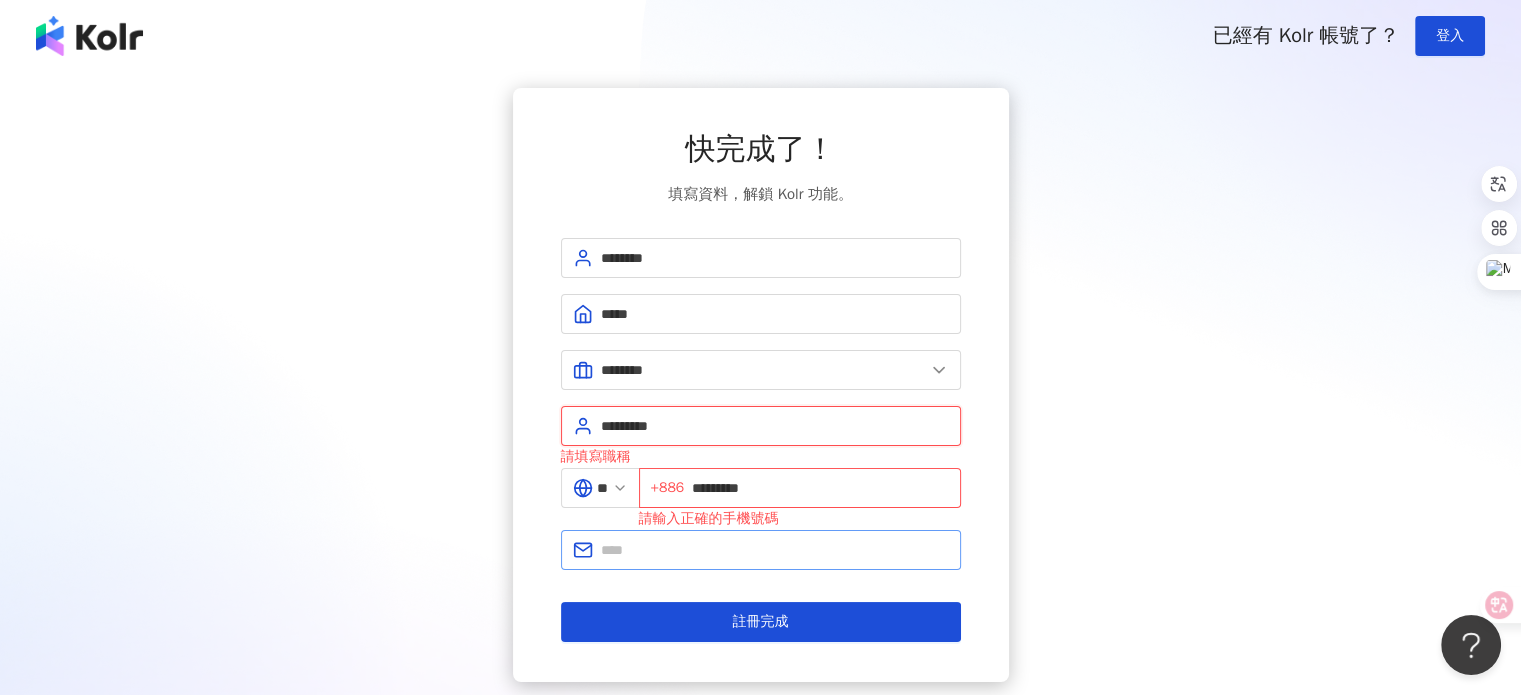 type on "*********" 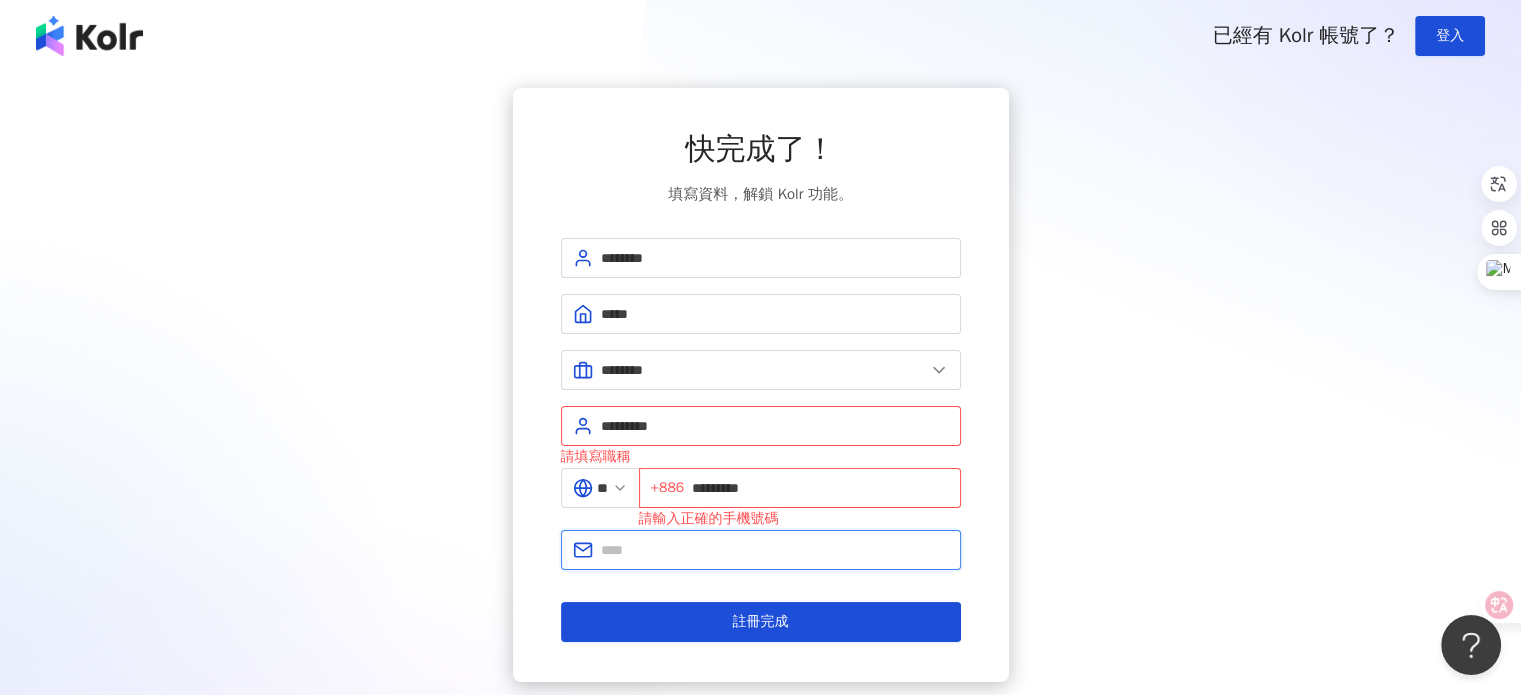 click at bounding box center [775, 550] 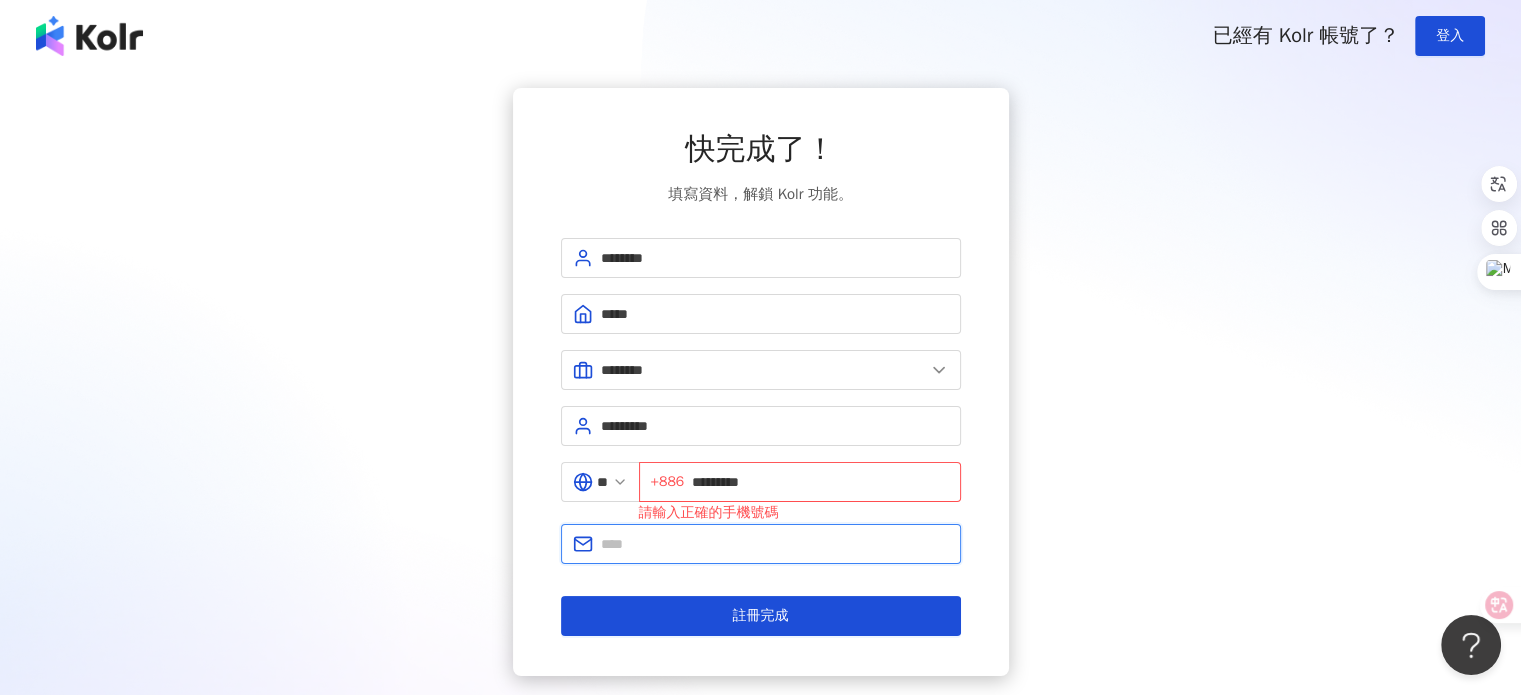 type on "**********" 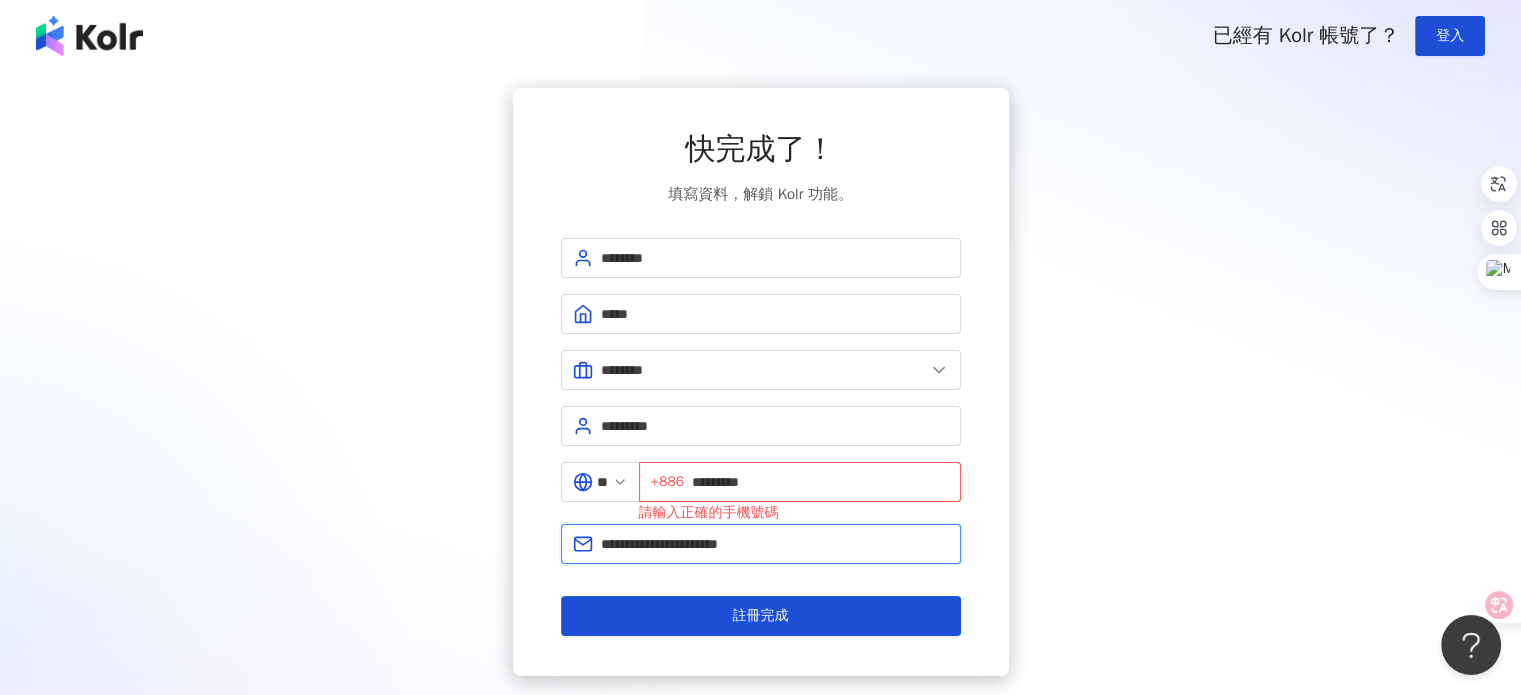 drag, startPoint x: 792, startPoint y: 549, endPoint x: 572, endPoint y: 538, distance: 220.27483 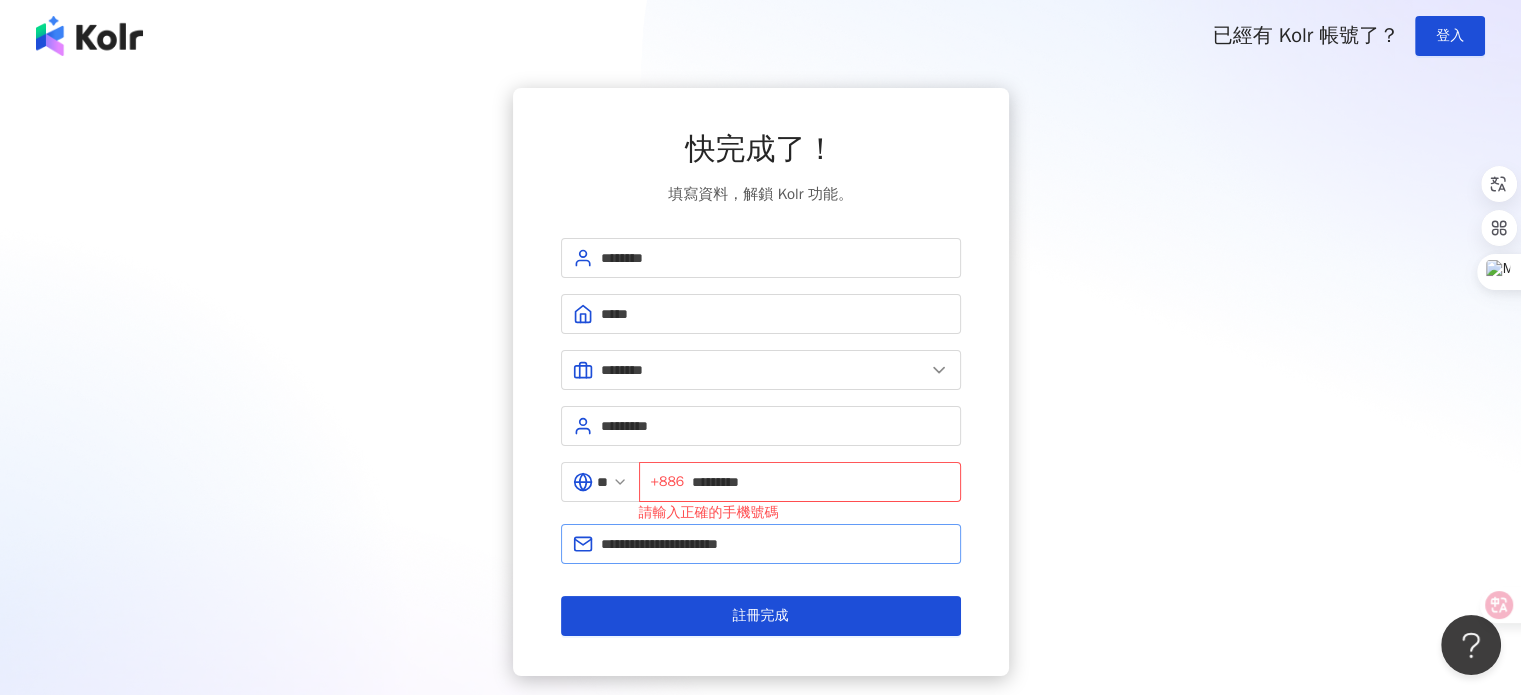 click 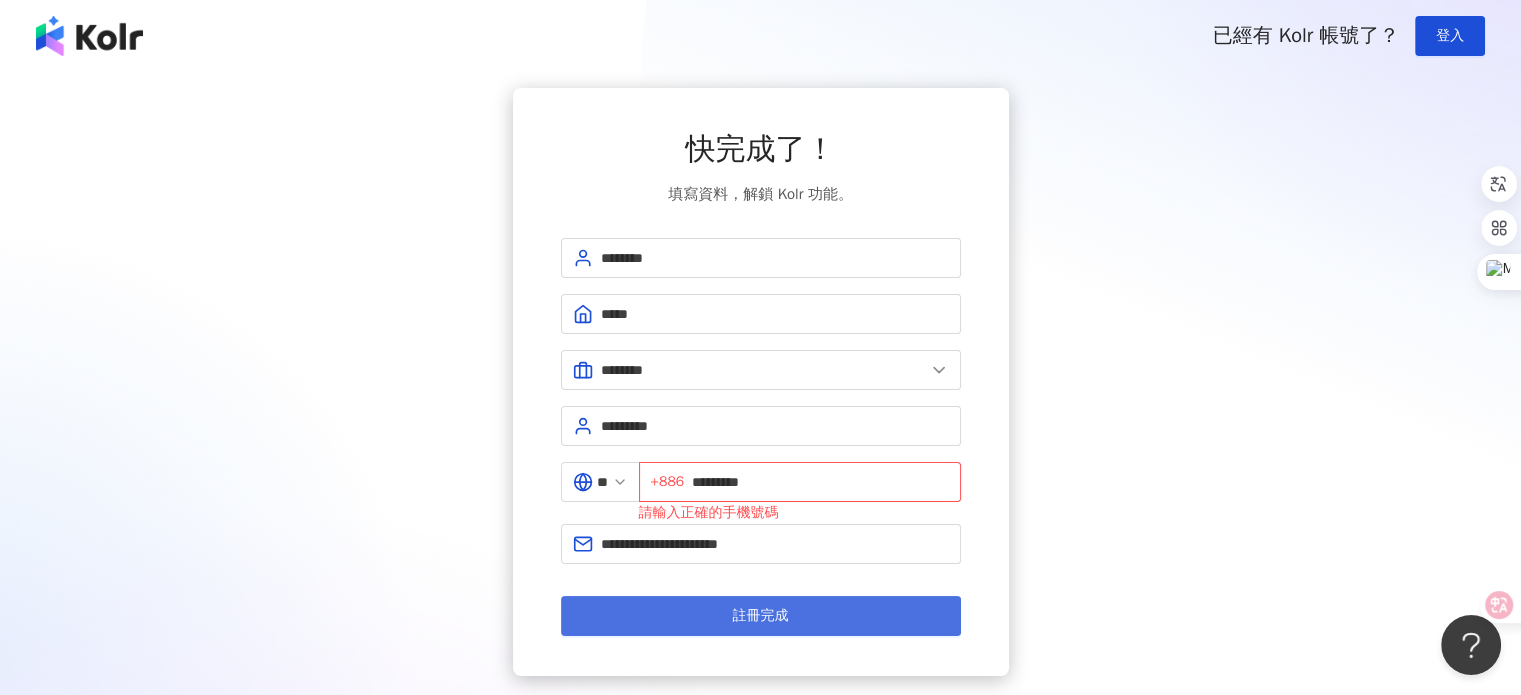 click on "註冊完成" at bounding box center [761, 616] 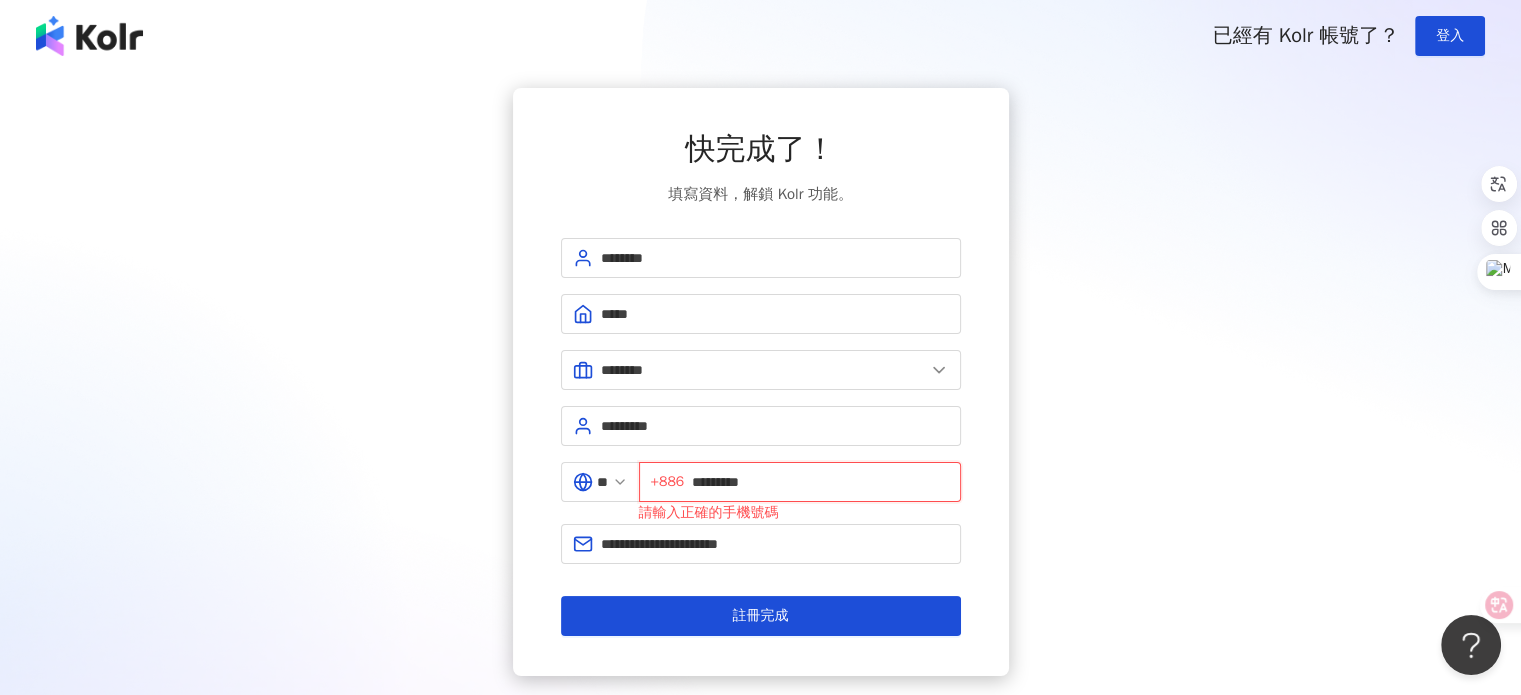 click on "*********" at bounding box center [820, 482] 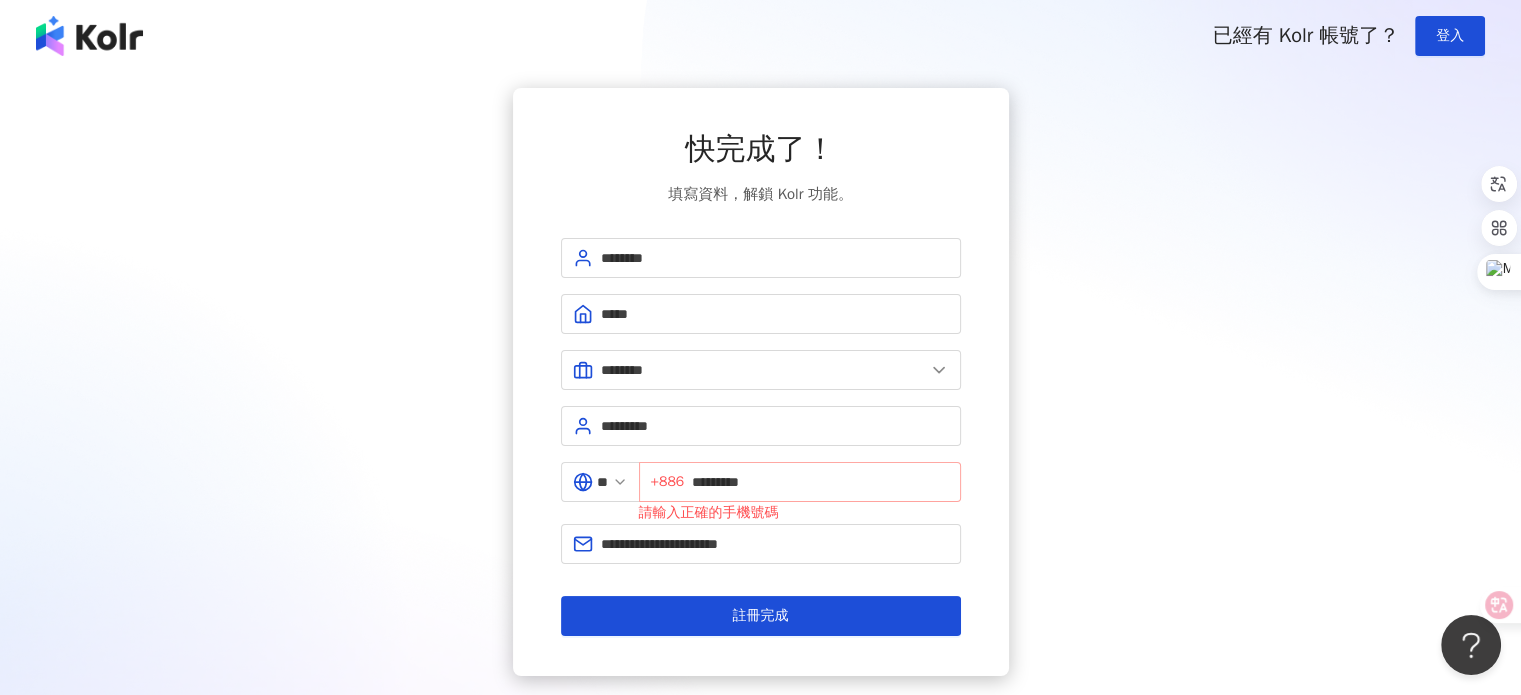 click on "+886 *********" at bounding box center (800, 482) 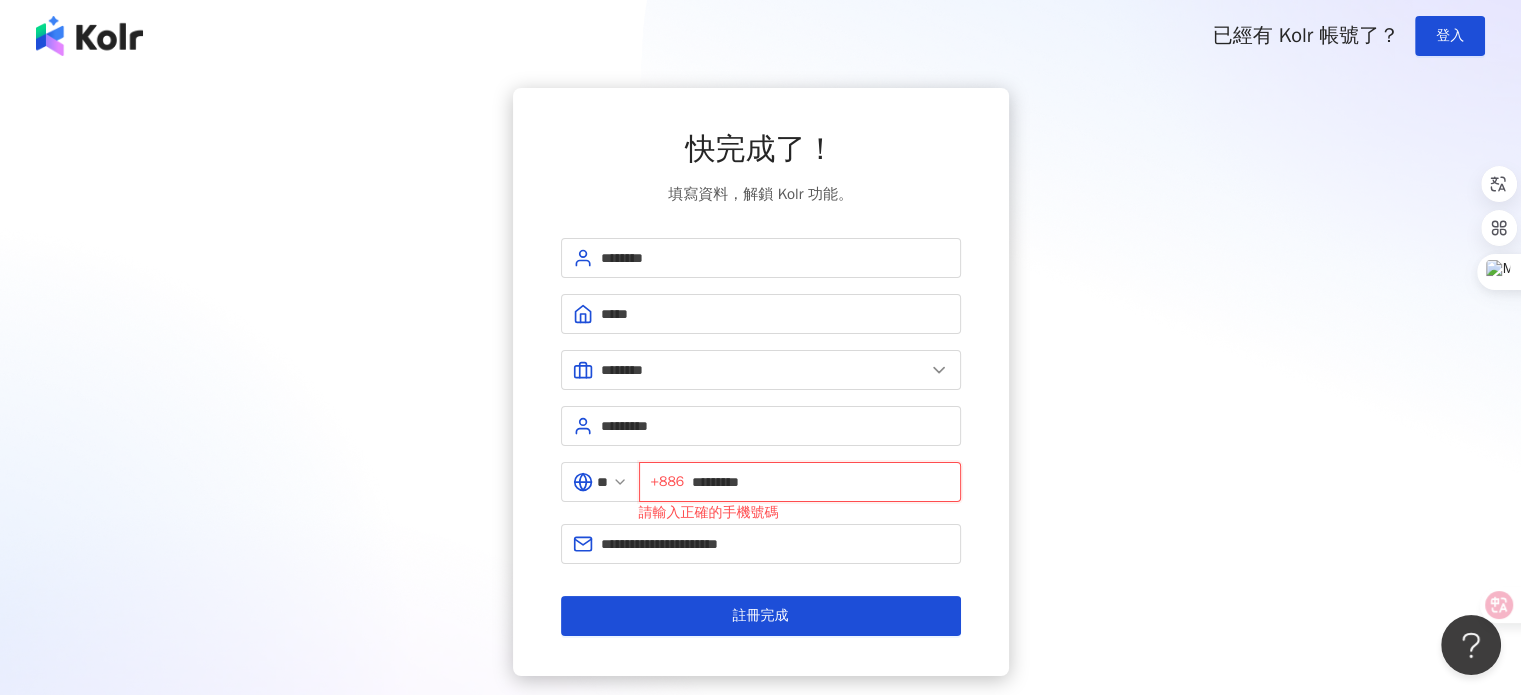 click on "*********" at bounding box center [820, 482] 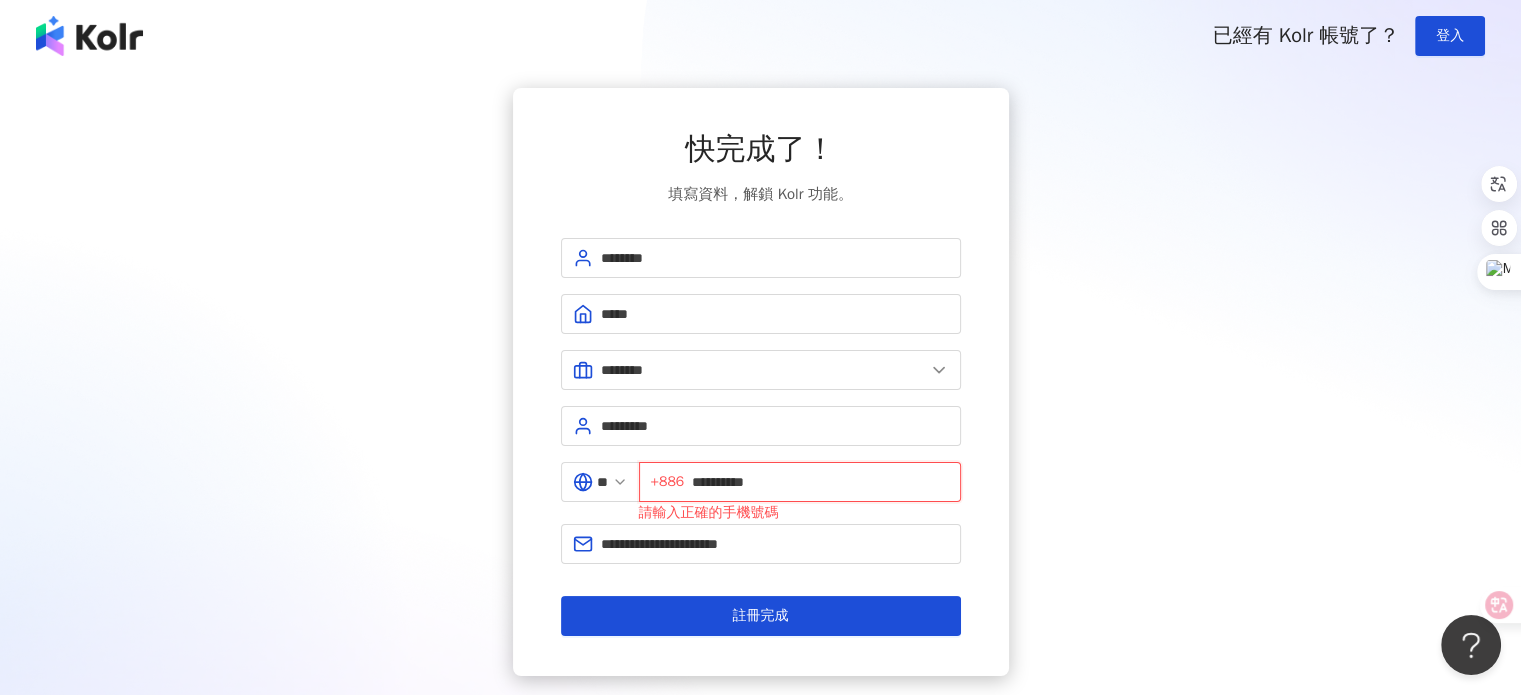 type on "**********" 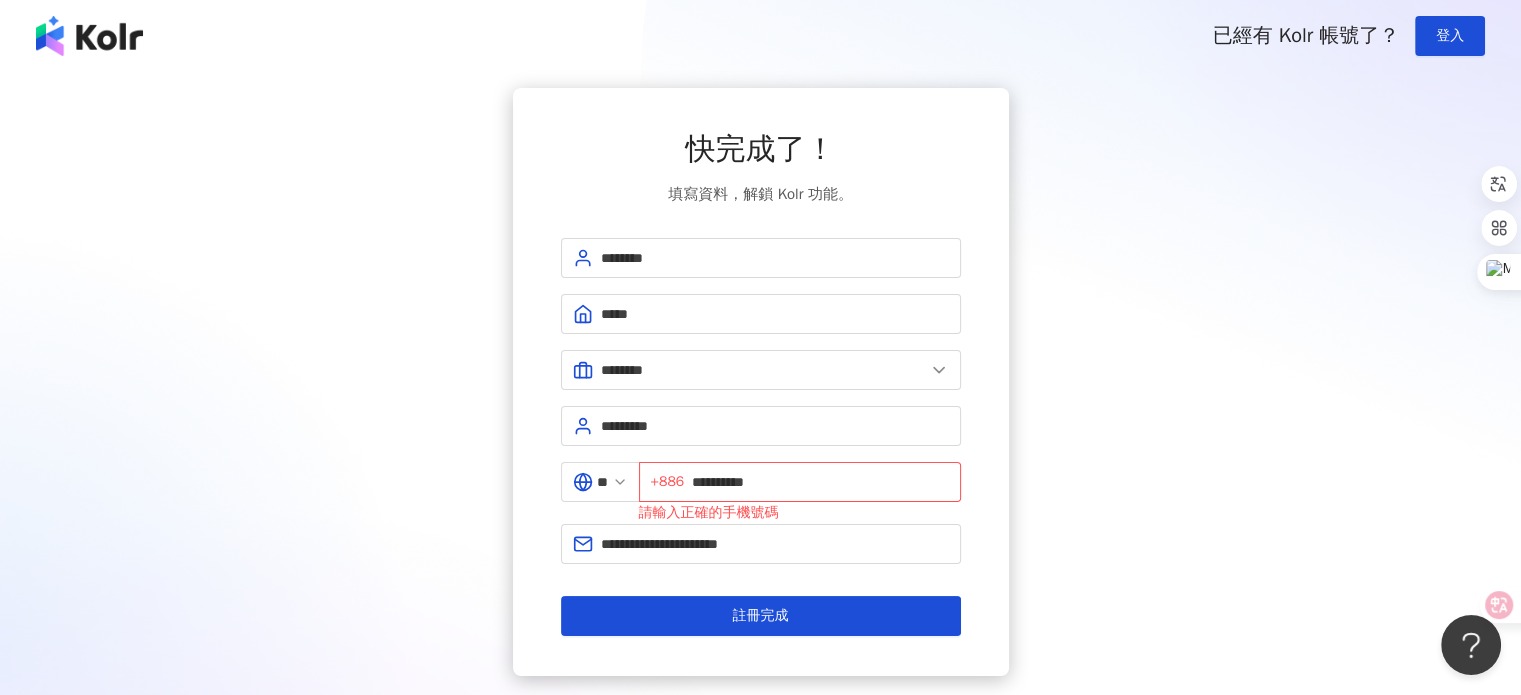 click on "**********" at bounding box center [761, 382] 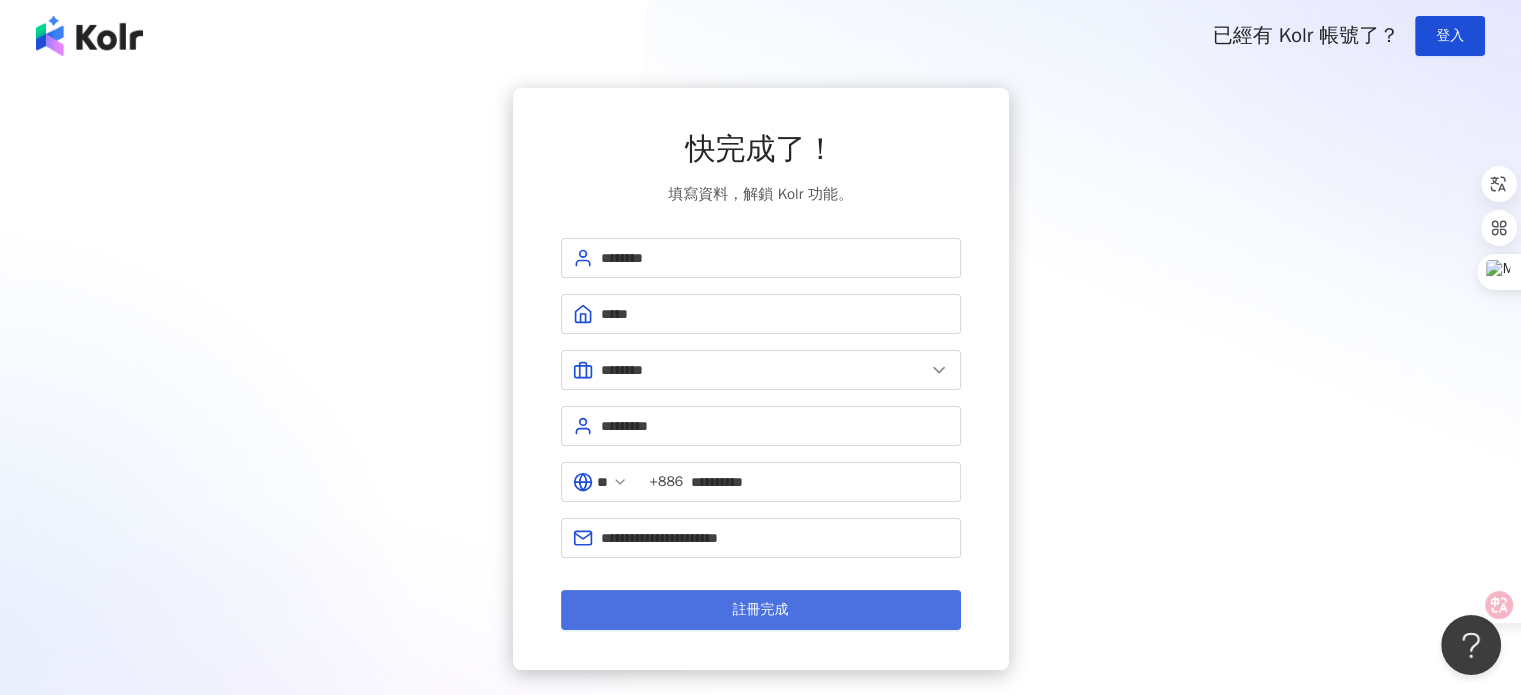 click on "註冊完成" at bounding box center (761, 610) 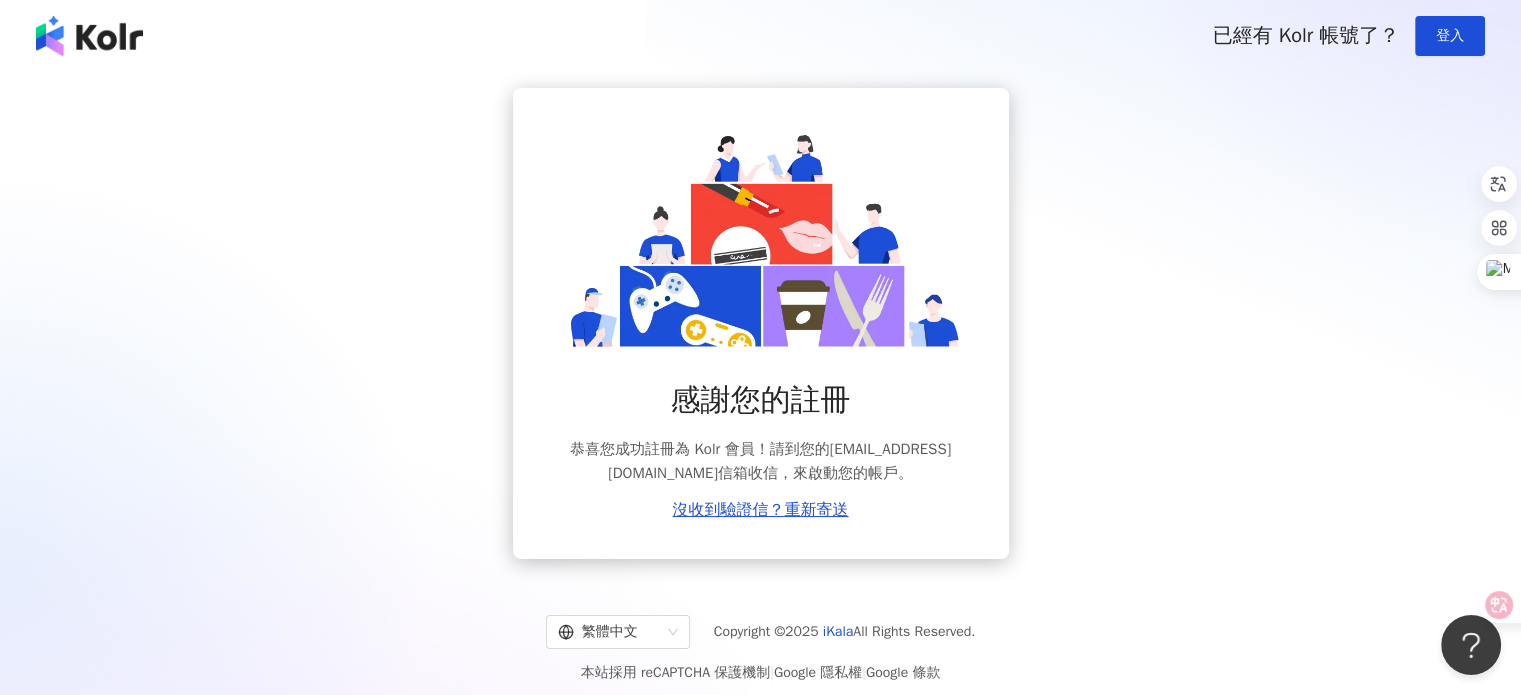 click on "感謝您的註冊 恭喜您成功註冊為 Kolr 會員！請到您的  march_14n_n@hotmail.com  信箱收信，來啟動您的帳戶。 沒收到驗證信？重新寄送" at bounding box center [760, 323] 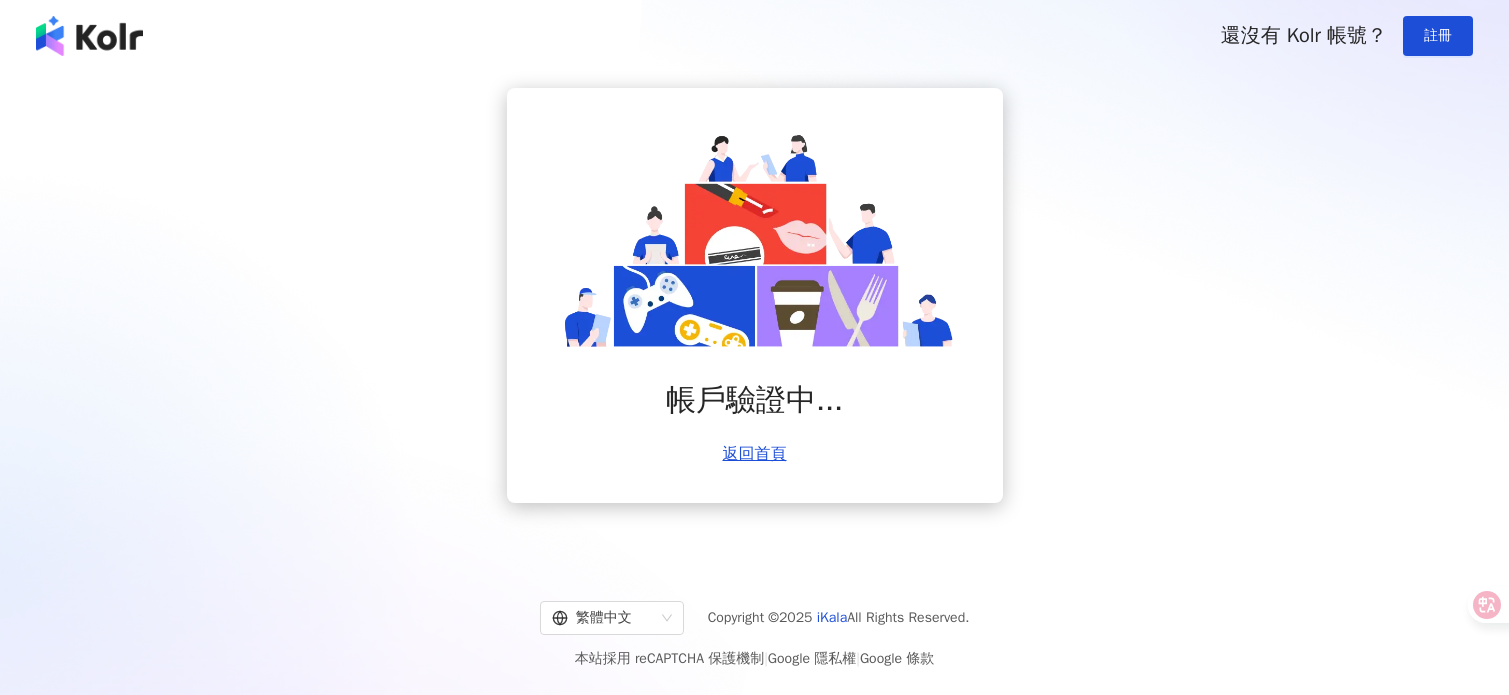 scroll, scrollTop: 0, scrollLeft: 0, axis: both 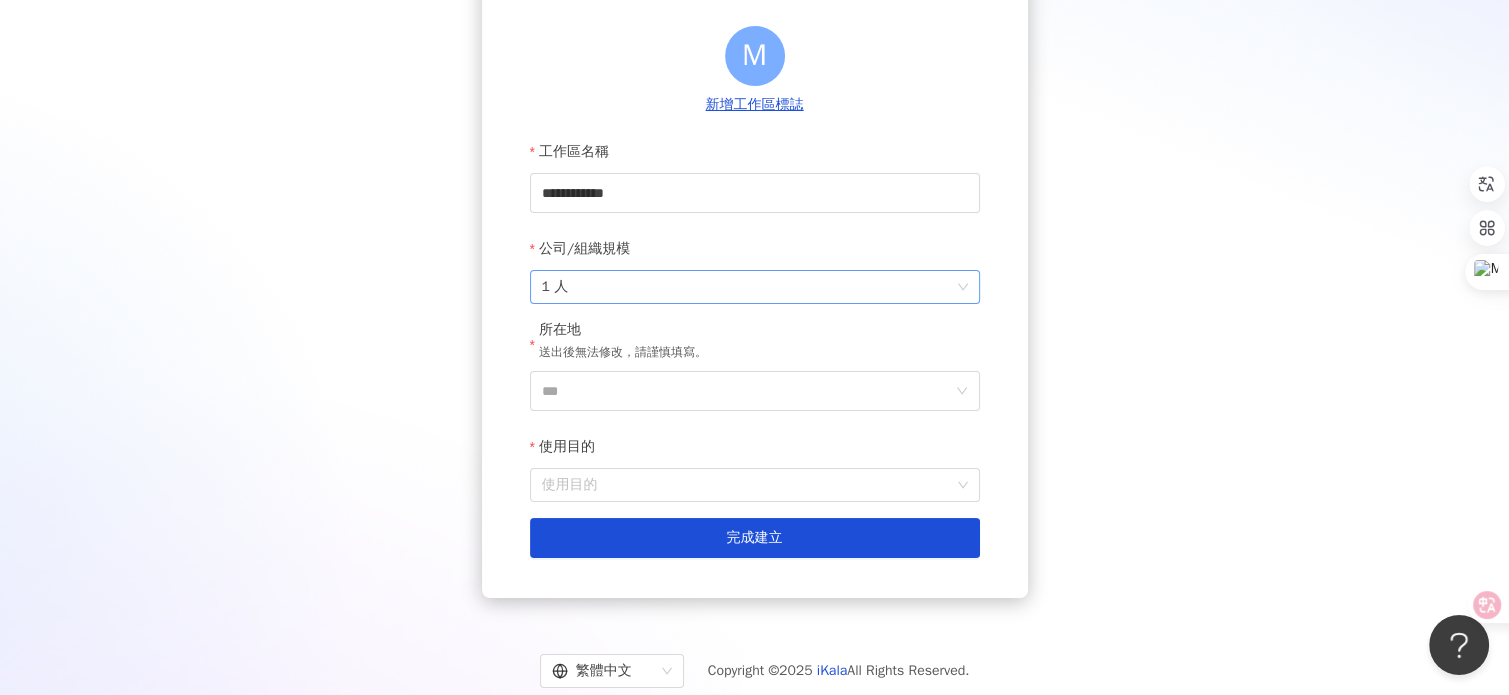 click on "1 人" at bounding box center (755, 287) 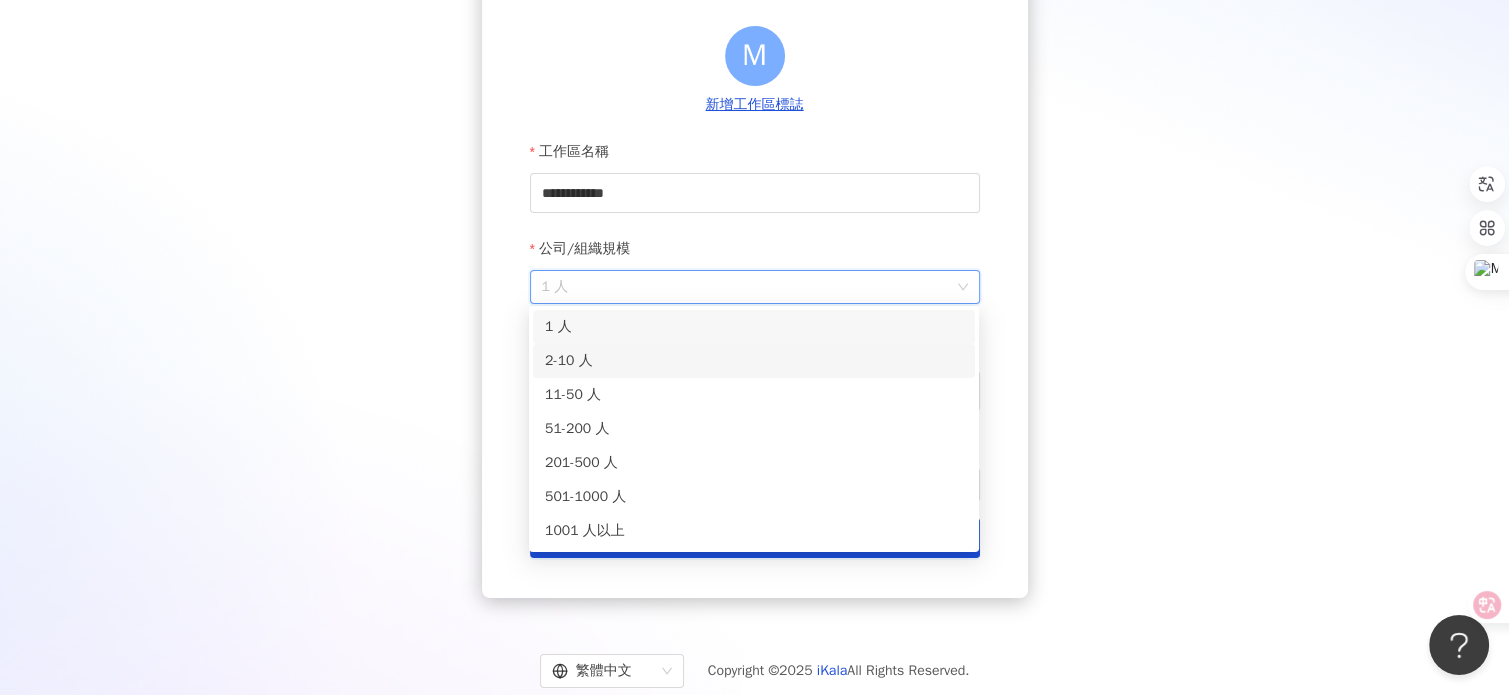 click on "2-10 人" at bounding box center (754, 361) 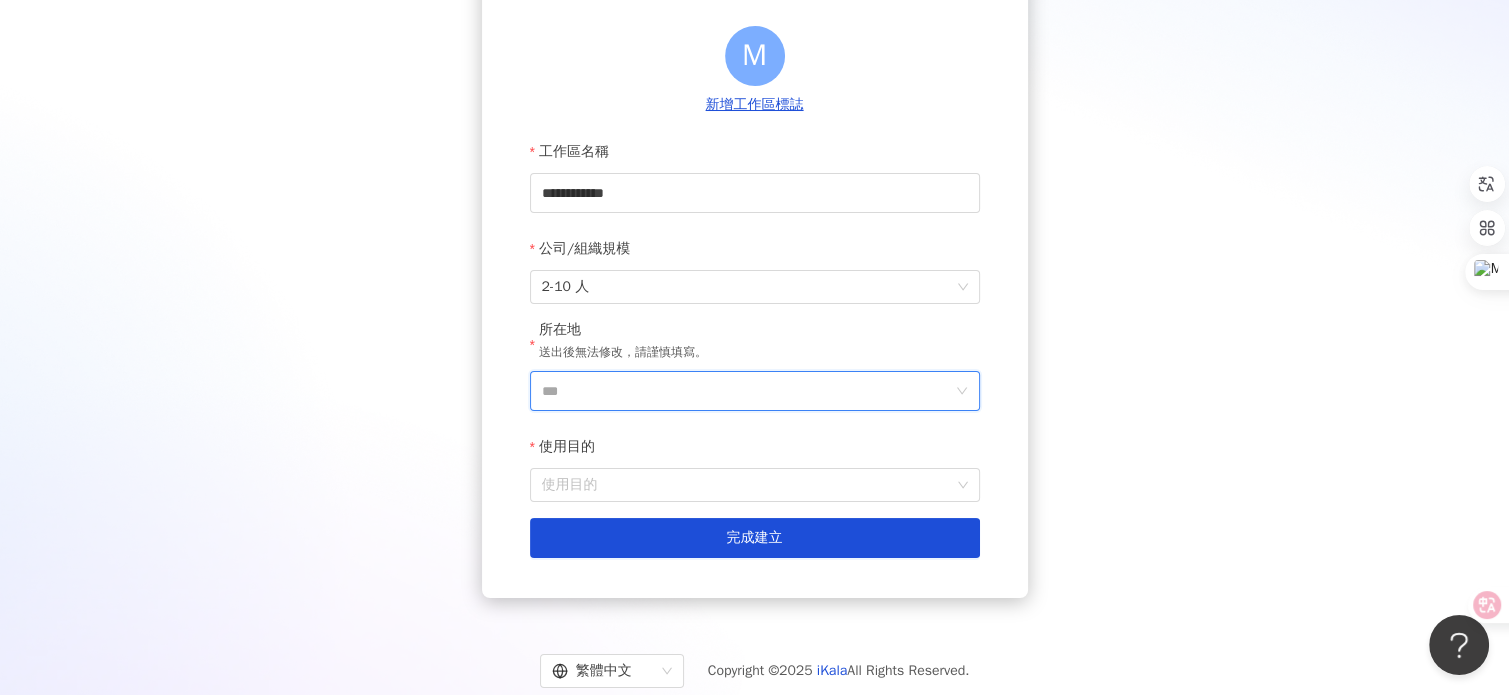 click on "***" at bounding box center [747, 391] 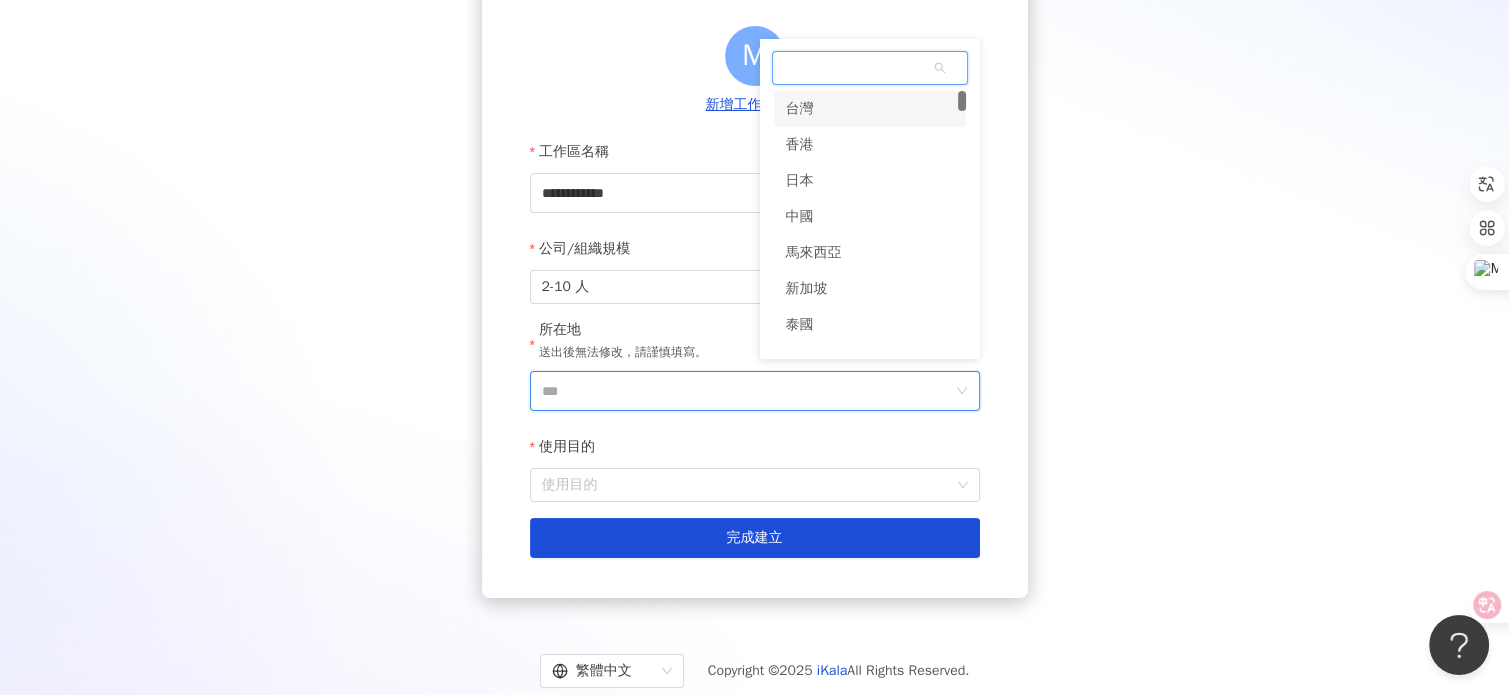 click on "台灣" at bounding box center [800, 109] 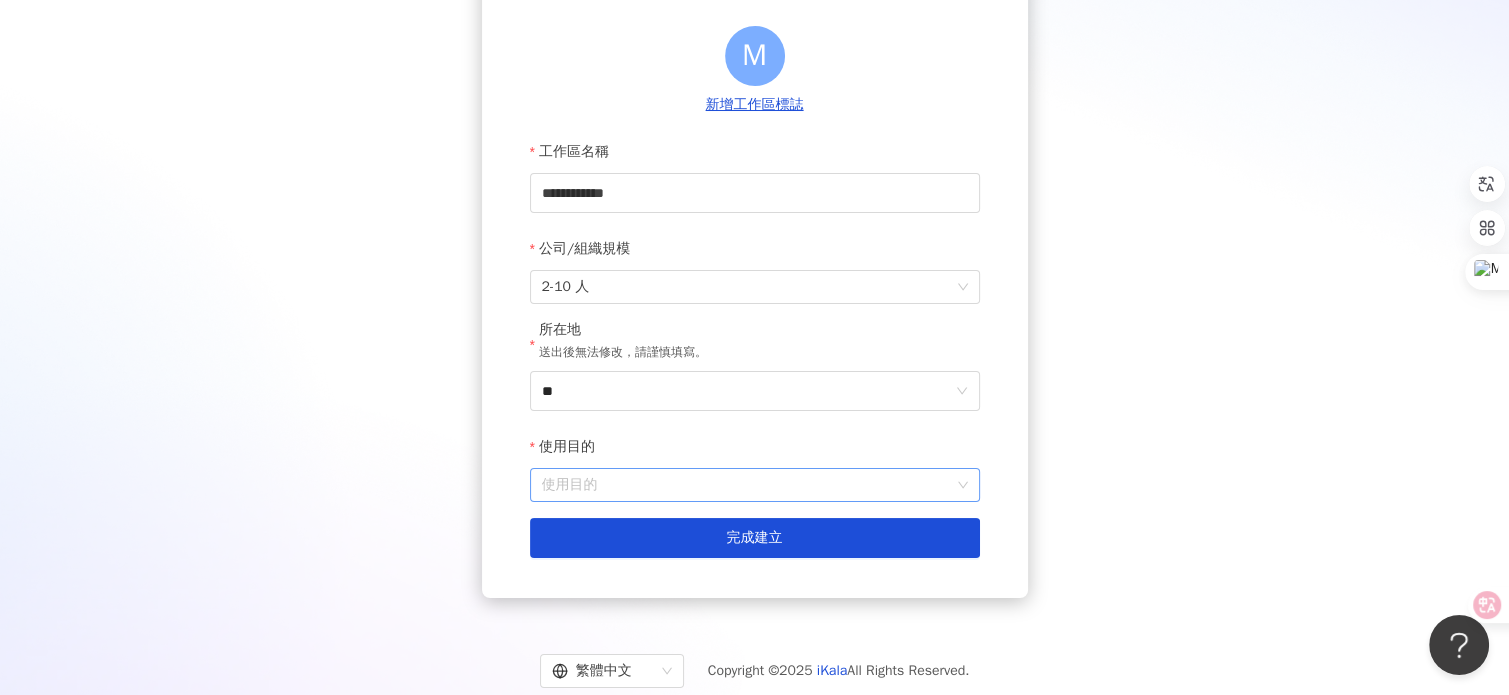 click on "使用目的" at bounding box center [755, 485] 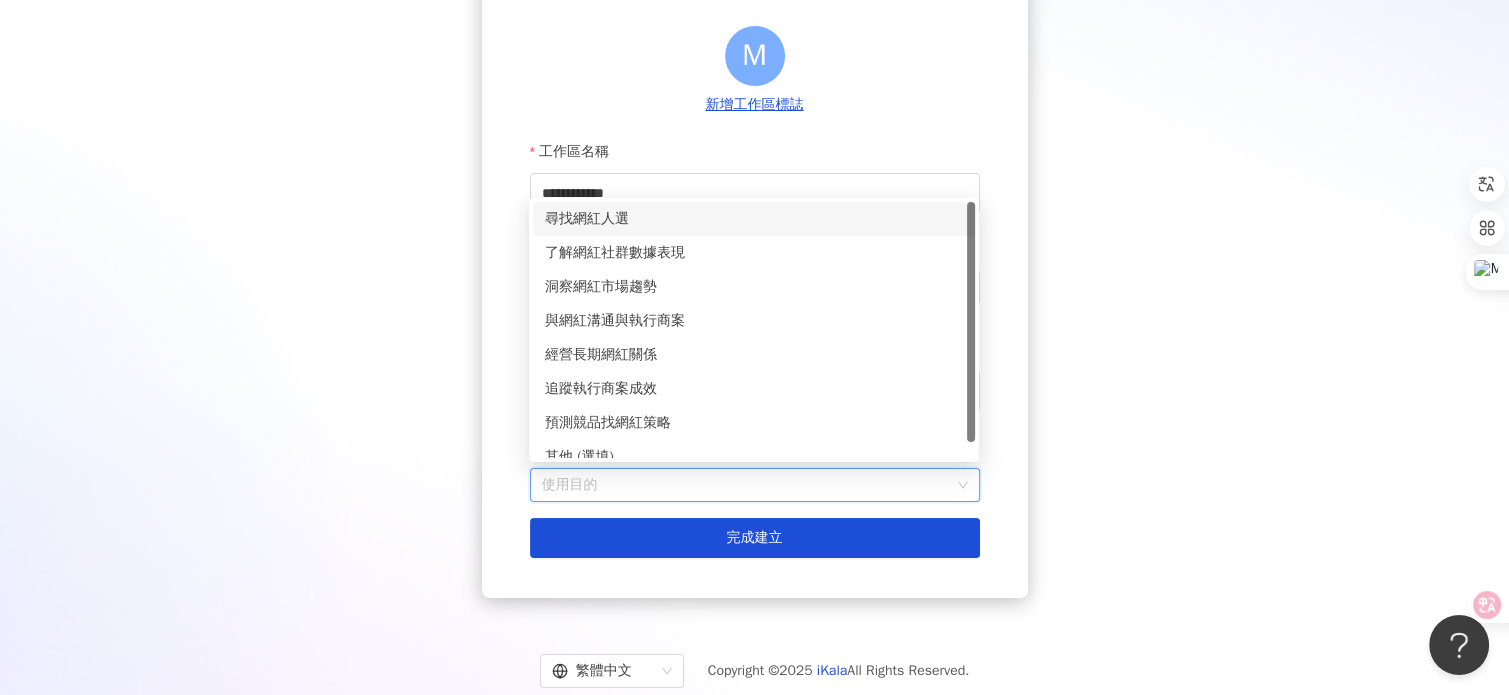 click on "尋找網紅人選" at bounding box center (754, 219) 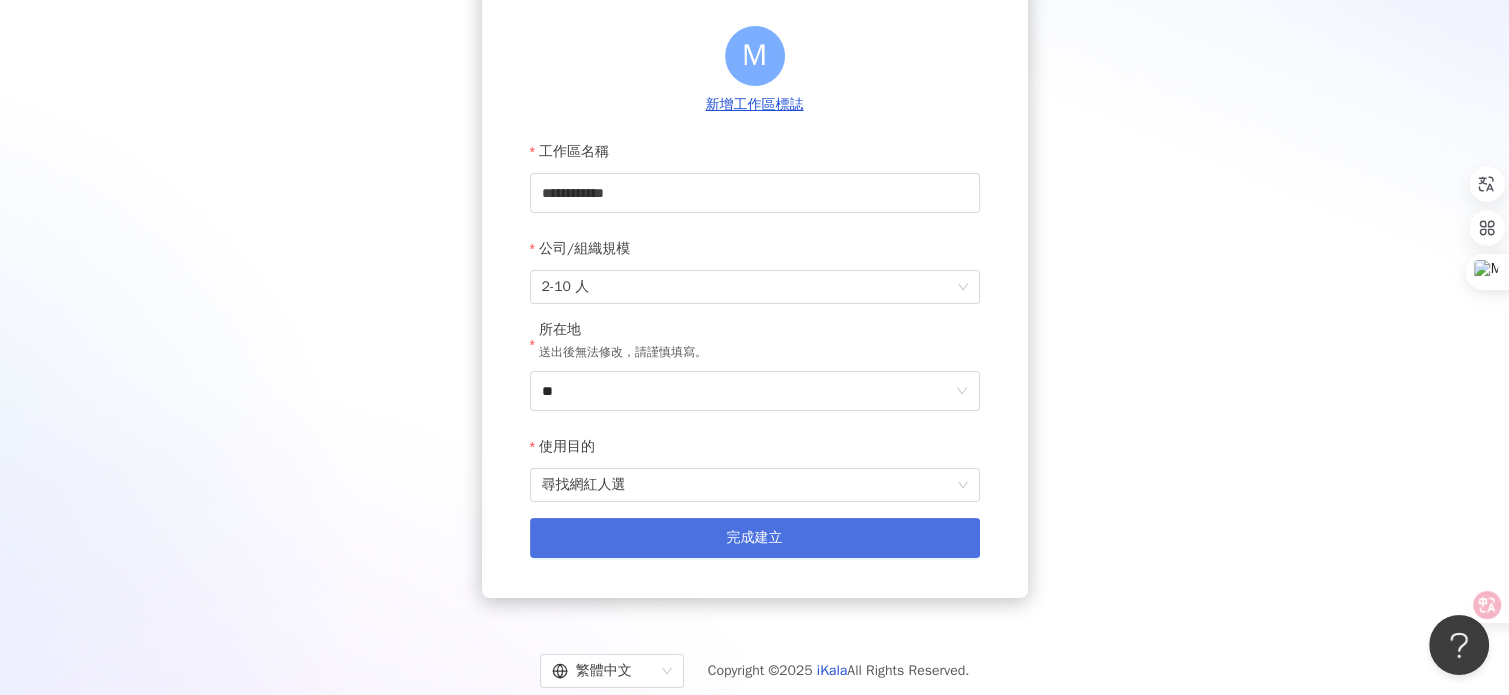 click on "完成建立" at bounding box center [755, 538] 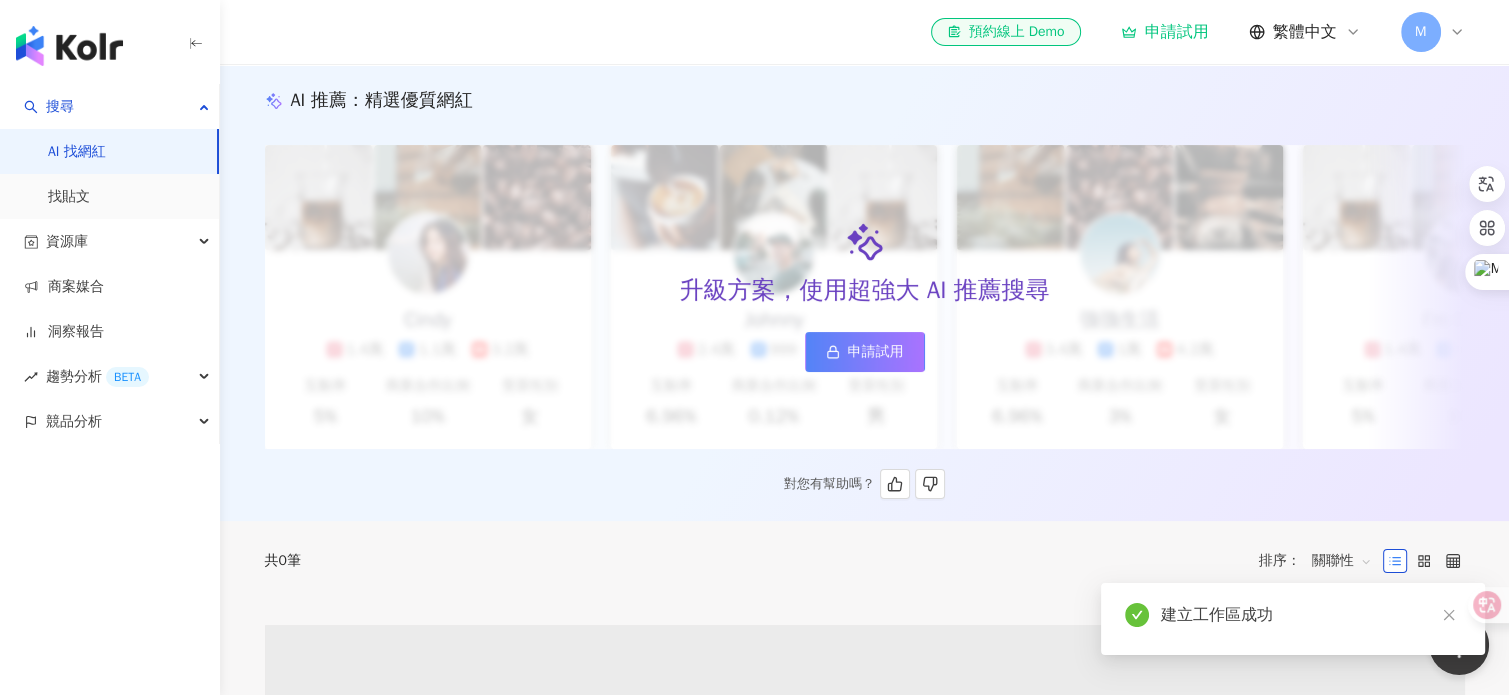 scroll, scrollTop: 0, scrollLeft: 0, axis: both 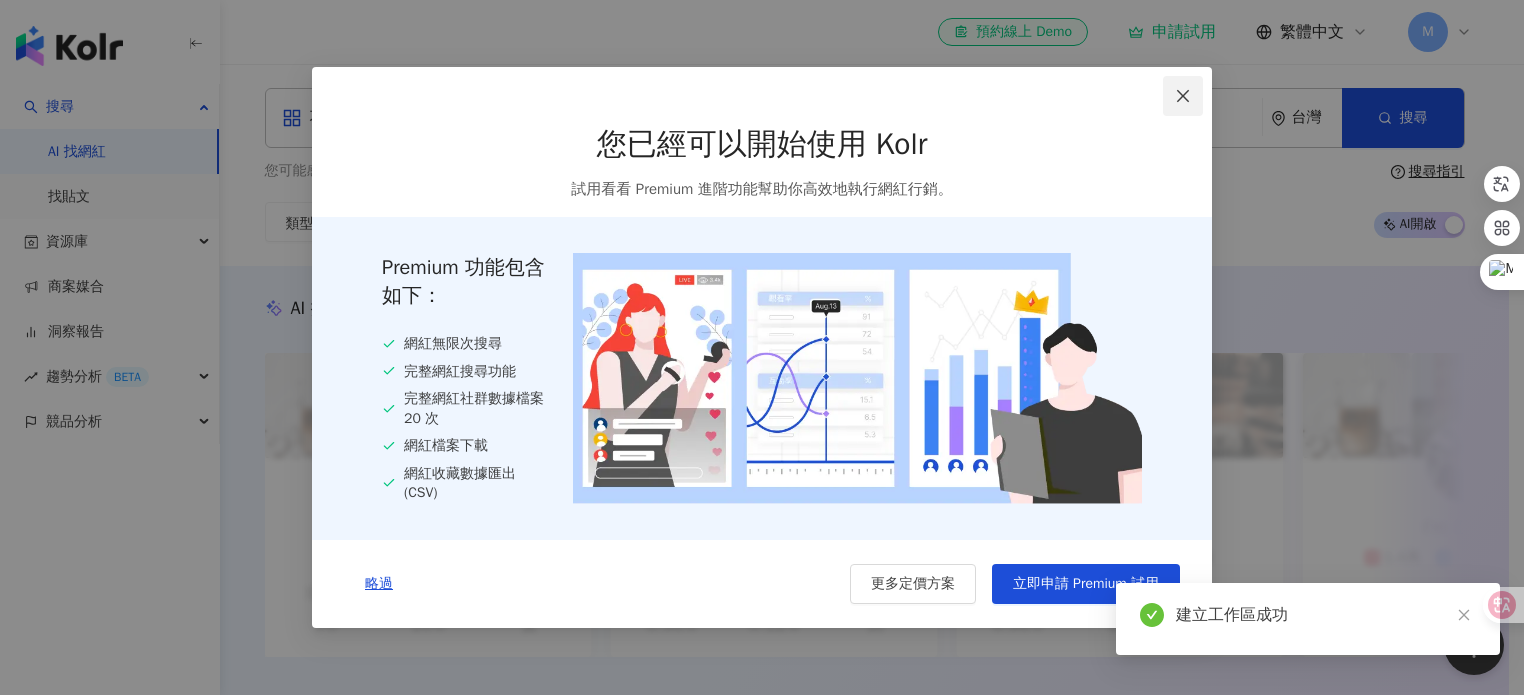 click at bounding box center [1183, 96] 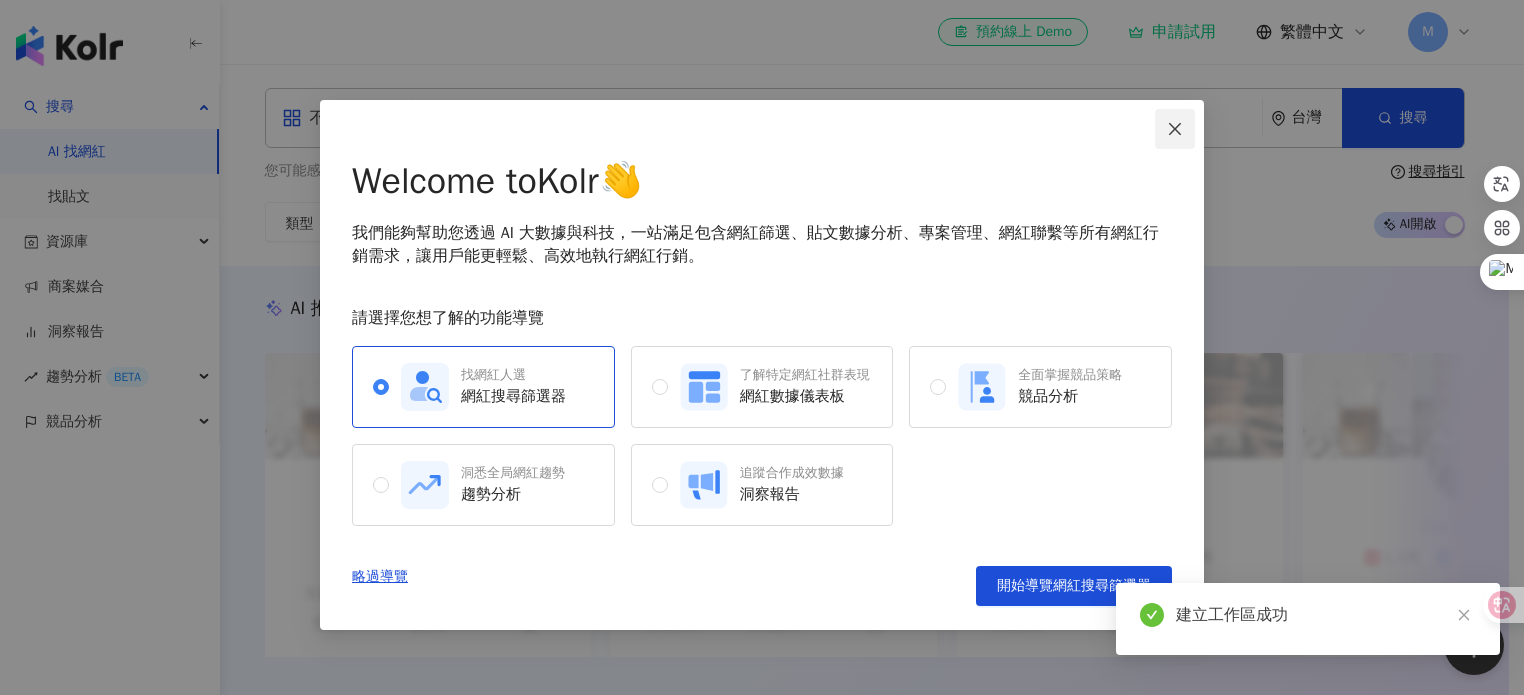 click 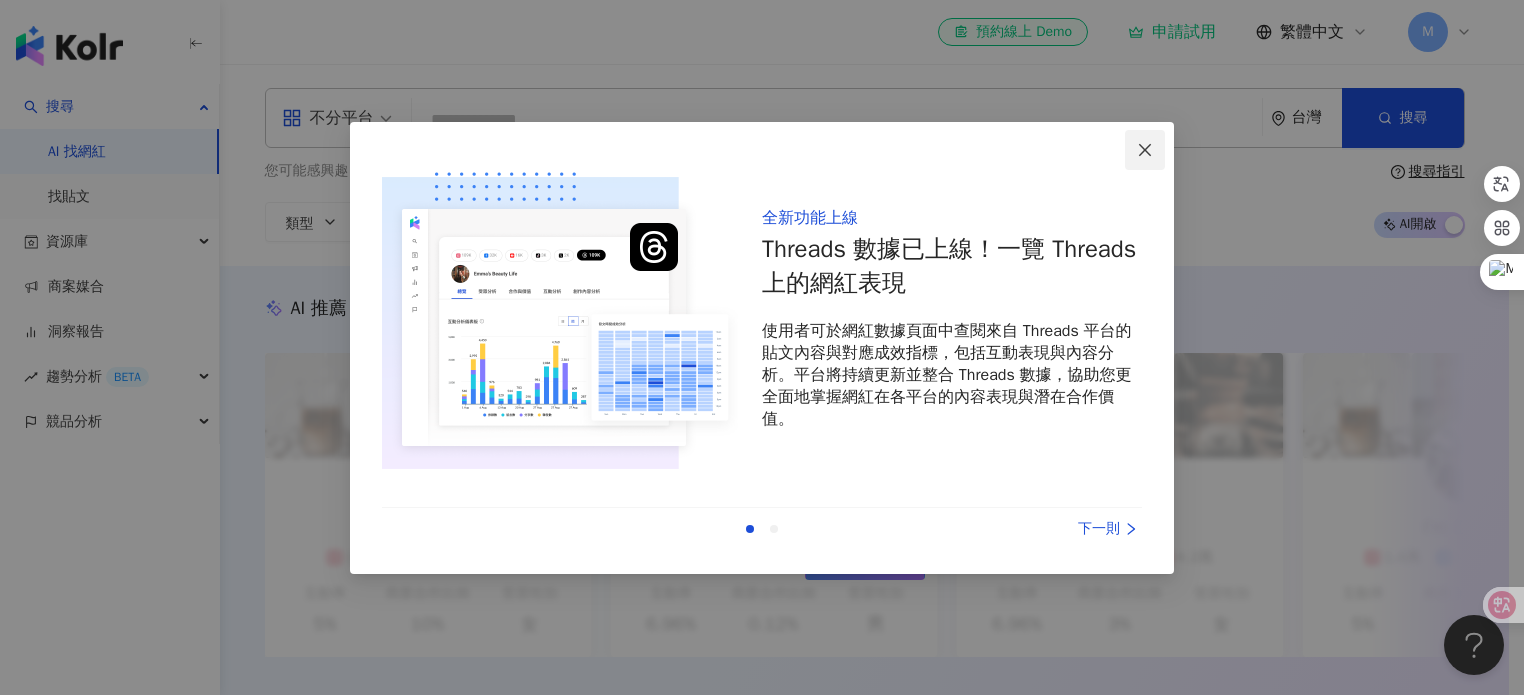 click at bounding box center [1145, 150] 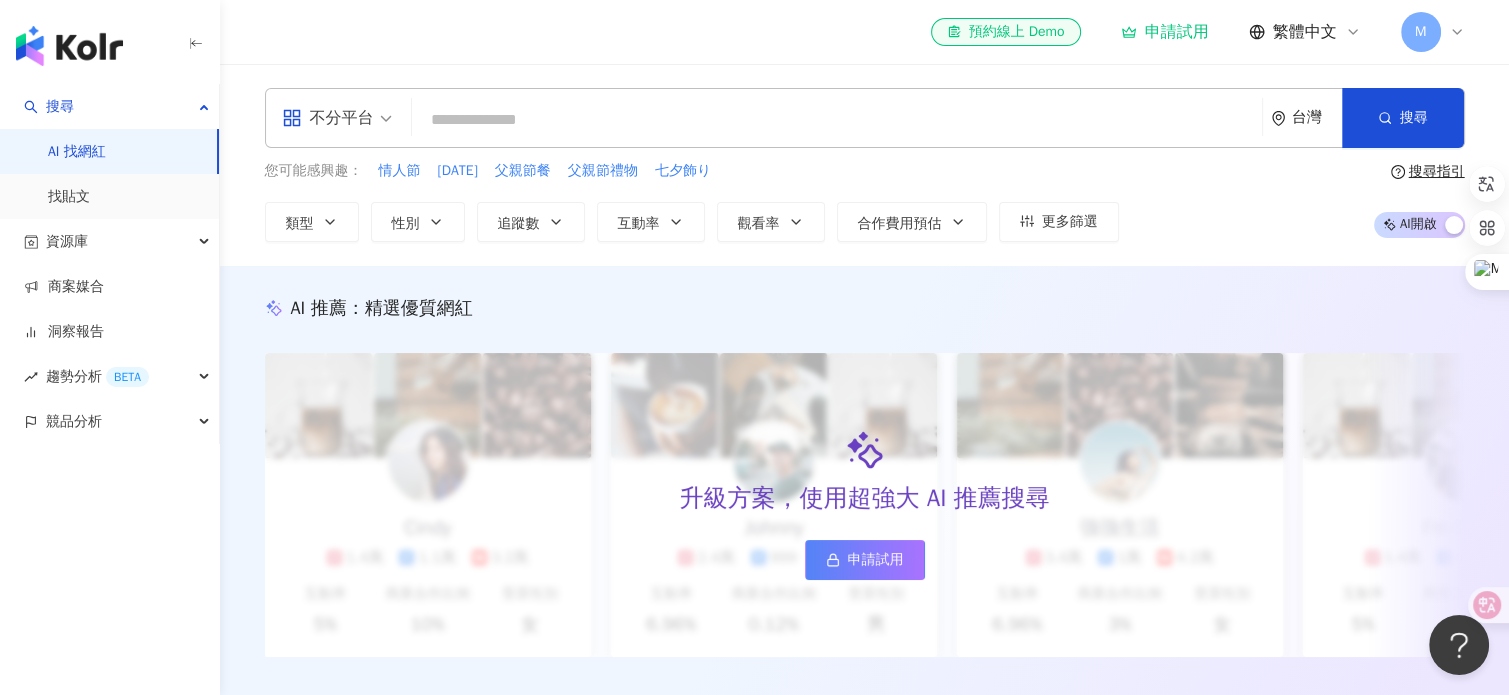 click on "AI 找網紅" at bounding box center [77, 152] 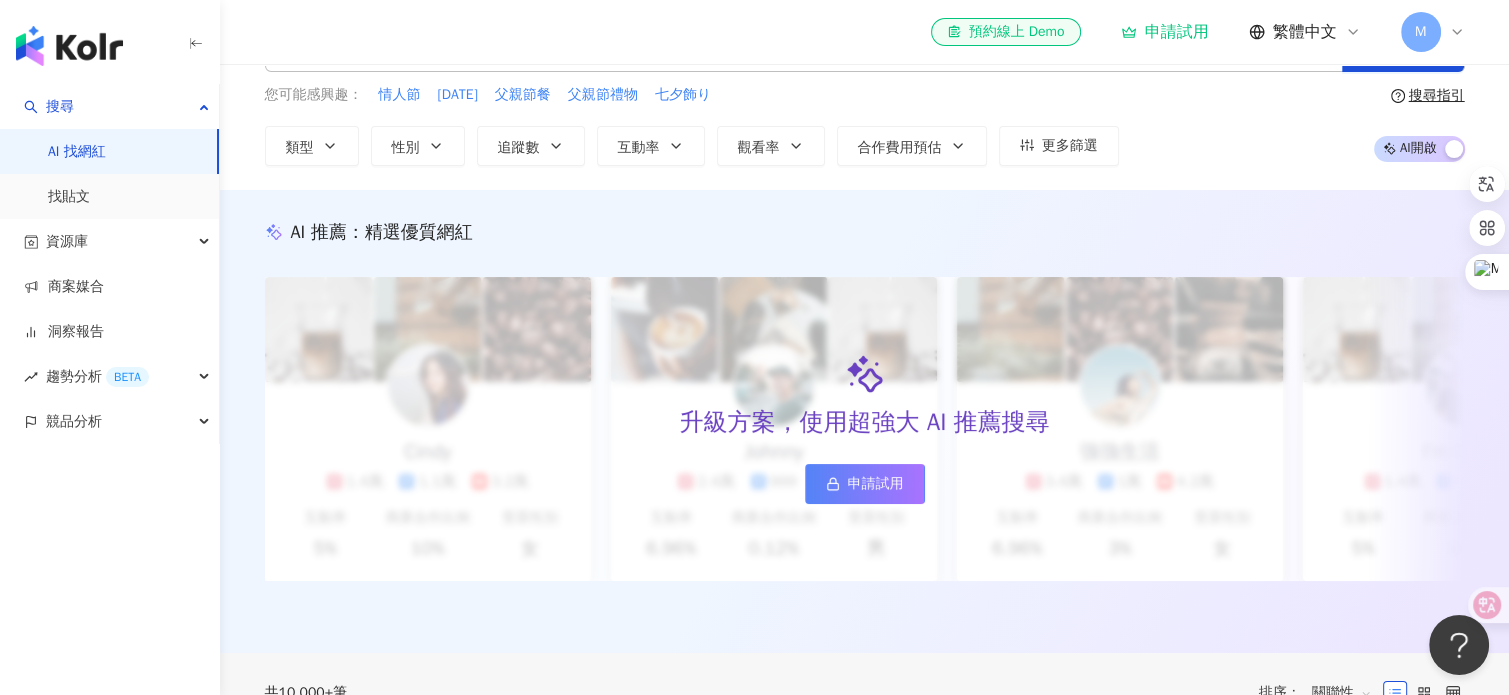 scroll, scrollTop: 0, scrollLeft: 0, axis: both 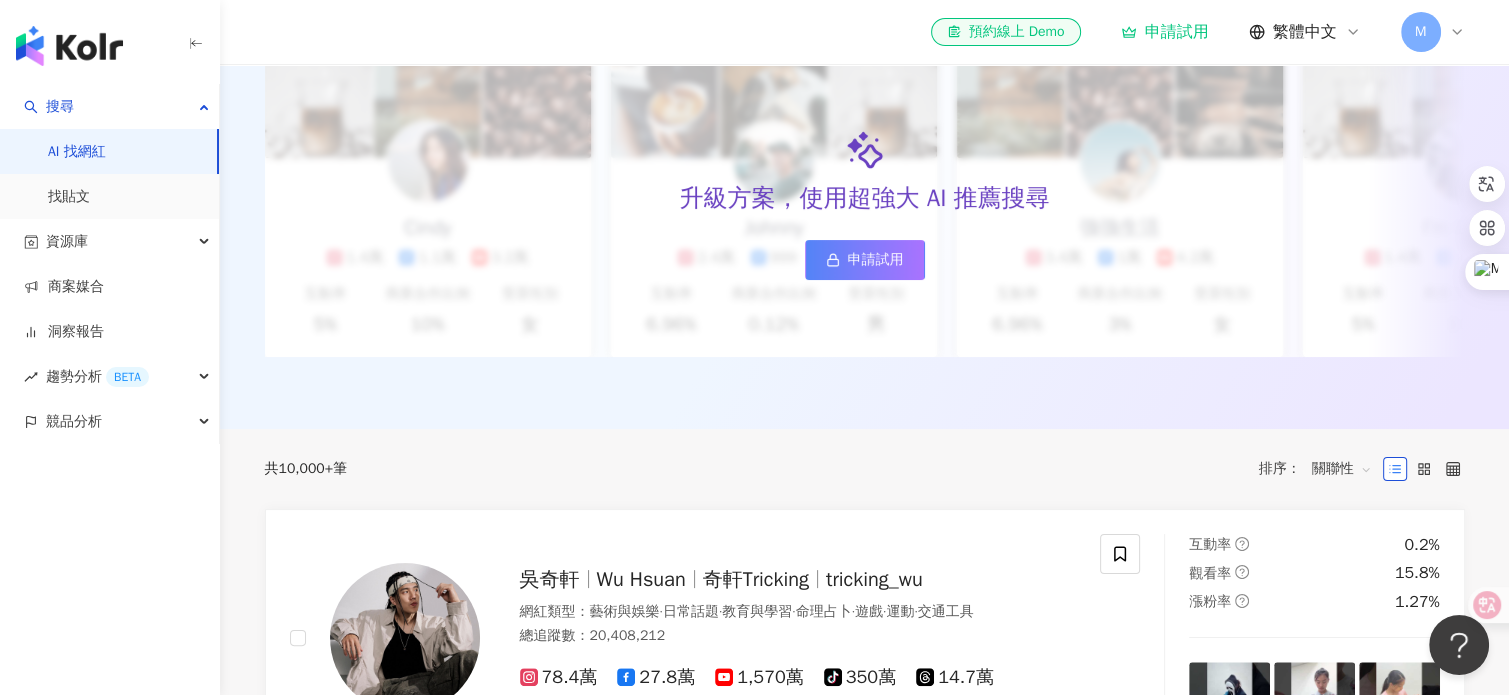 click on "AI 找網紅" at bounding box center (77, 152) 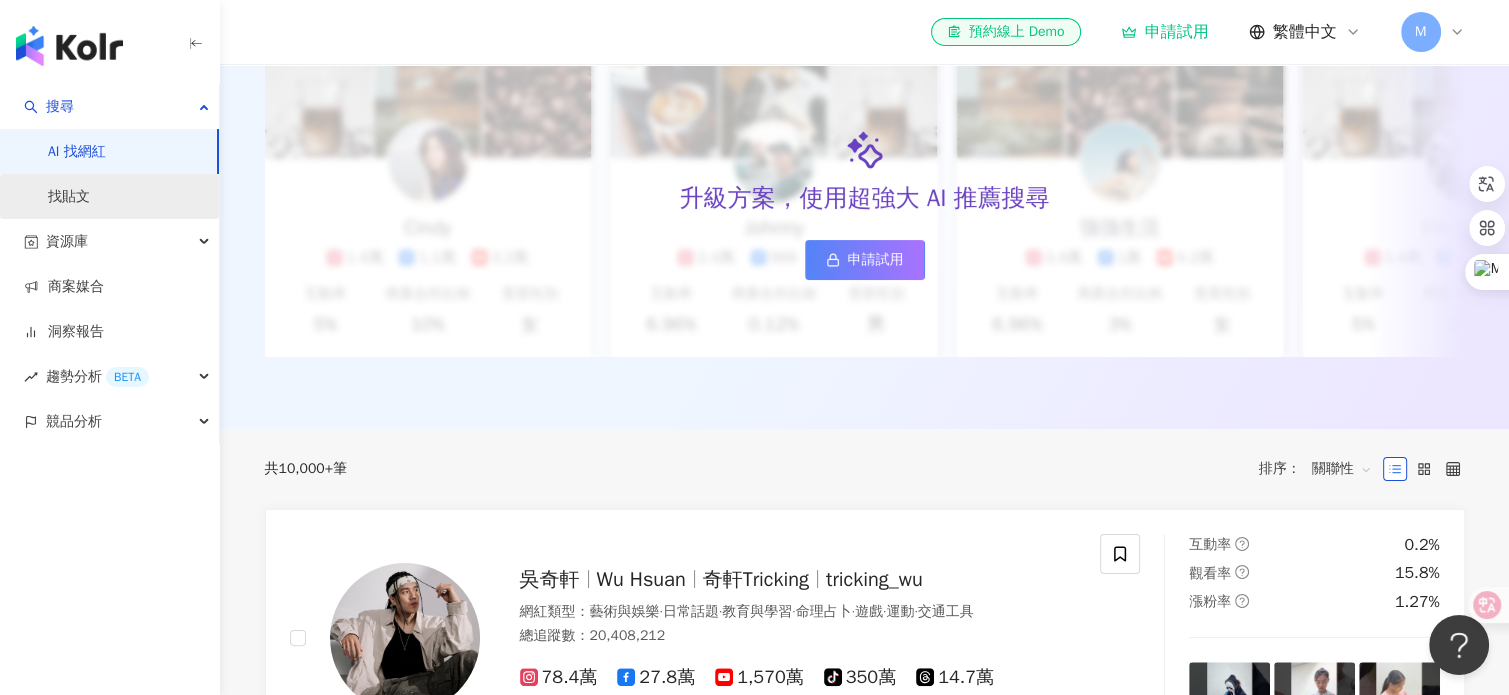 scroll, scrollTop: 0, scrollLeft: 0, axis: both 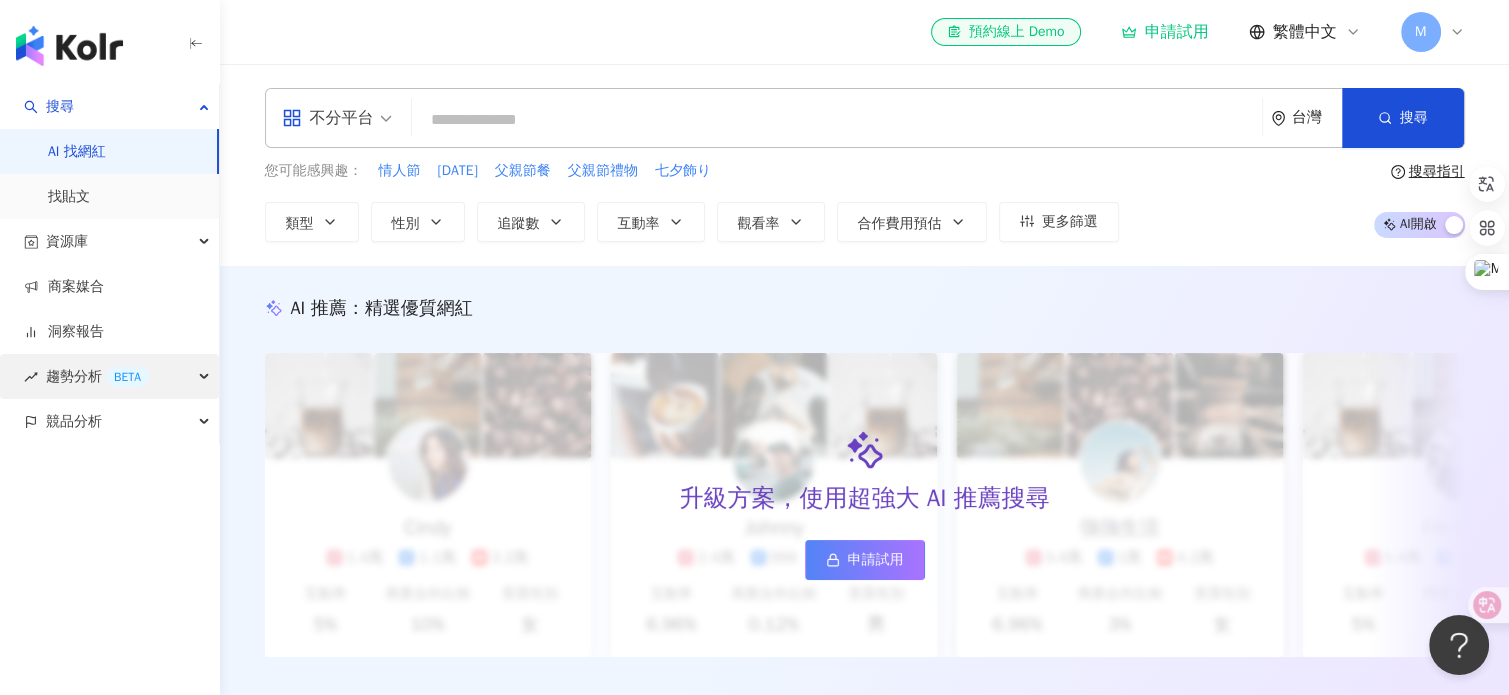 click on "趨勢分析 BETA" at bounding box center (97, 376) 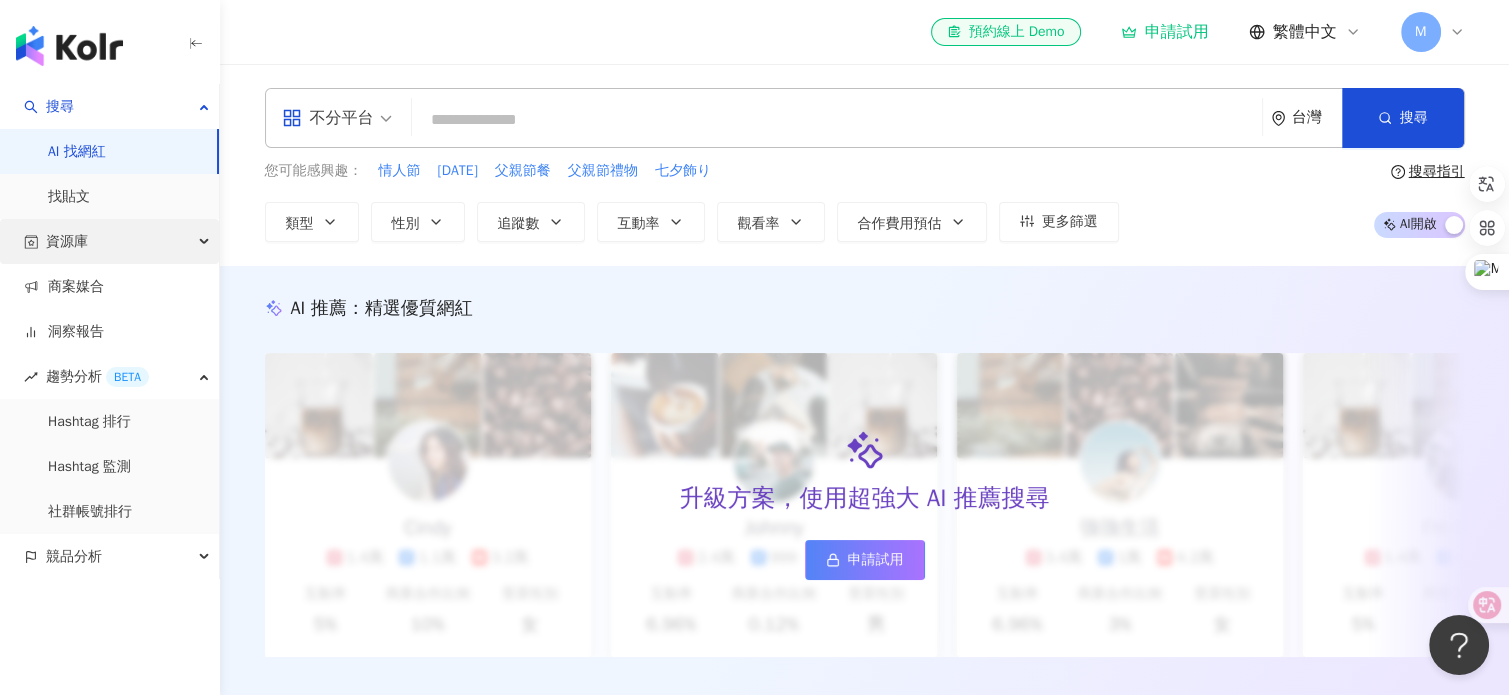 click on "資源庫" at bounding box center [109, 241] 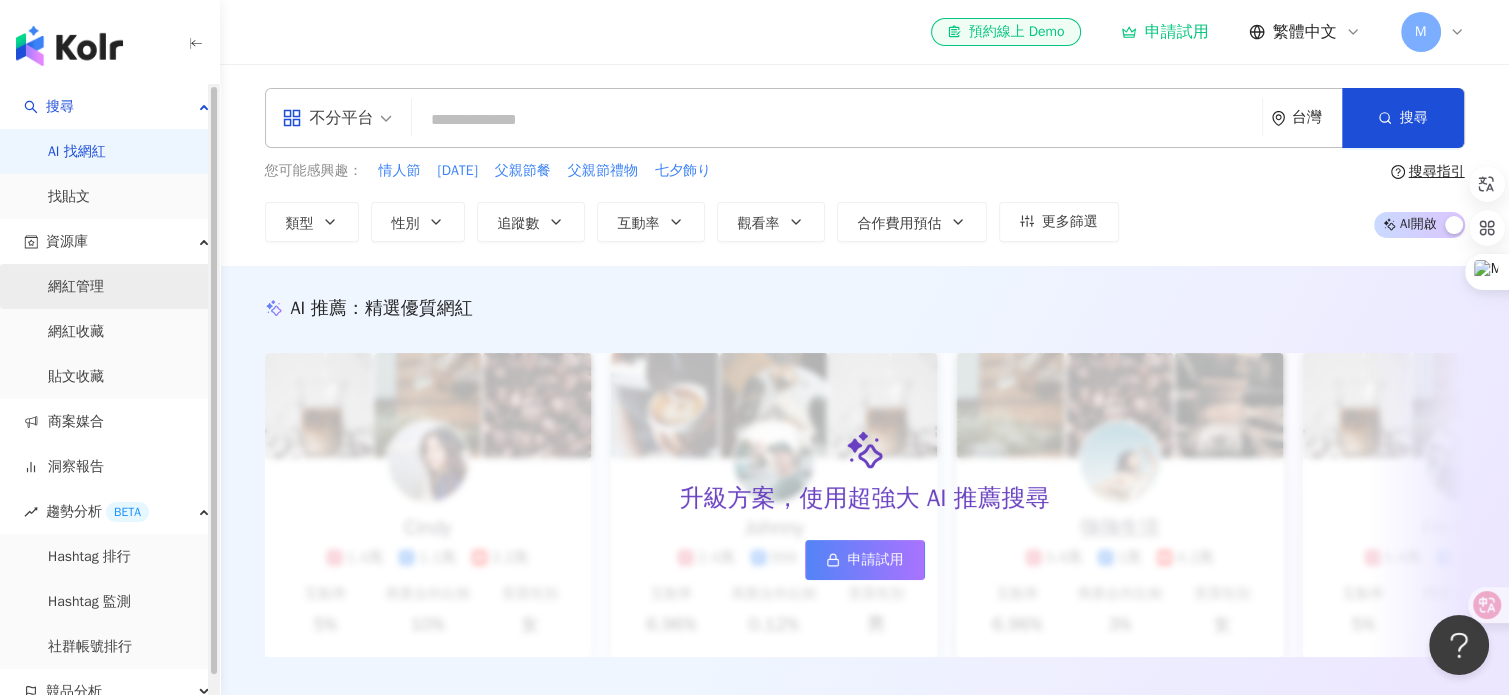 click on "網紅管理" at bounding box center (76, 287) 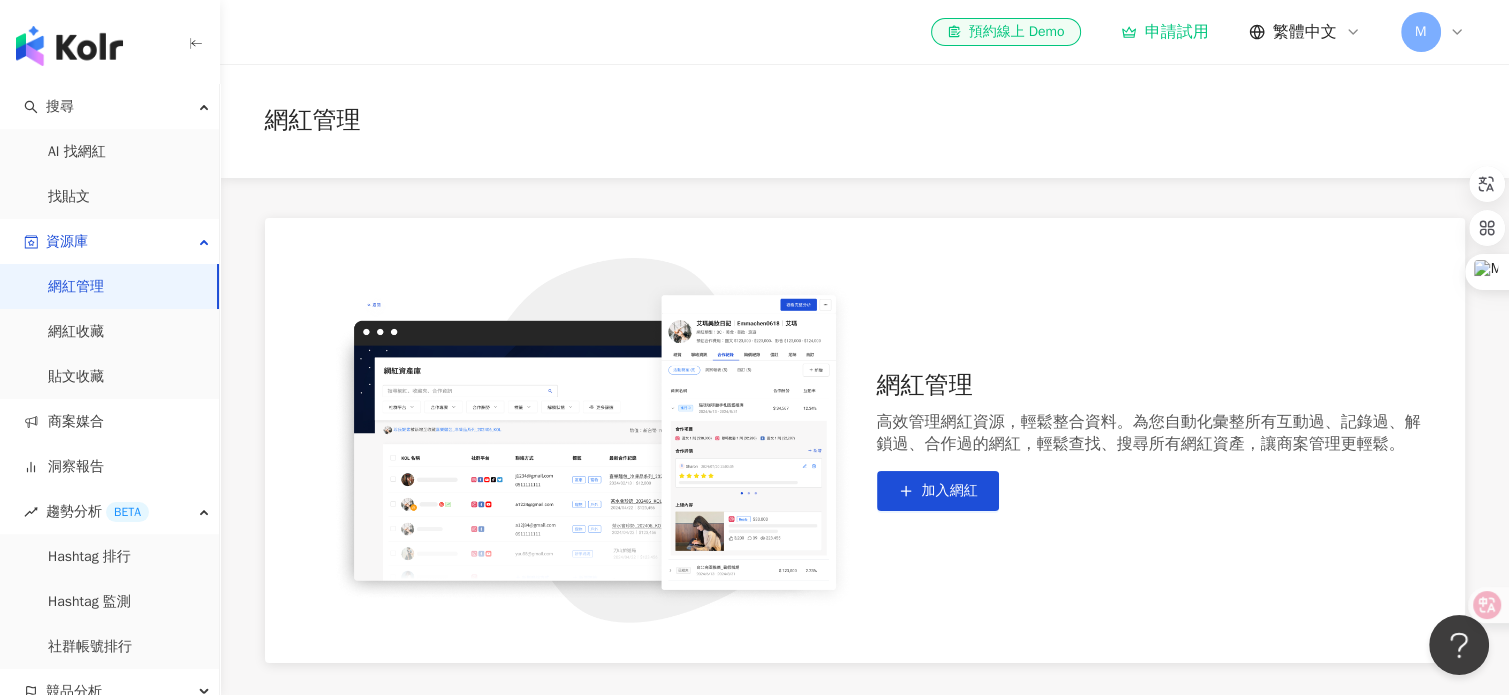 click 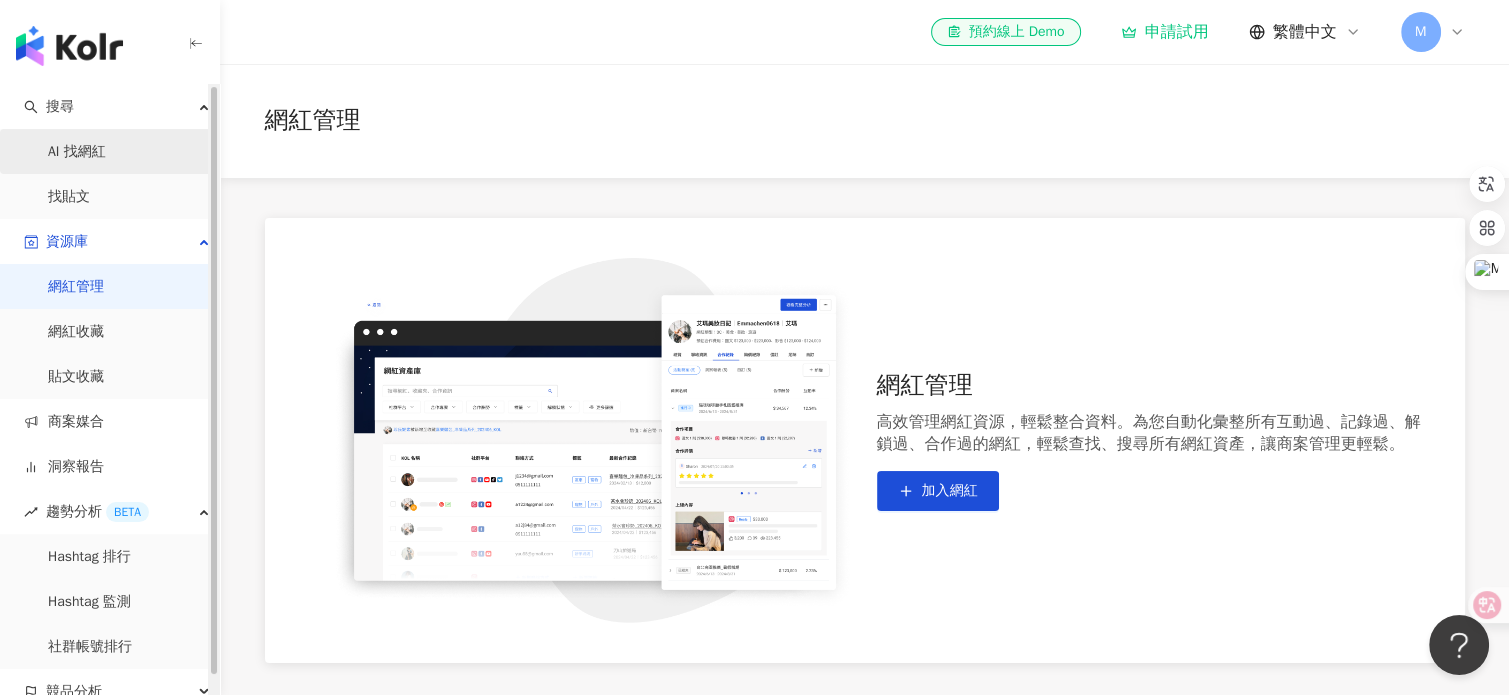 click on "AI 找網紅" at bounding box center [77, 152] 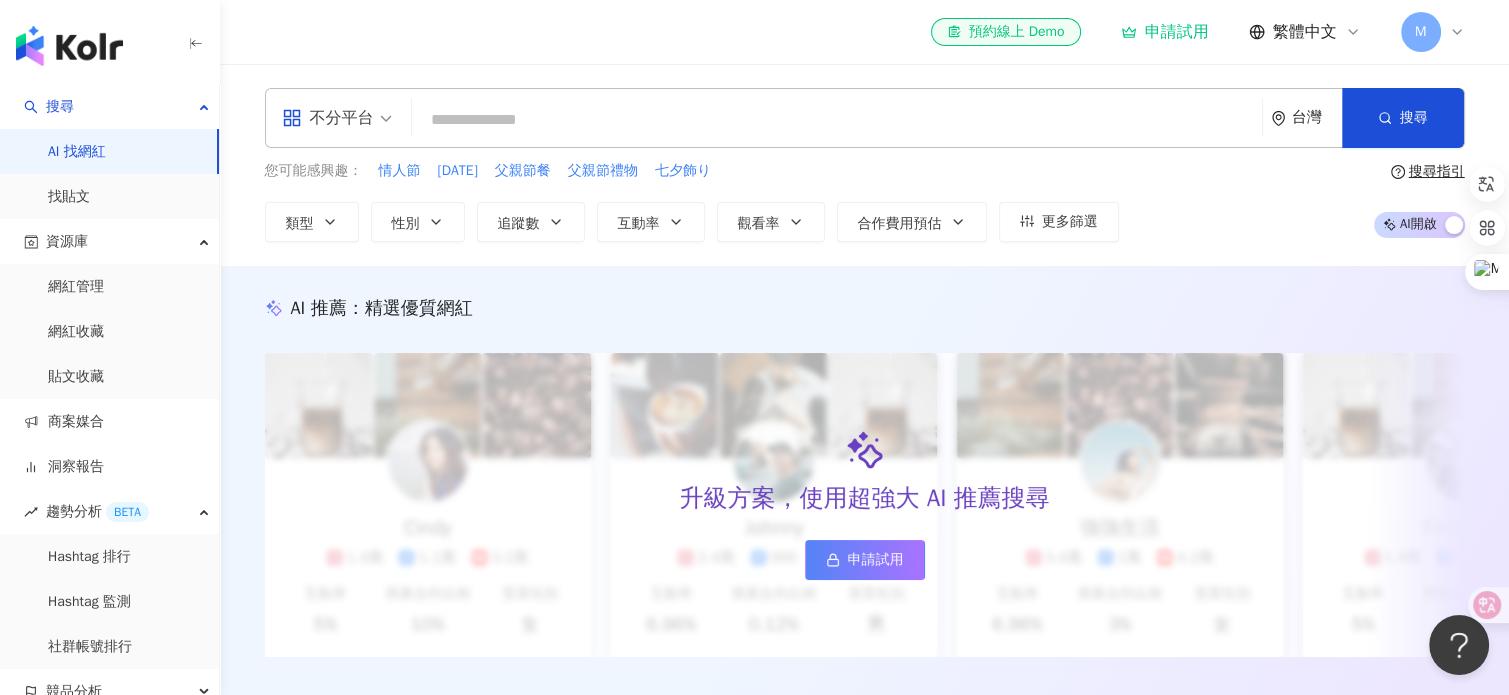 click at bounding box center (837, 120) 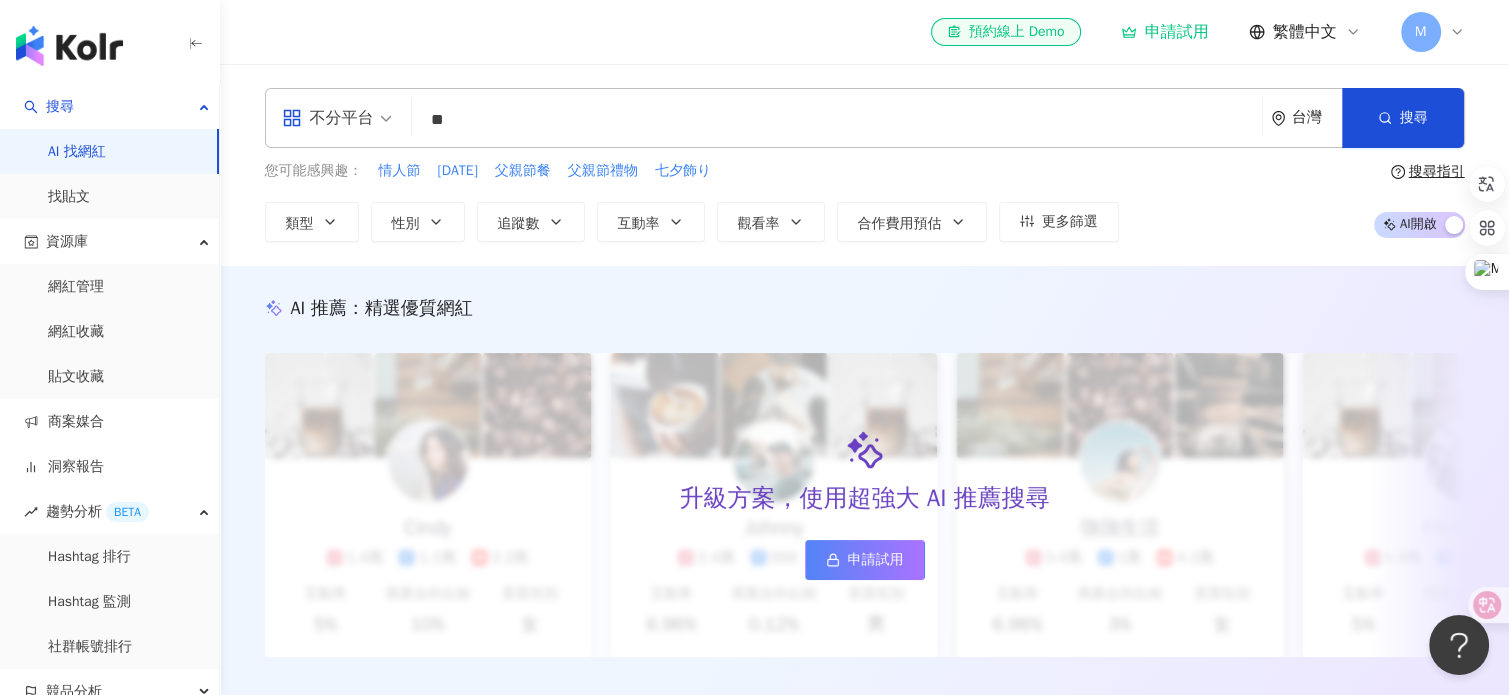 type on "**" 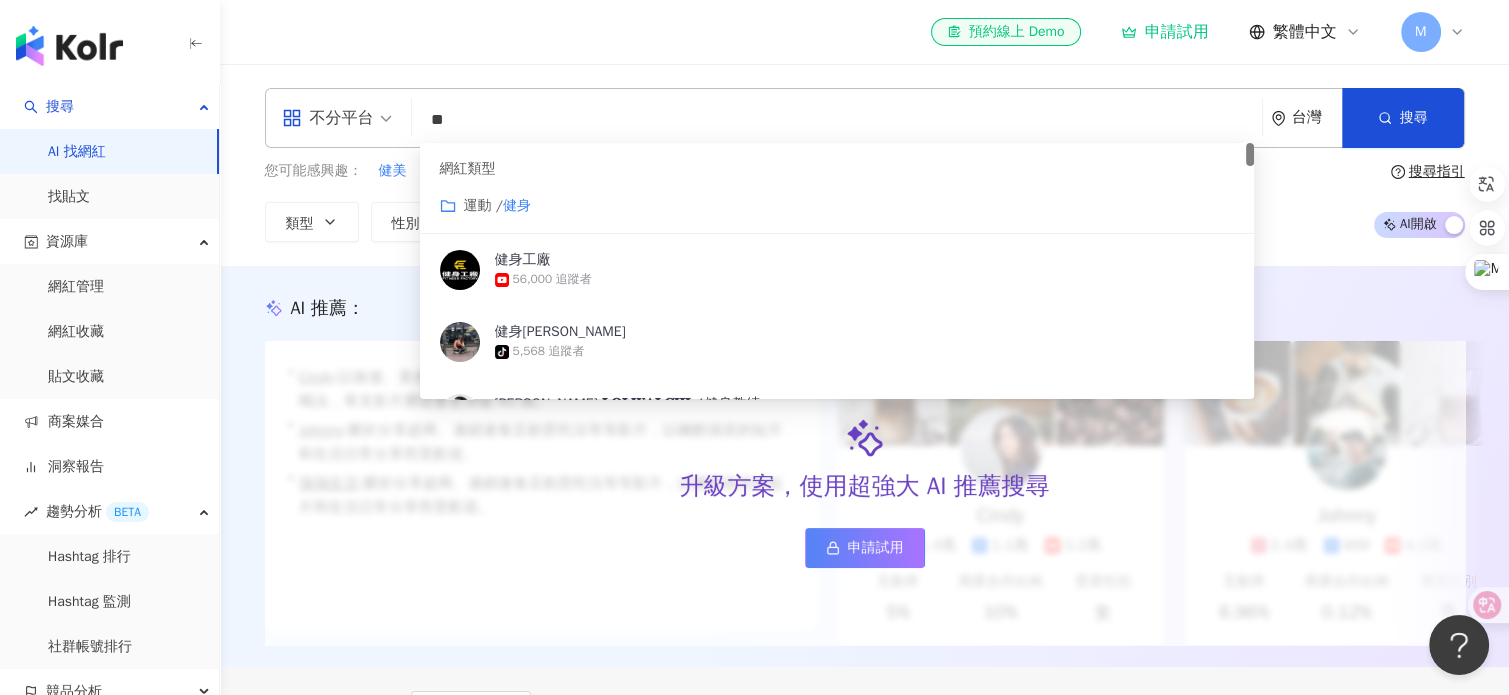 click on "運動 /" at bounding box center (483, 205) 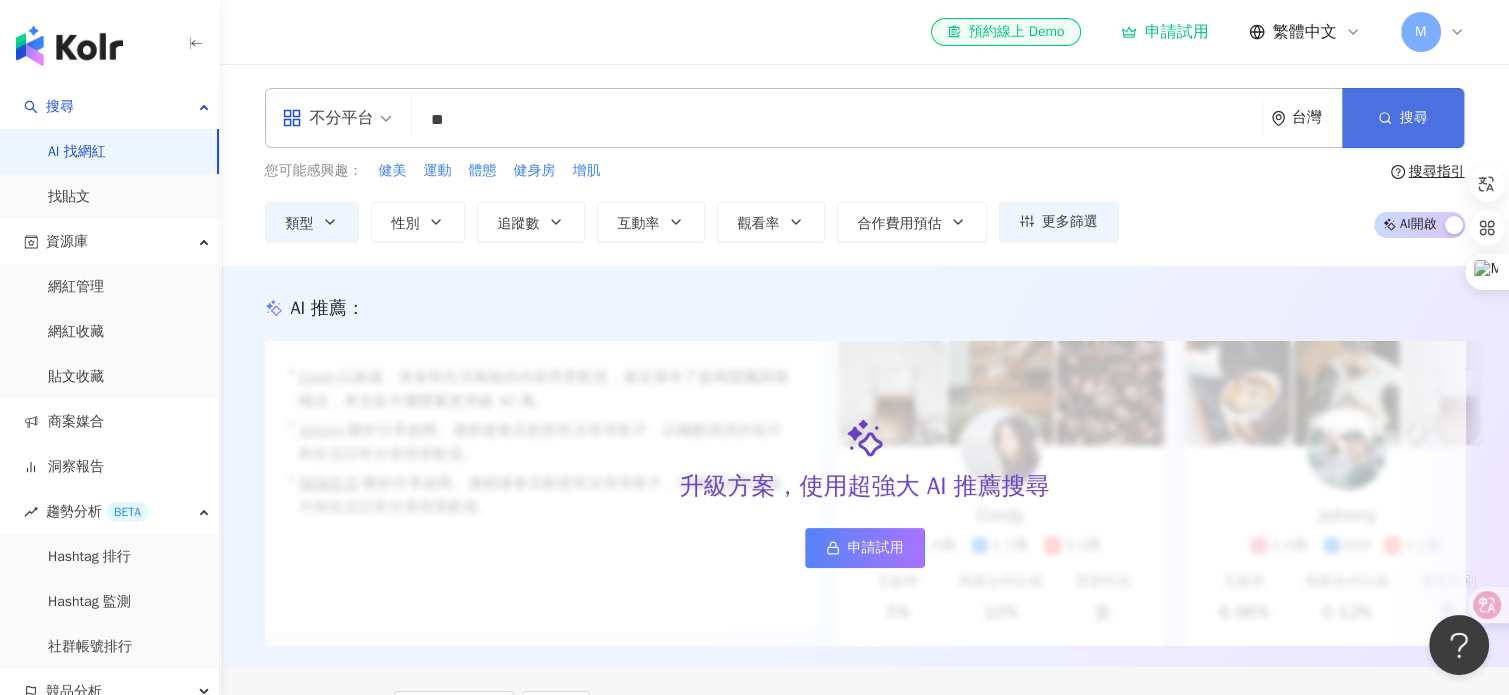 click on "搜尋" at bounding box center (1403, 118) 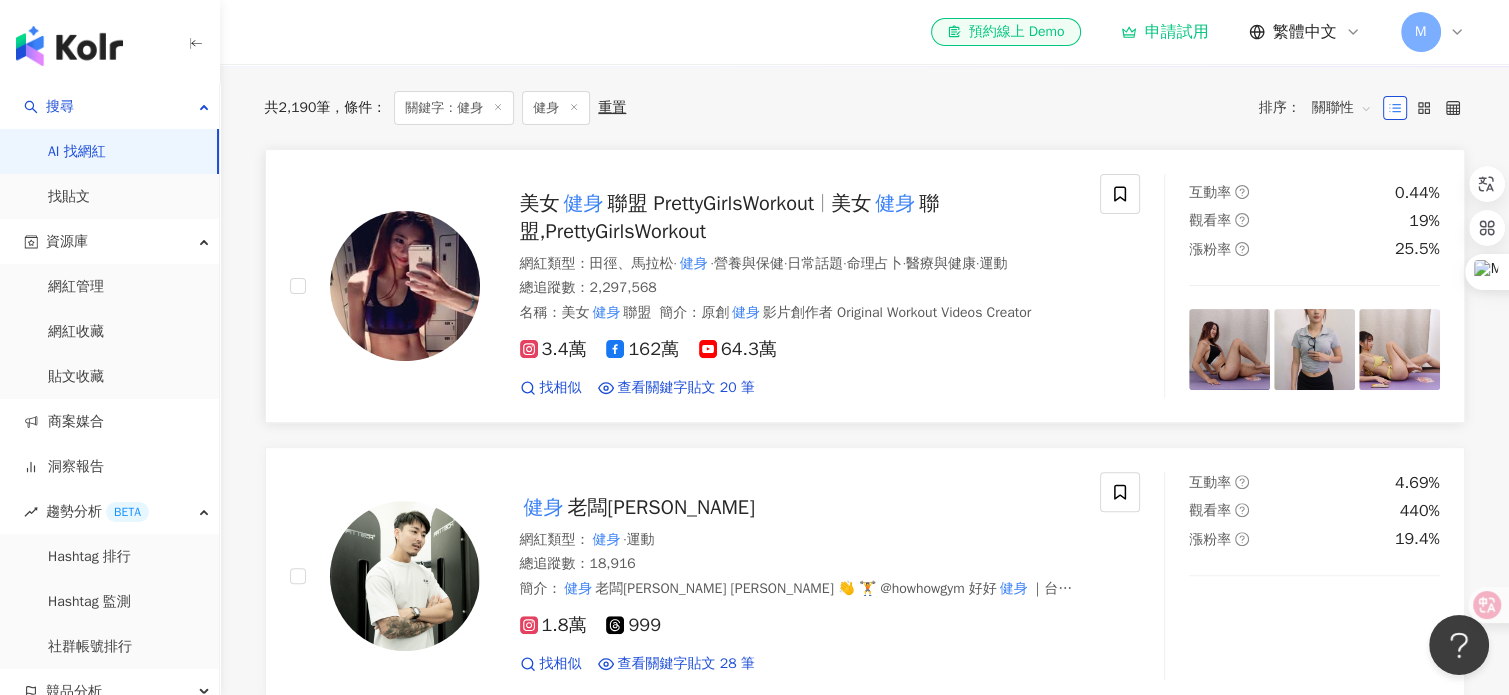 scroll, scrollTop: 700, scrollLeft: 0, axis: vertical 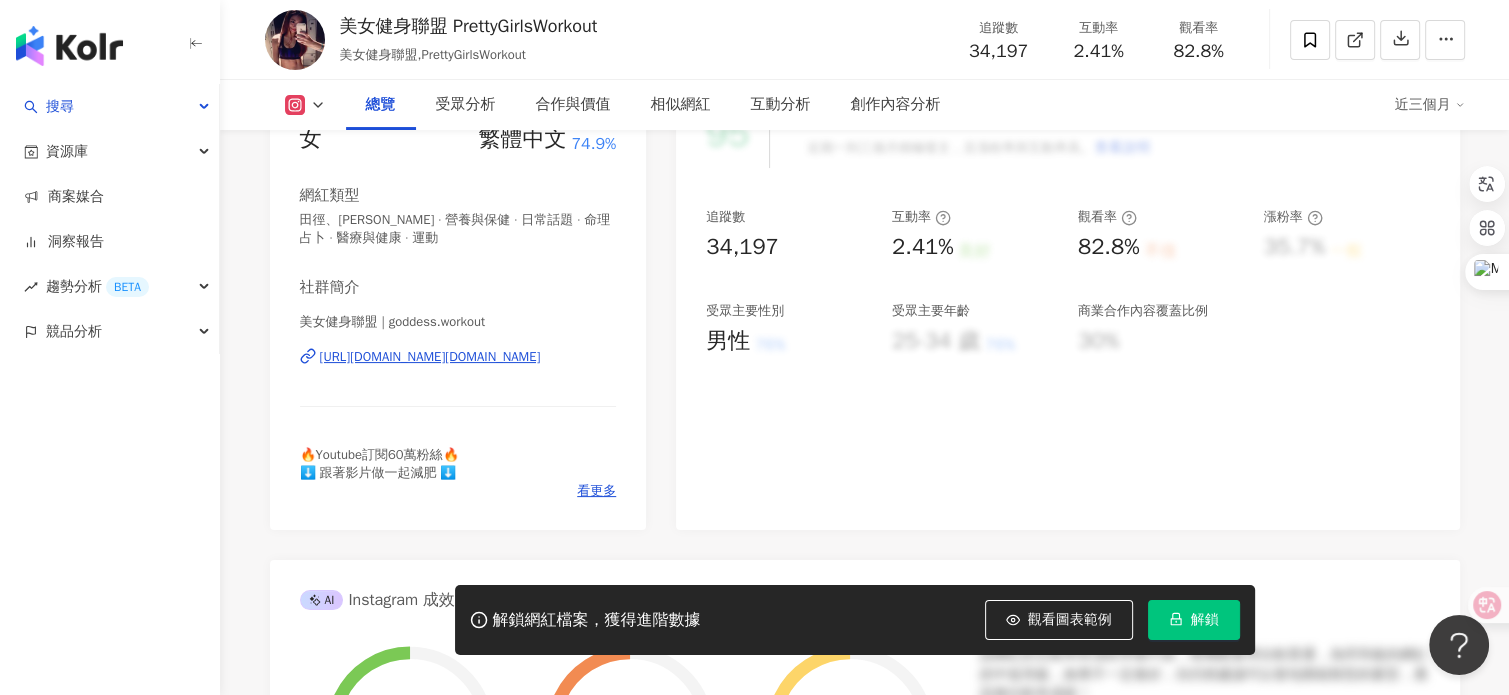 click on "https://www.instagram.com/goddess.workout/" at bounding box center [430, 357] 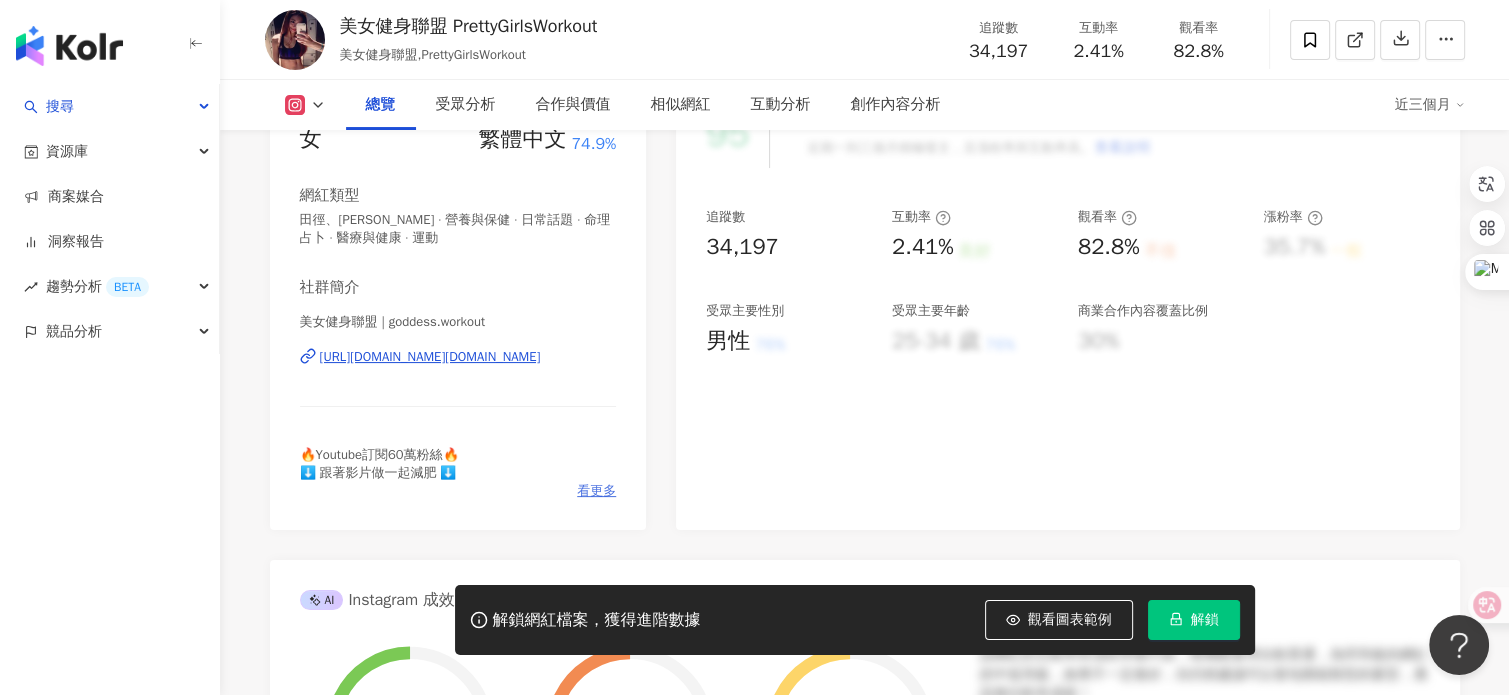 click on "看更多" at bounding box center (596, 491) 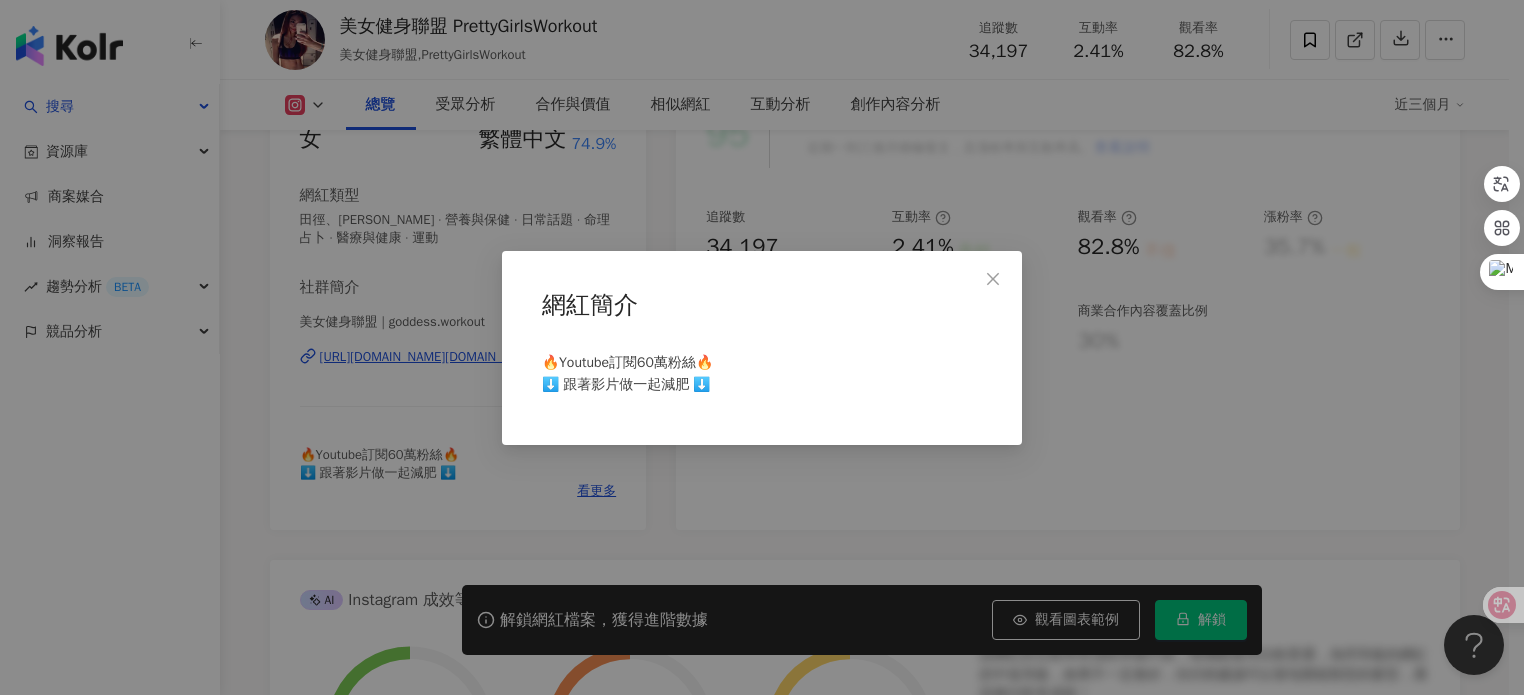 click on "🔥Youtube訂閱60萬粉絲🔥
⬇️  跟著影片做一起減肥 ⬇️" at bounding box center [627, 373] 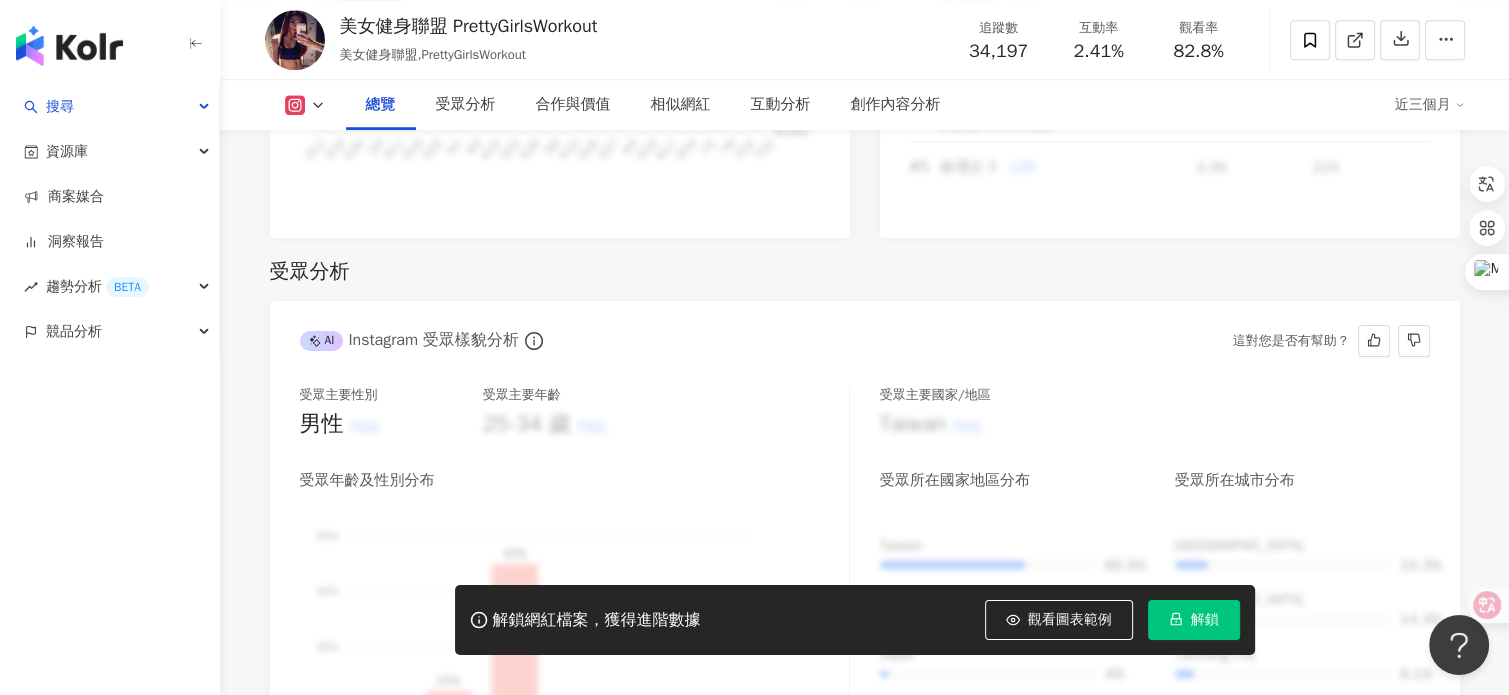scroll, scrollTop: 1700, scrollLeft: 0, axis: vertical 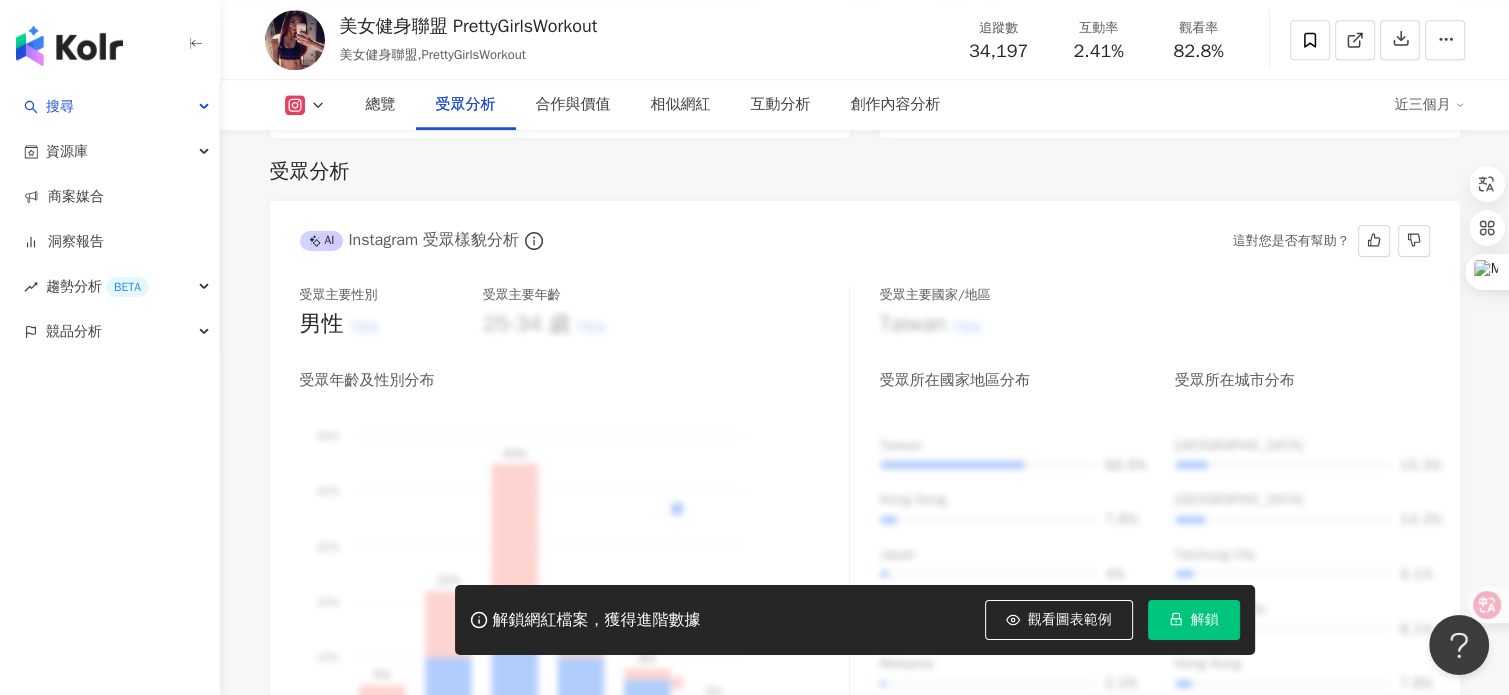 click on "受眾主要性別   男性 76% 受眾主要年齡   25-34 歲 76% 受眾年齡及性別分布 男性 女性 50% 50% 40% 40% 30% 30% 20% 20% 10% 10% 0% 0% 5% 22% 45% 18% 8% 2% 13-17 13-17 18-24 18-24 25-34 25-34 35-44 35-44 45-64 45-64 65- 65- 受眾主要國家/地區   Taiwan 76% 受眾所在國家地區分布 受眾所在城市分布 Taiwan 66.9% Hong Kong 7.8% Japan 4% United States of America 2.5% Malaysia 2.2% New Taipei City 15.3% Taipei City 14.3% Taichung City 9.1% Kaohsiung City 8.1% Hong Kong 7.8%" at bounding box center [865, 529] 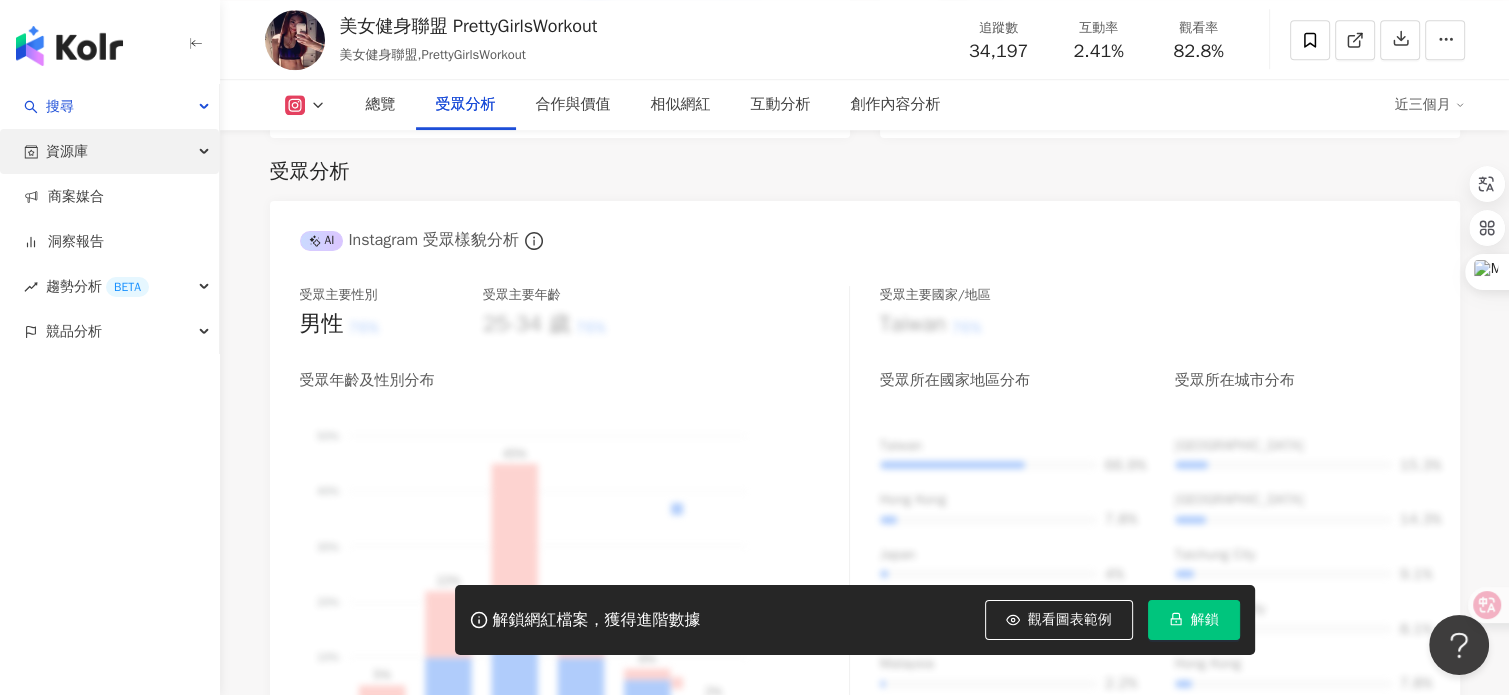 click on "資源庫" at bounding box center [67, 151] 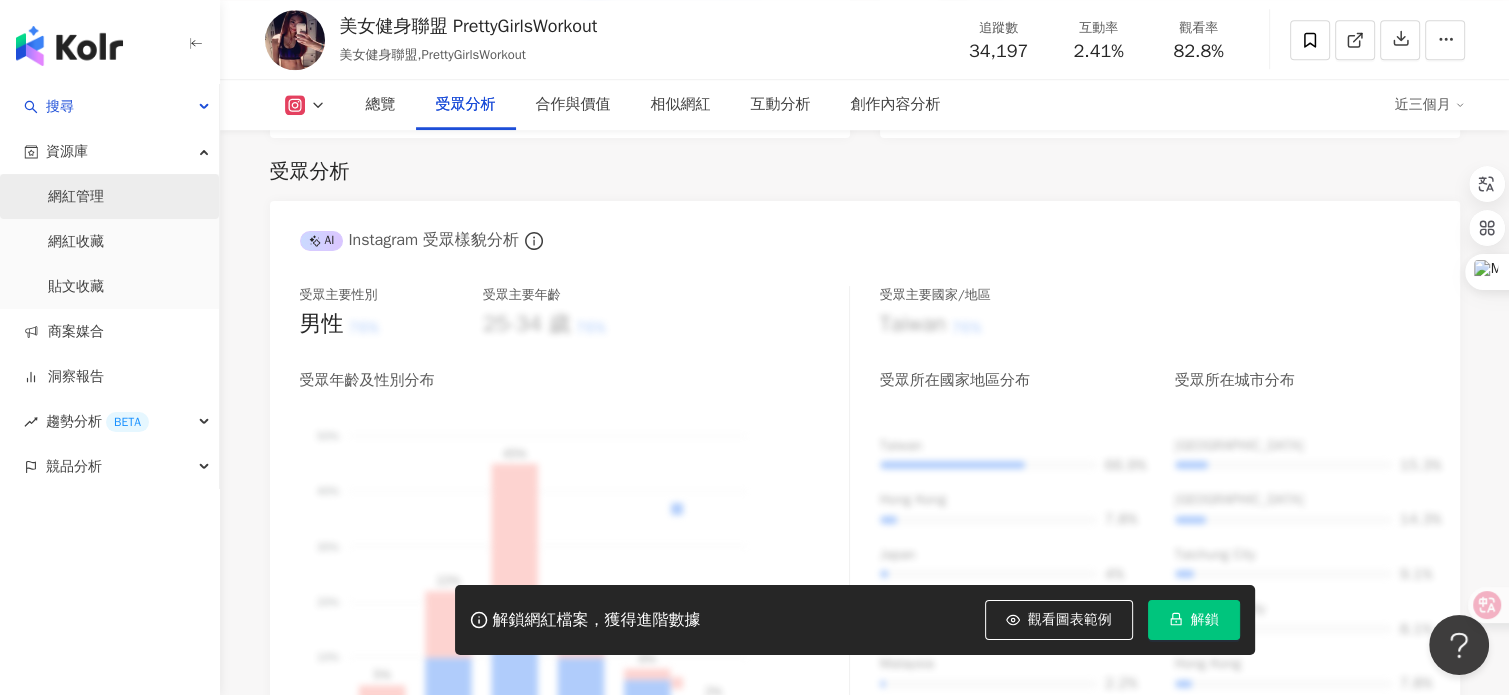 click on "網紅管理" at bounding box center (76, 197) 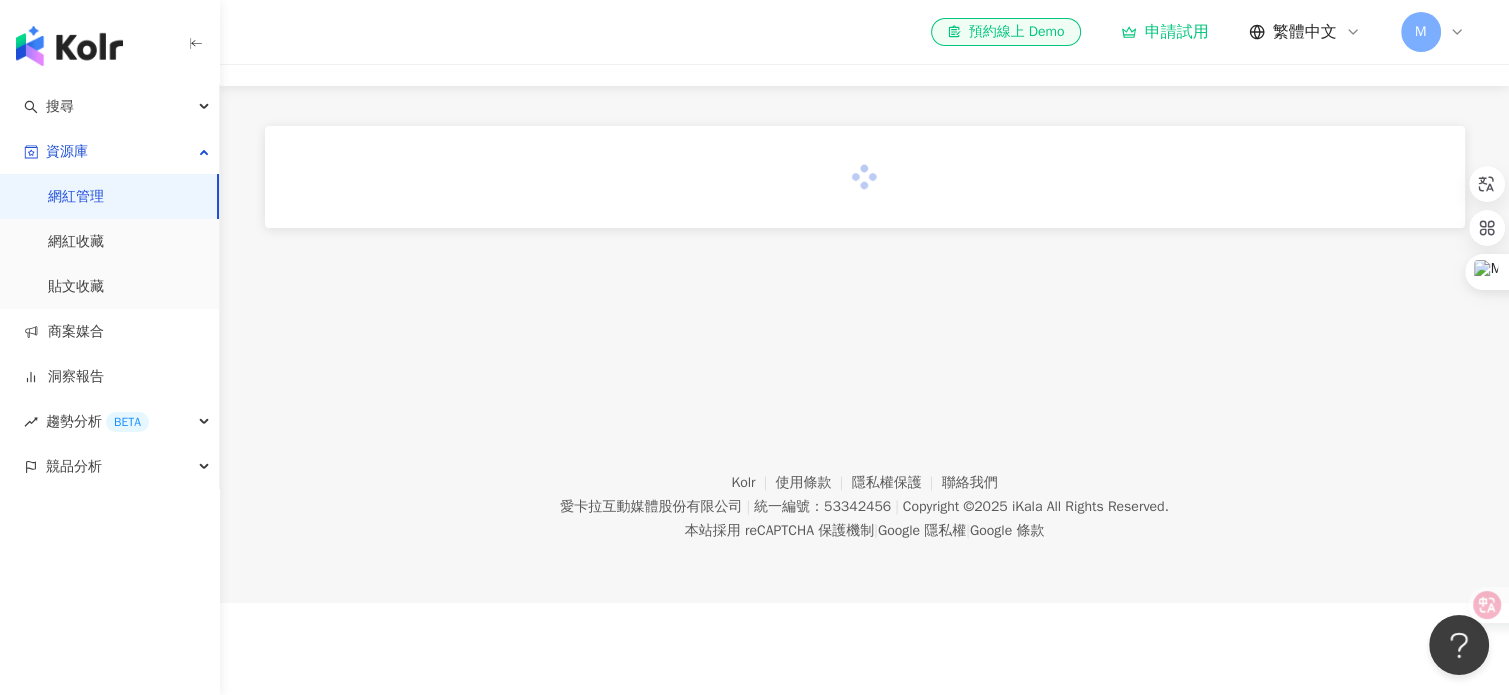 scroll, scrollTop: 0, scrollLeft: 0, axis: both 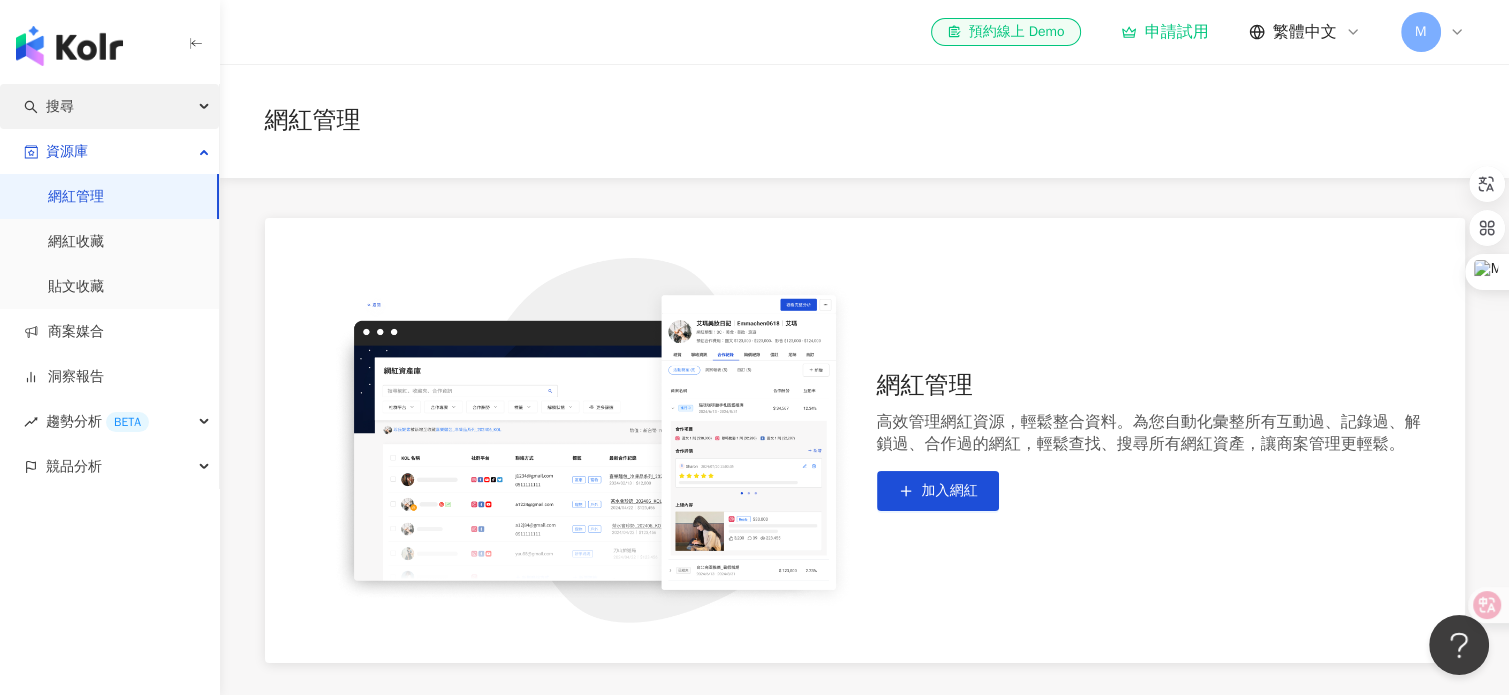 click on "搜尋" at bounding box center (60, 106) 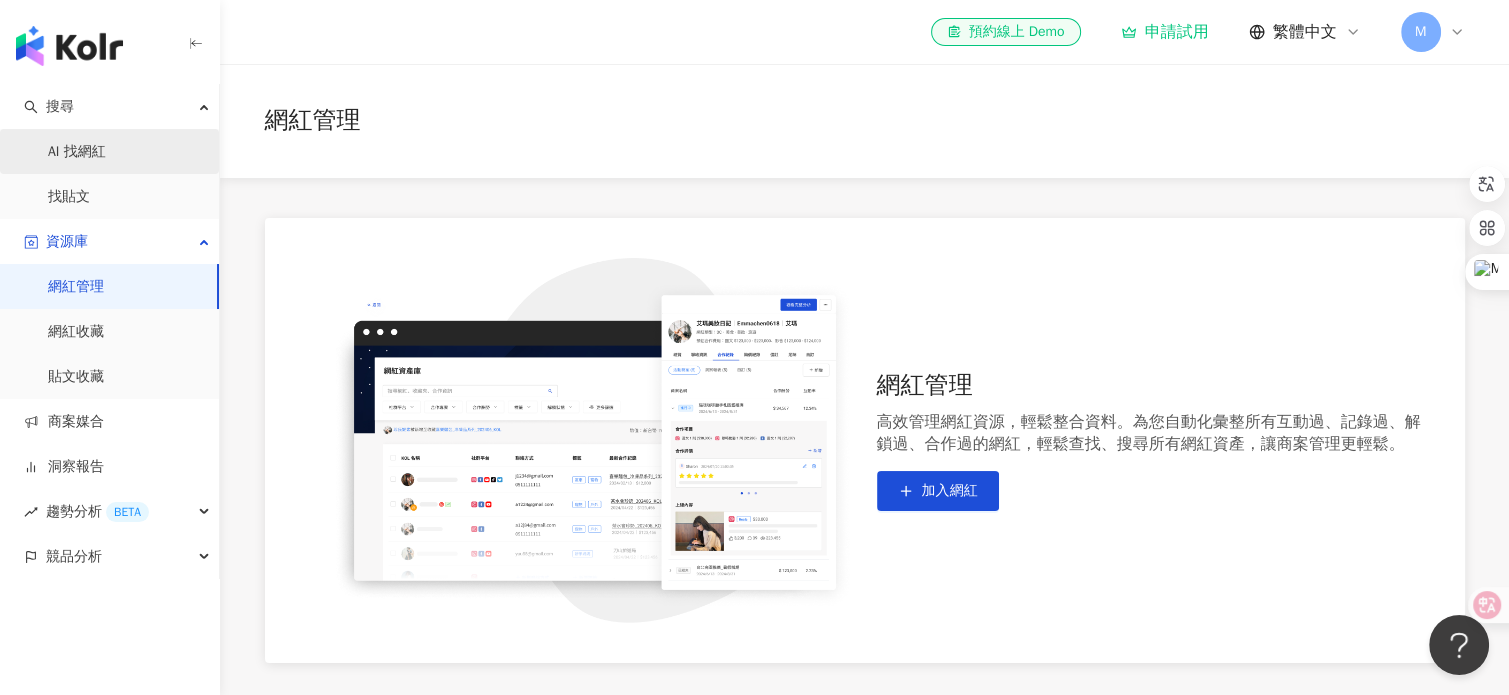 click on "AI 找網紅" at bounding box center [77, 152] 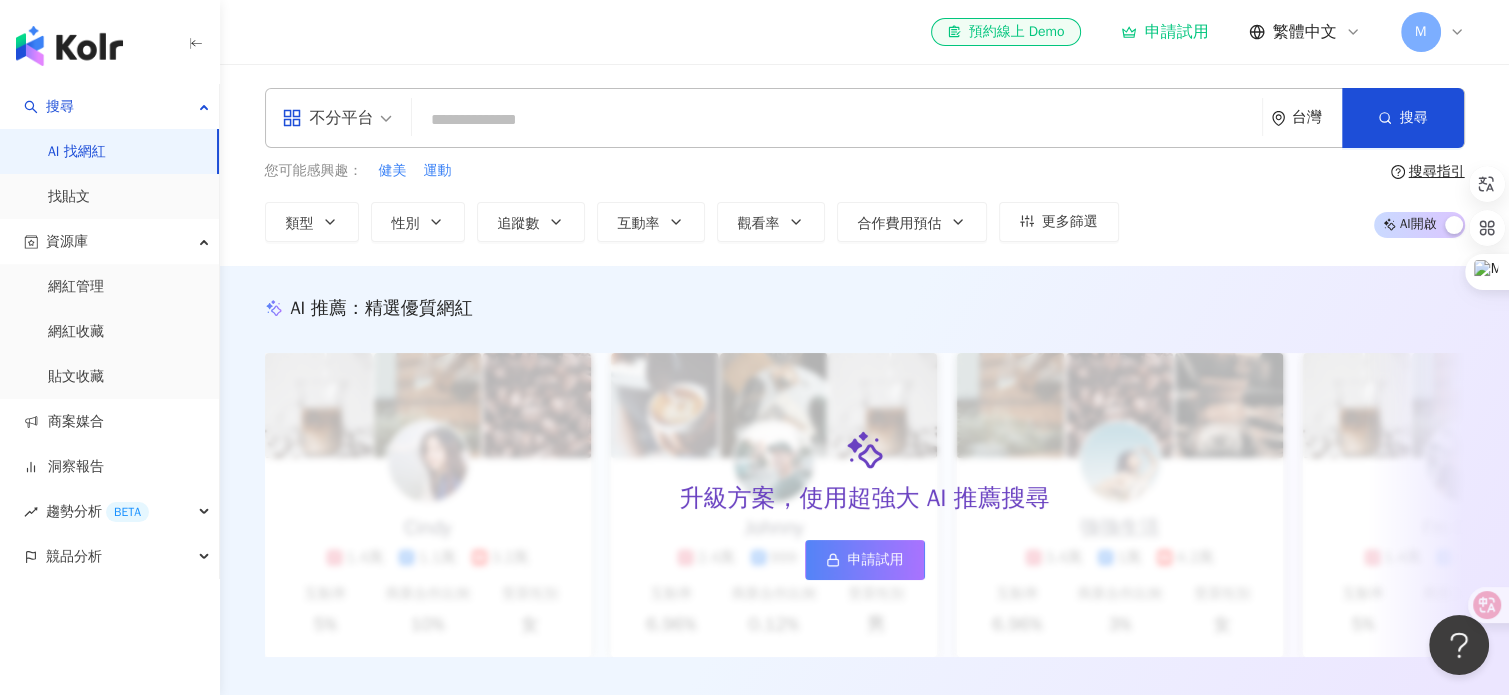 click at bounding box center [837, 120] 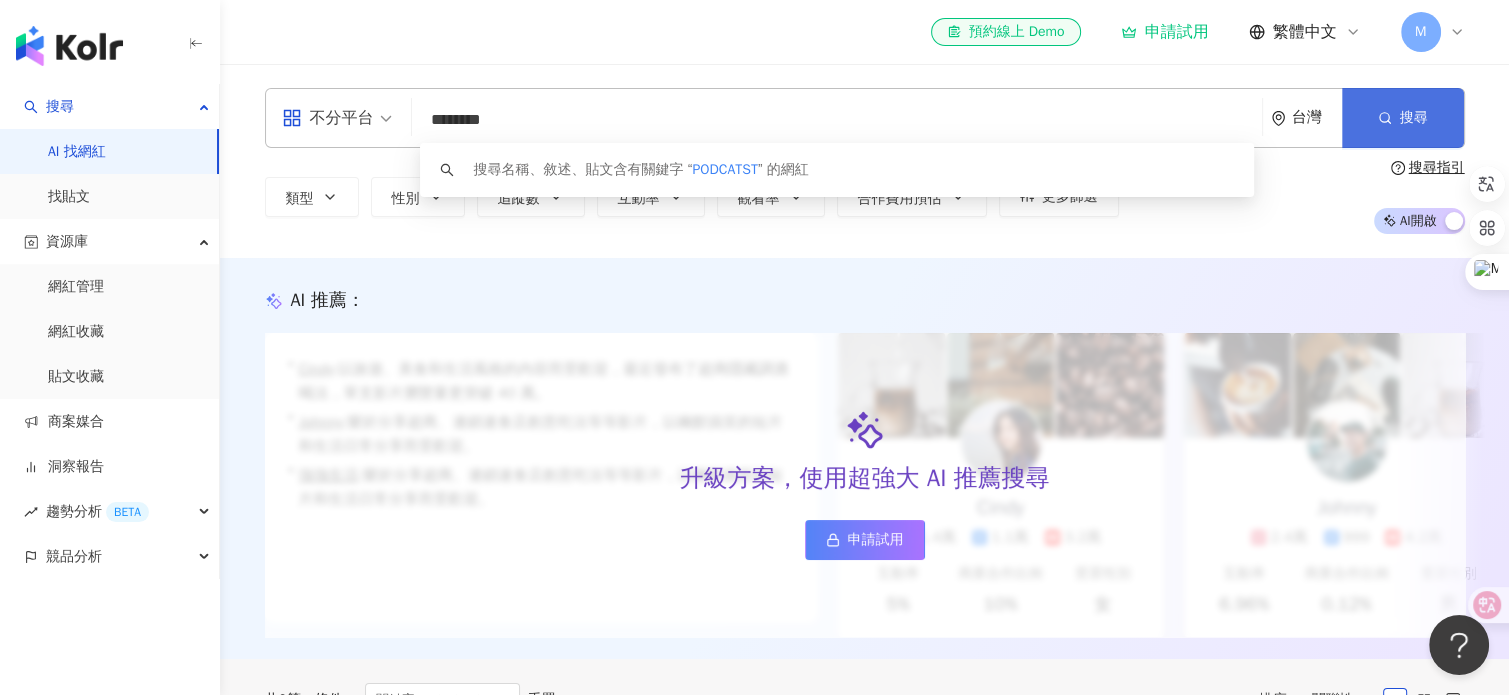 type on "********" 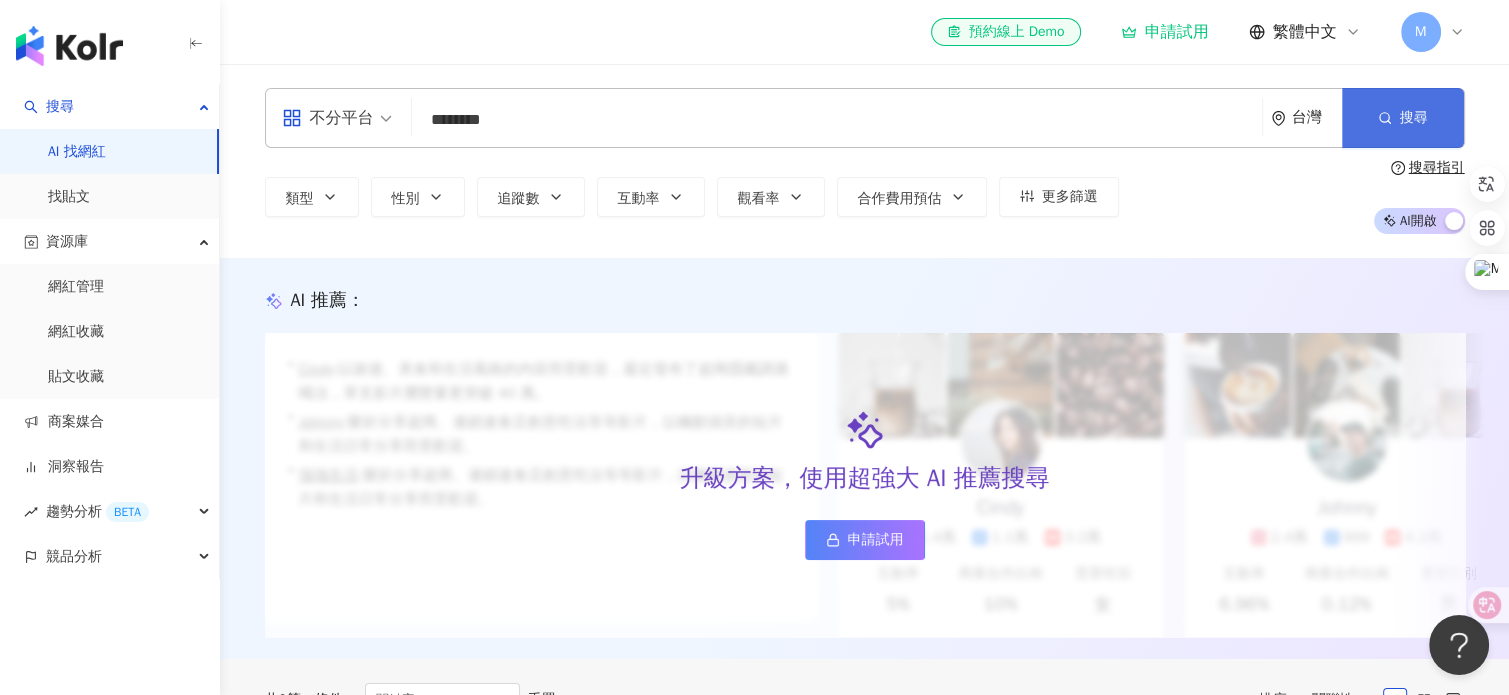 click on "搜尋" at bounding box center (1414, 118) 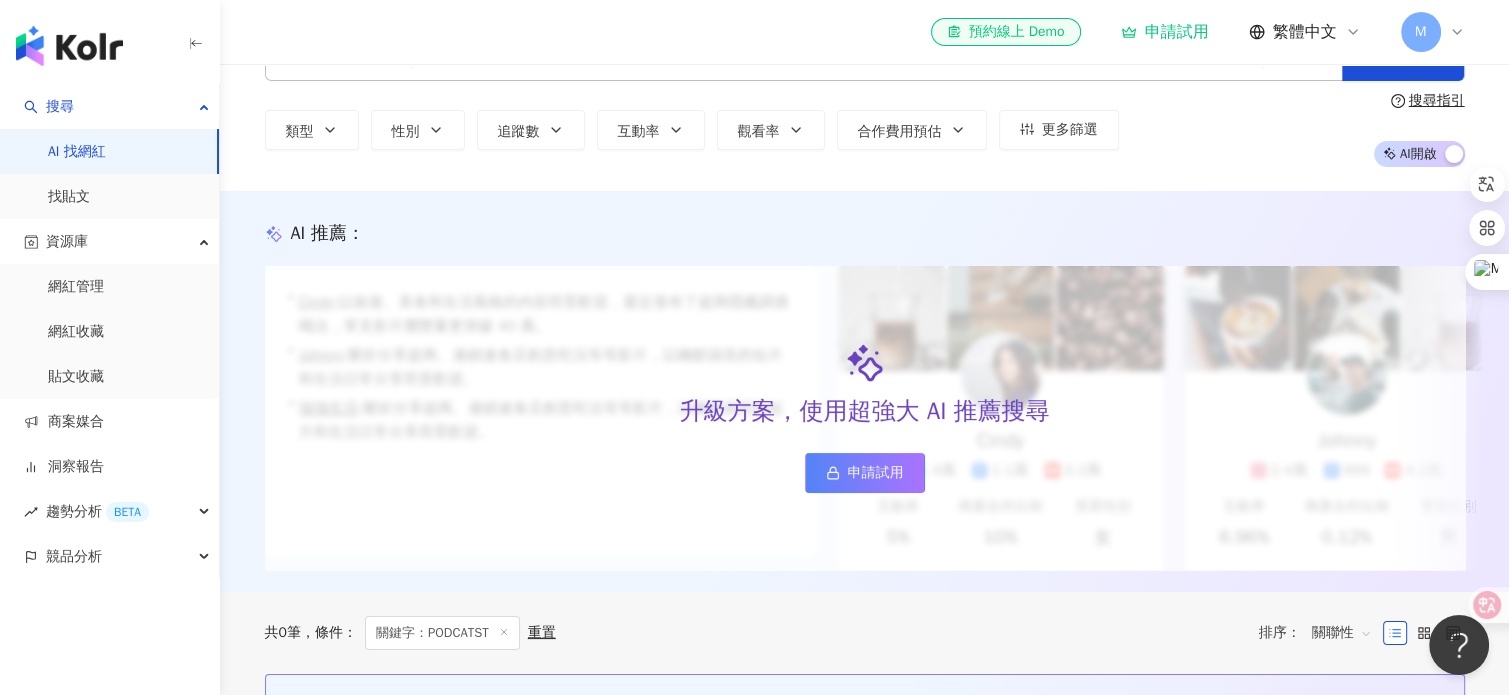 scroll, scrollTop: 0, scrollLeft: 0, axis: both 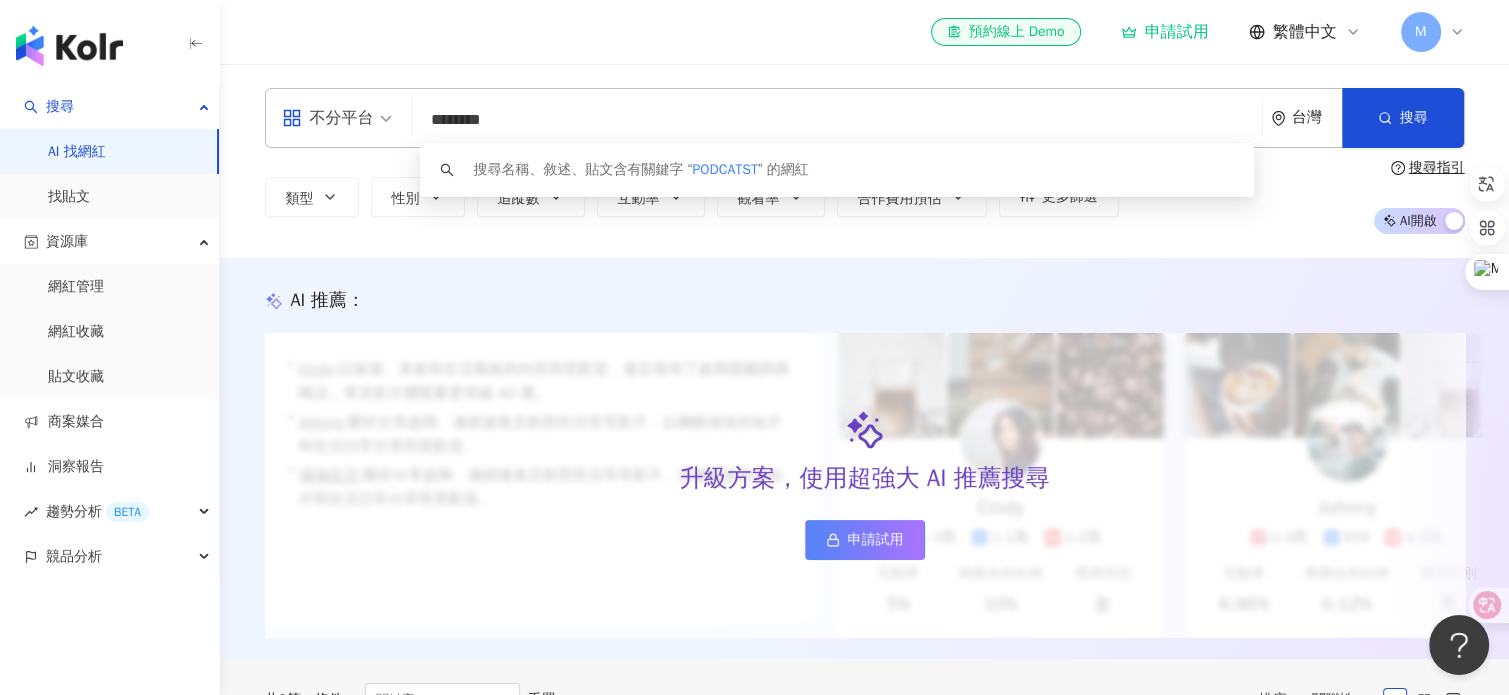 drag, startPoint x: 537, startPoint y: 107, endPoint x: 376, endPoint y: 110, distance: 161.02795 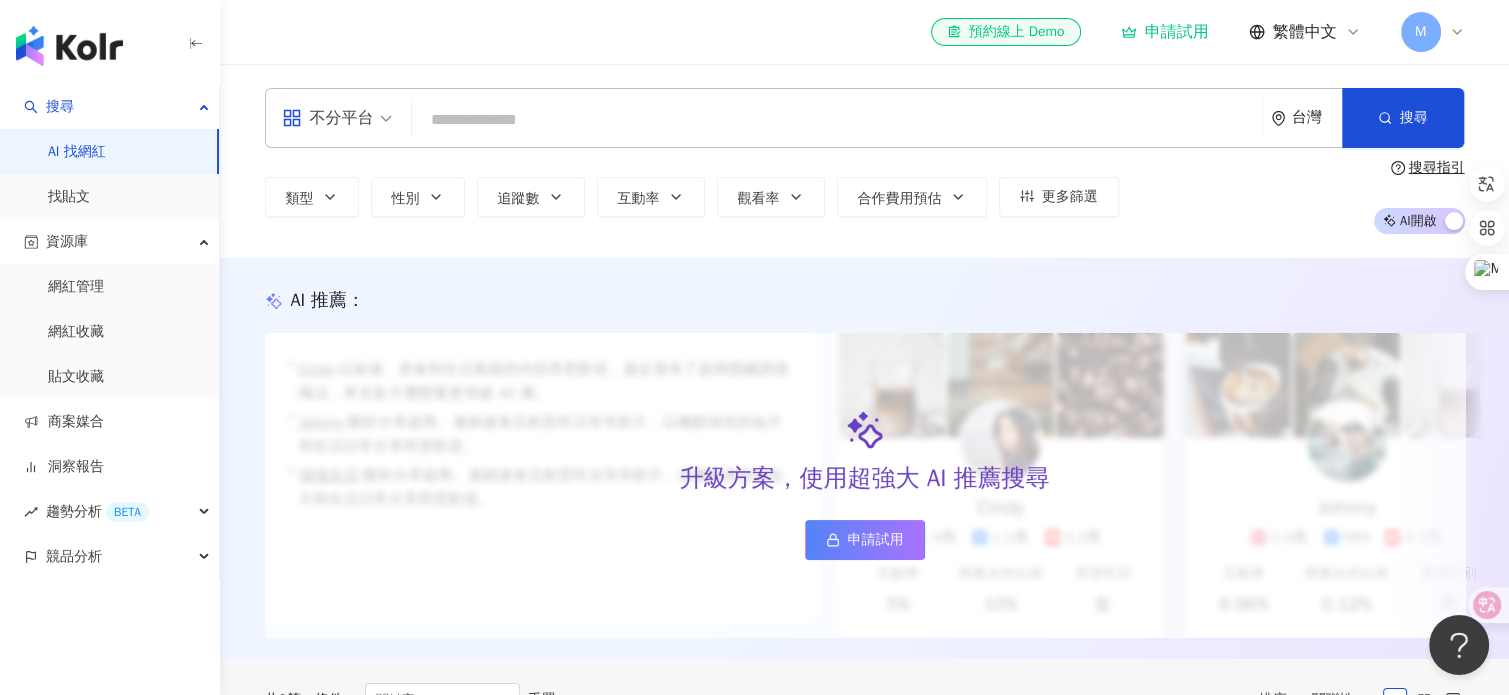 click at bounding box center [837, 120] 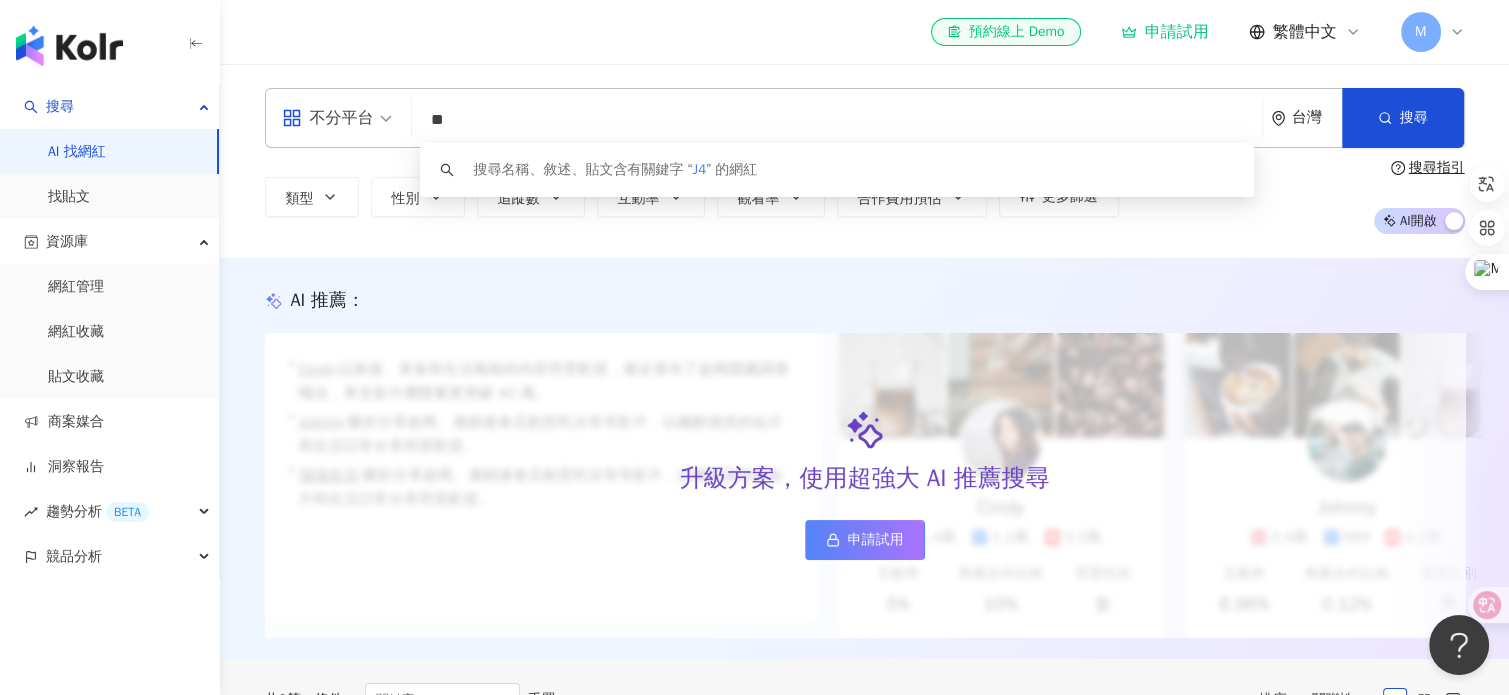 type on "*" 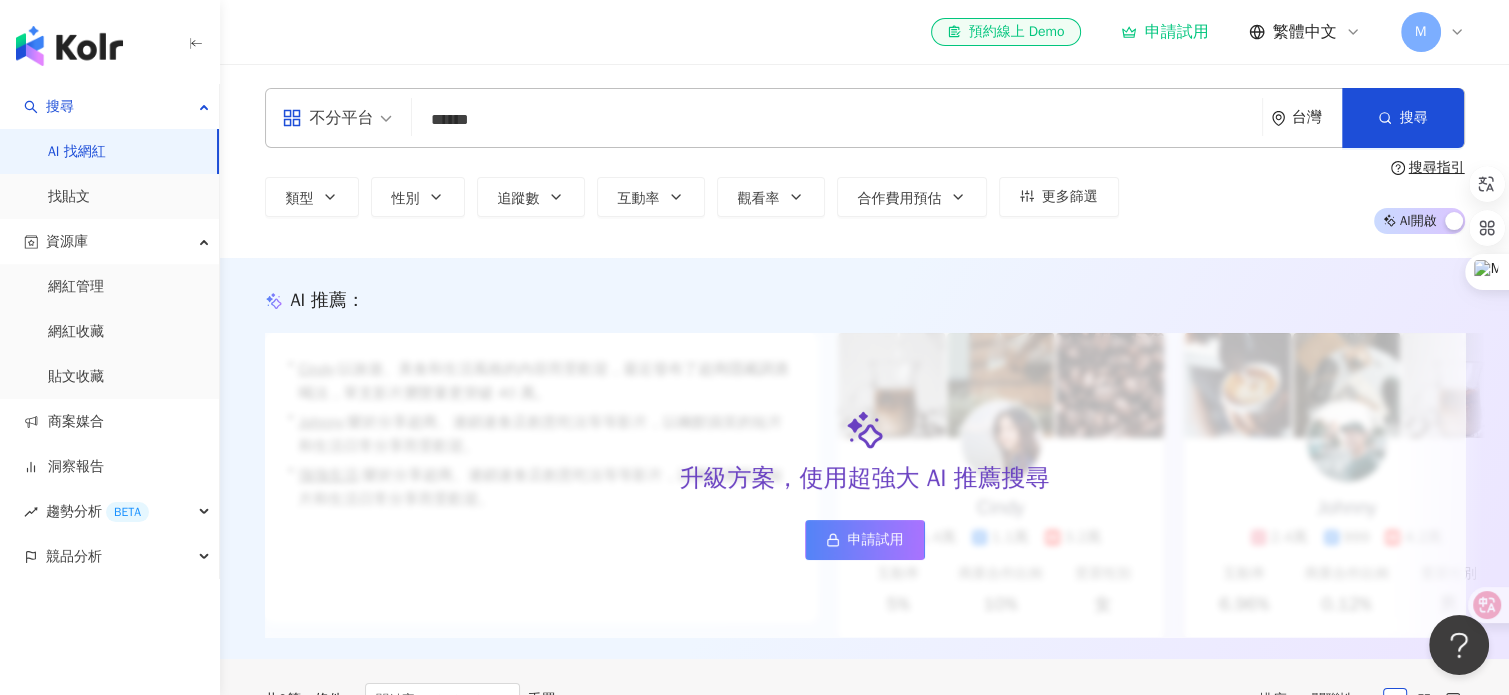 type on "****" 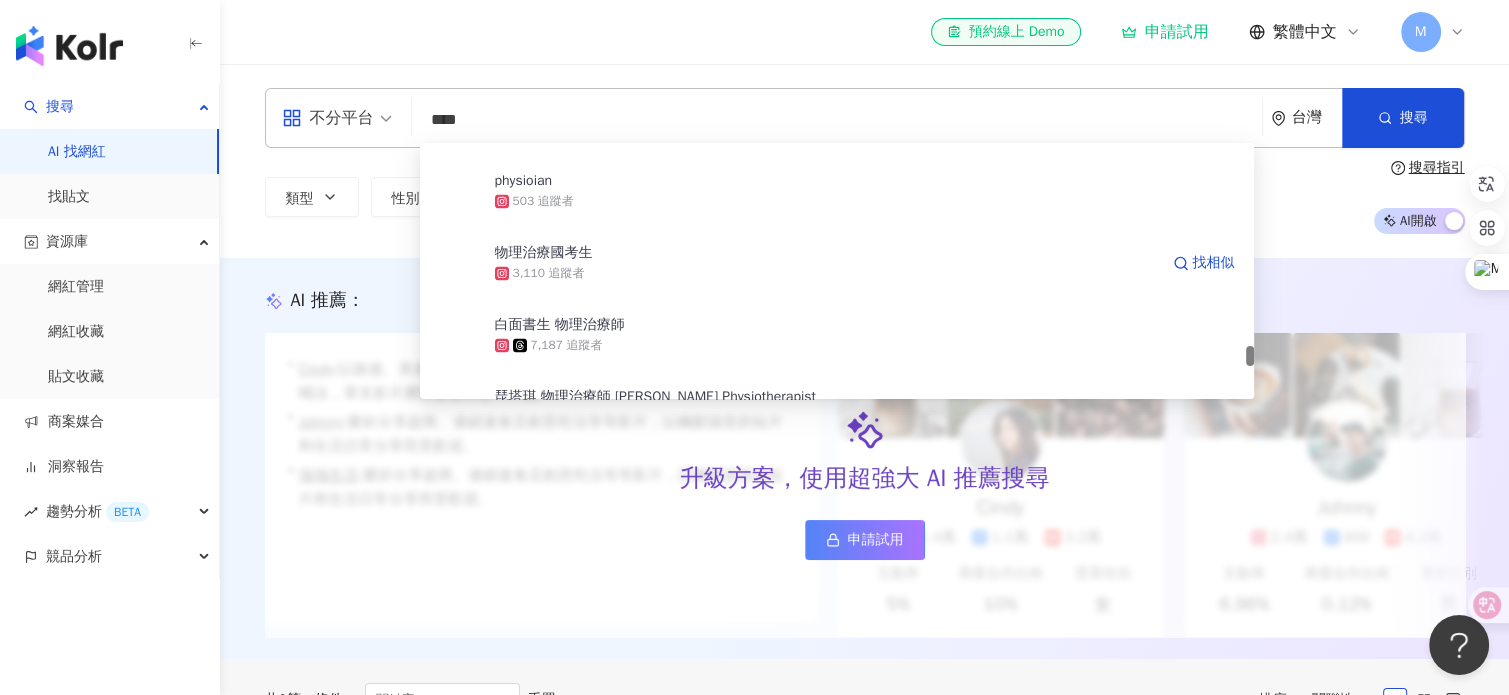 scroll, scrollTop: 3600, scrollLeft: 0, axis: vertical 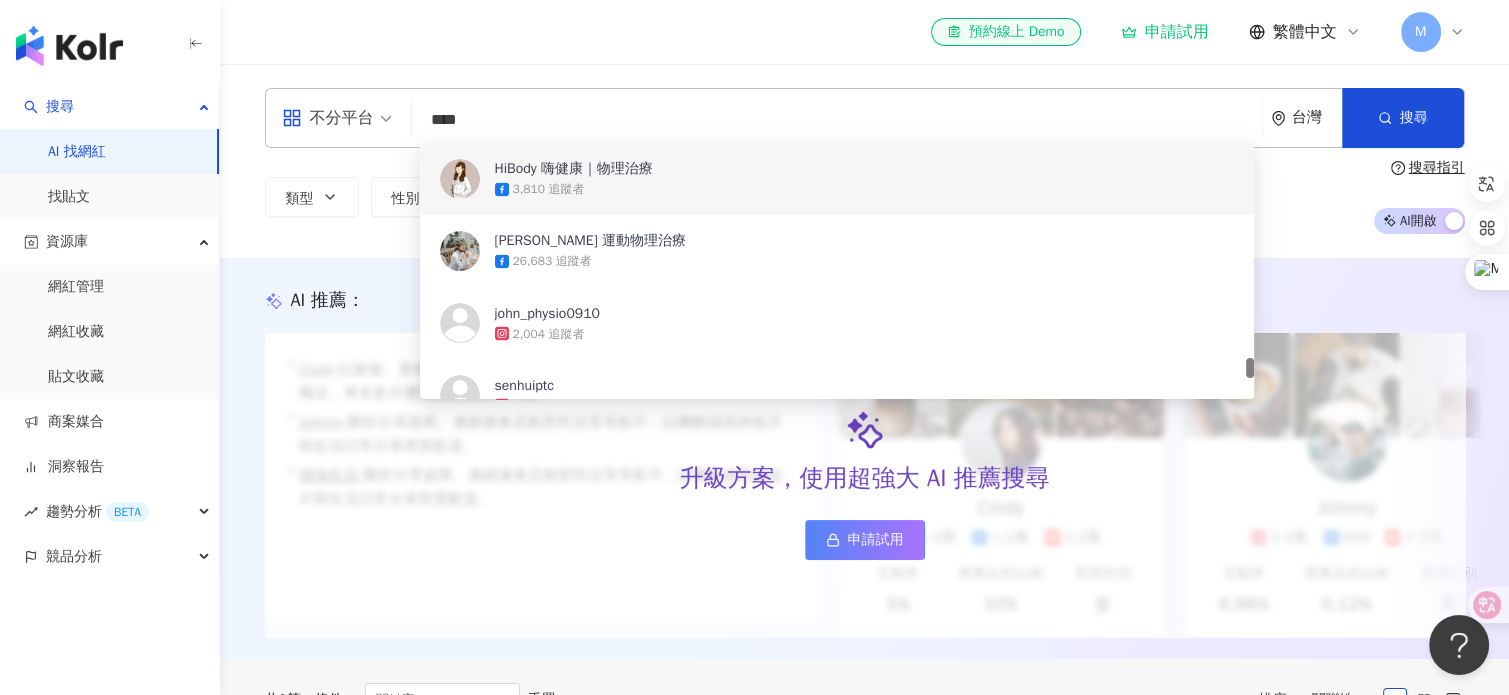 drag, startPoint x: 540, startPoint y: 127, endPoint x: 356, endPoint y: 130, distance: 184.02446 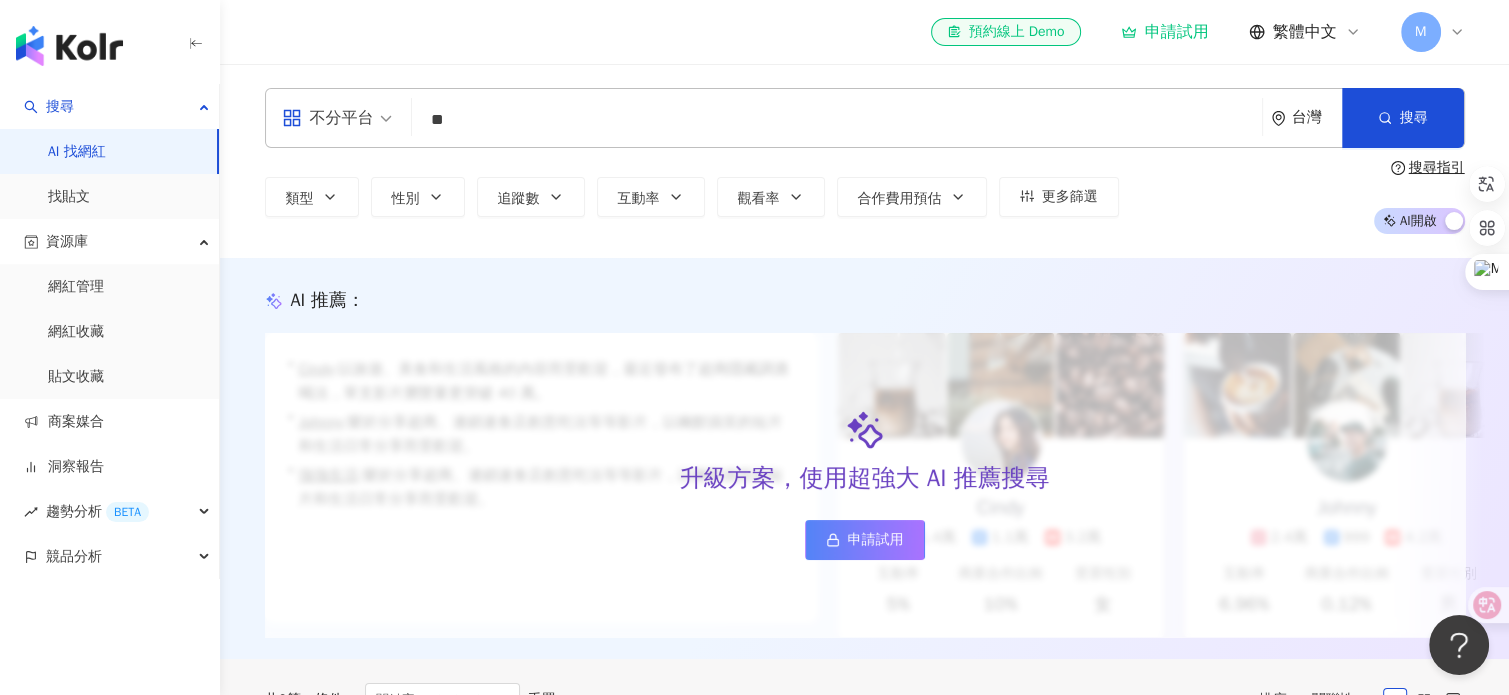 type on "*" 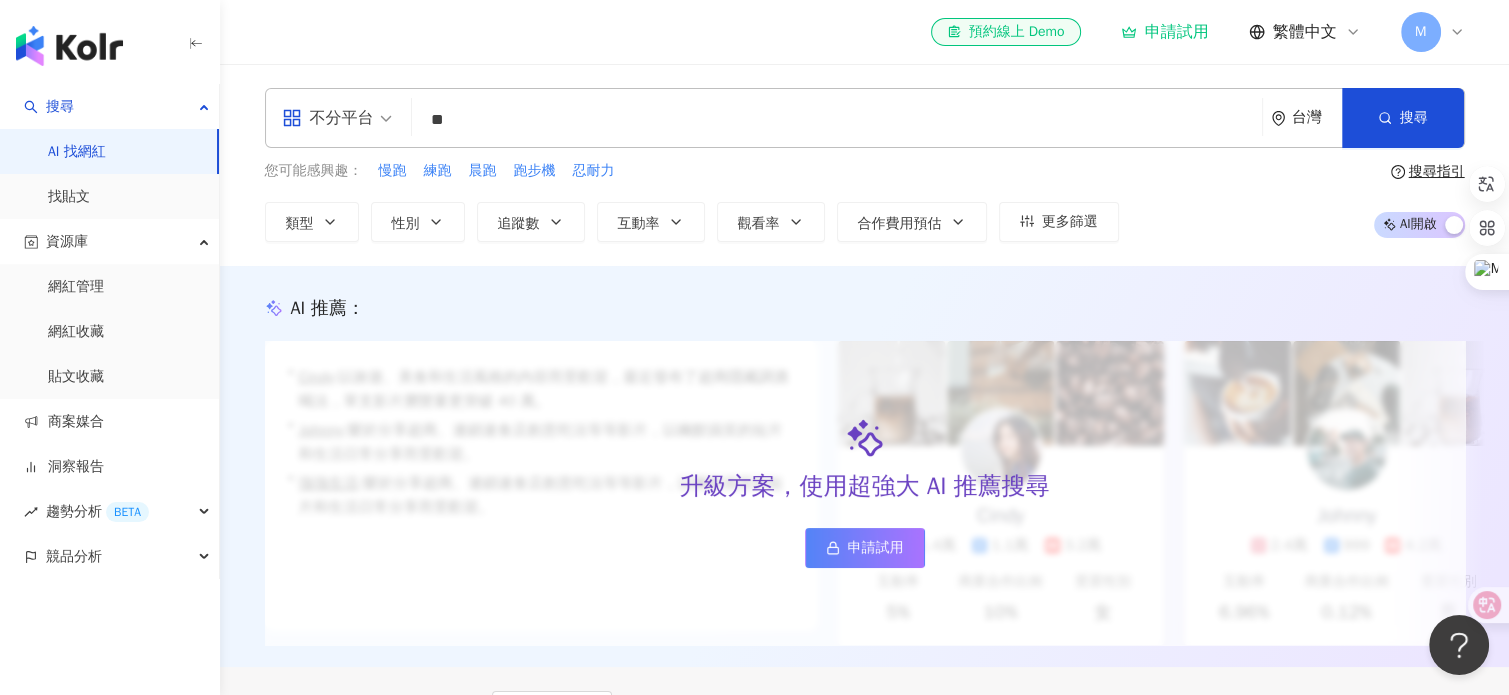 type on "**" 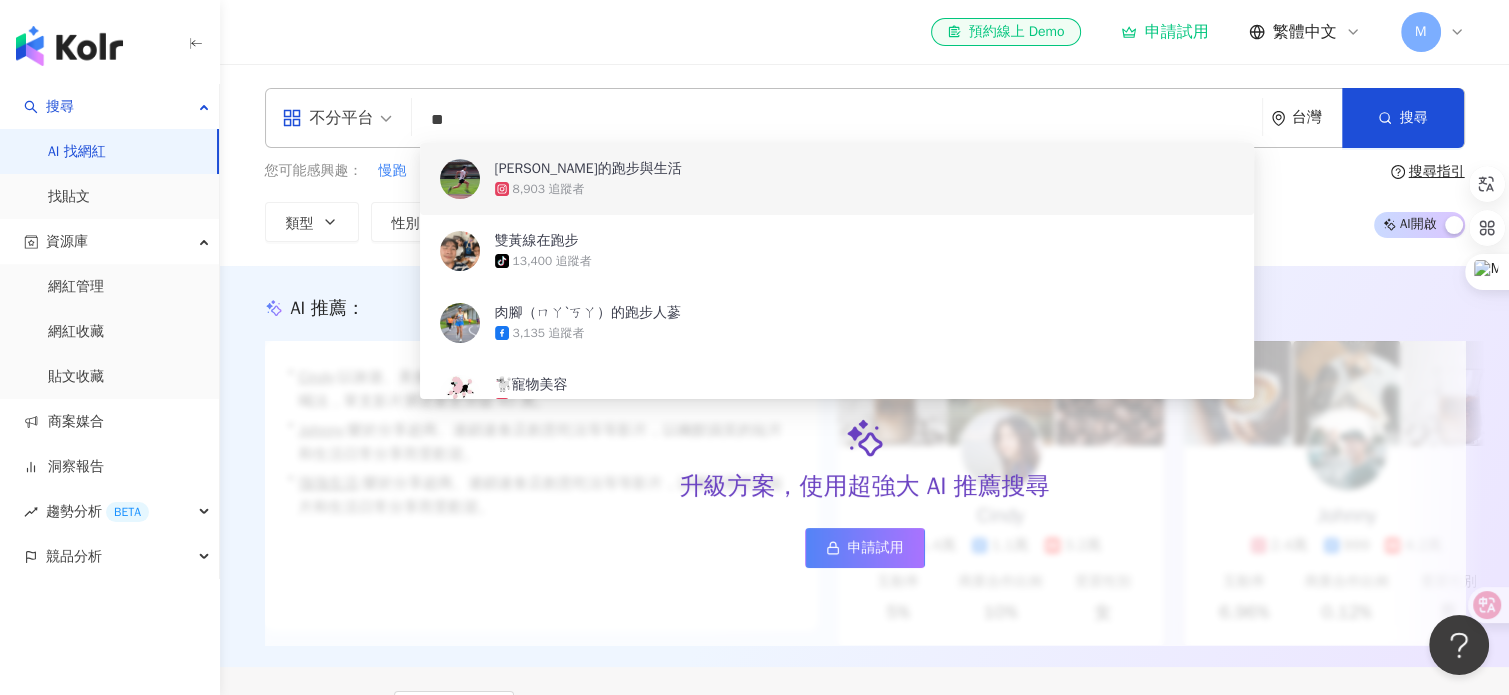 drag, startPoint x: 604, startPoint y: 189, endPoint x: 664, endPoint y: 179, distance: 60.827625 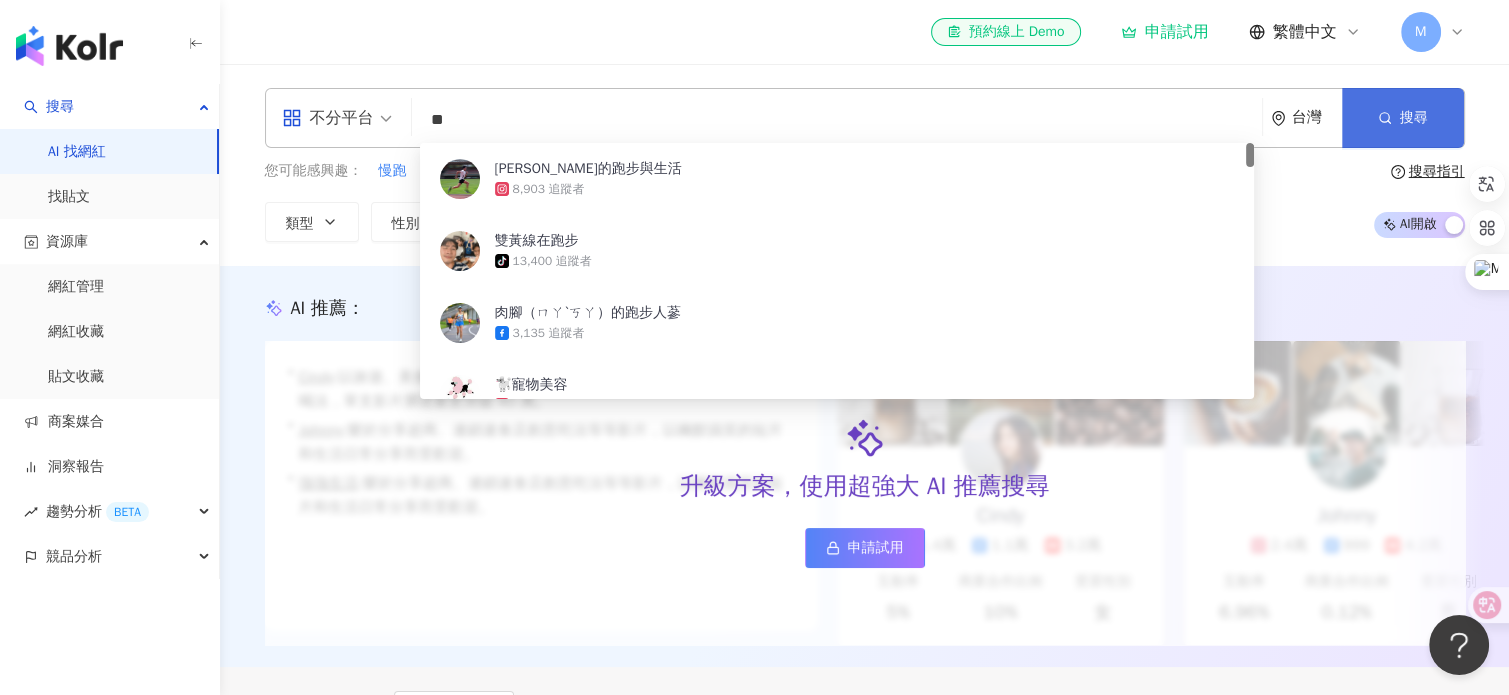 type on "**" 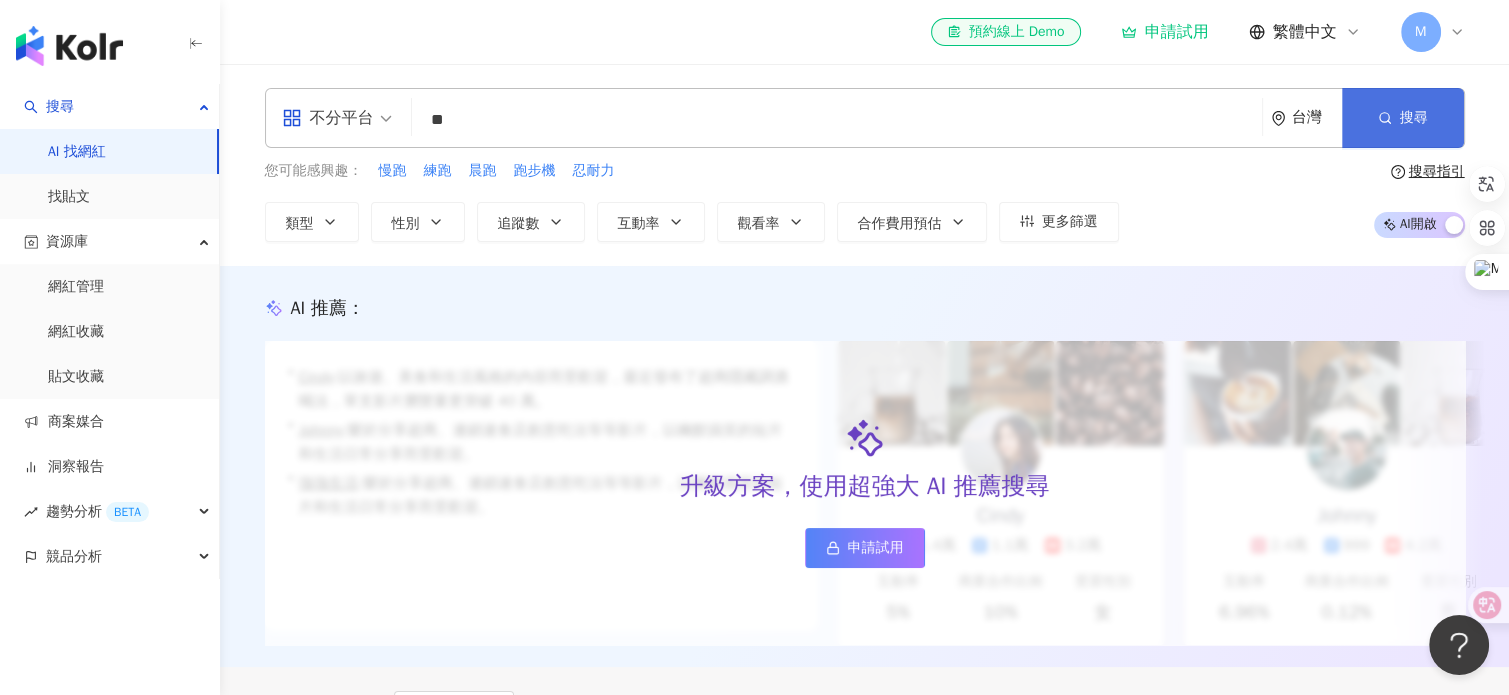 click on "搜尋" at bounding box center (1414, 118) 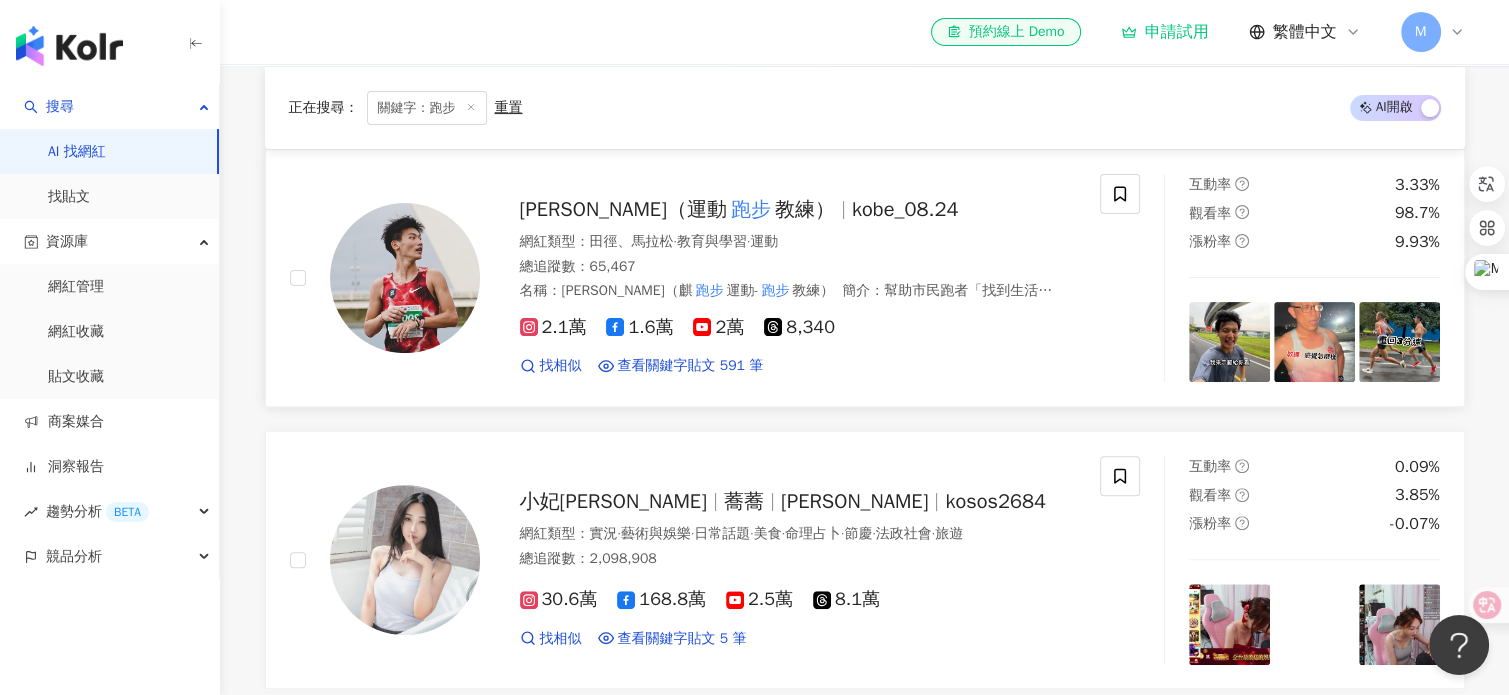 scroll, scrollTop: 700, scrollLeft: 0, axis: vertical 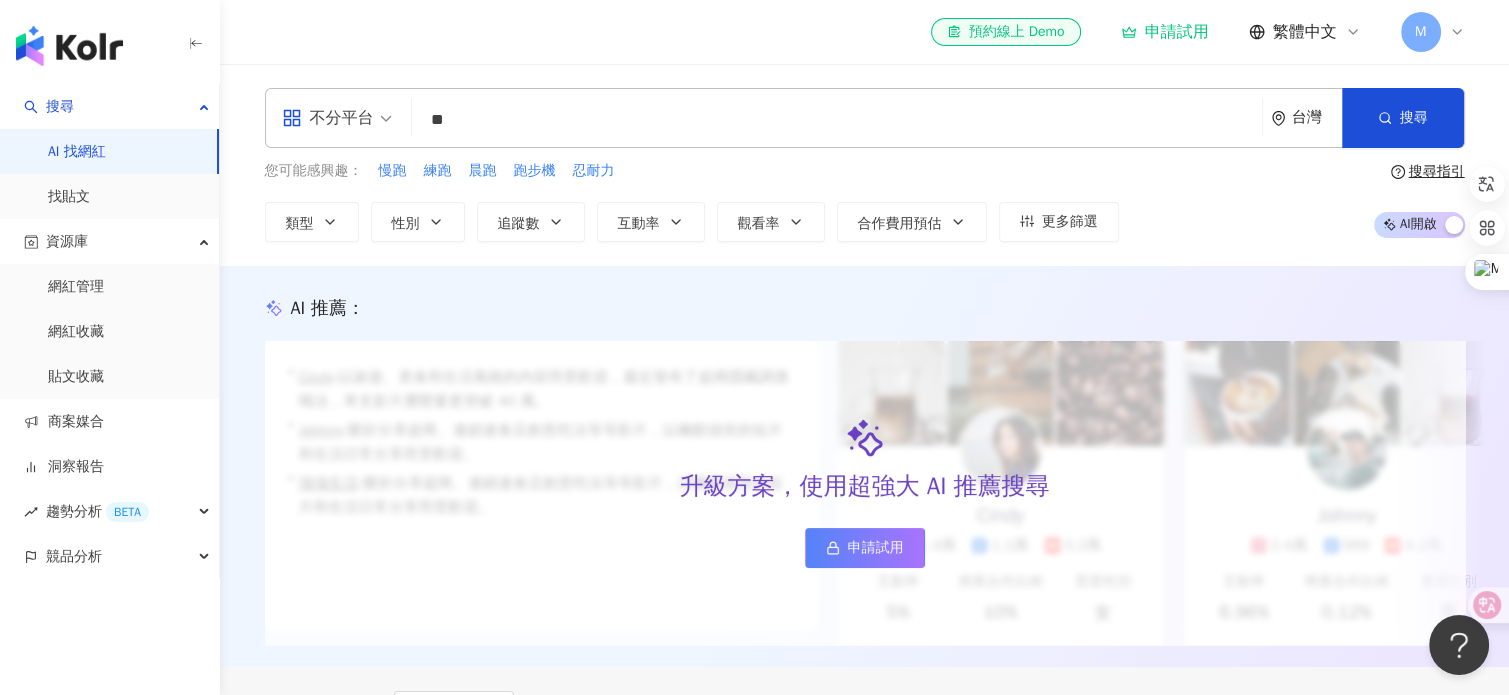 click on "**" at bounding box center (837, 120) 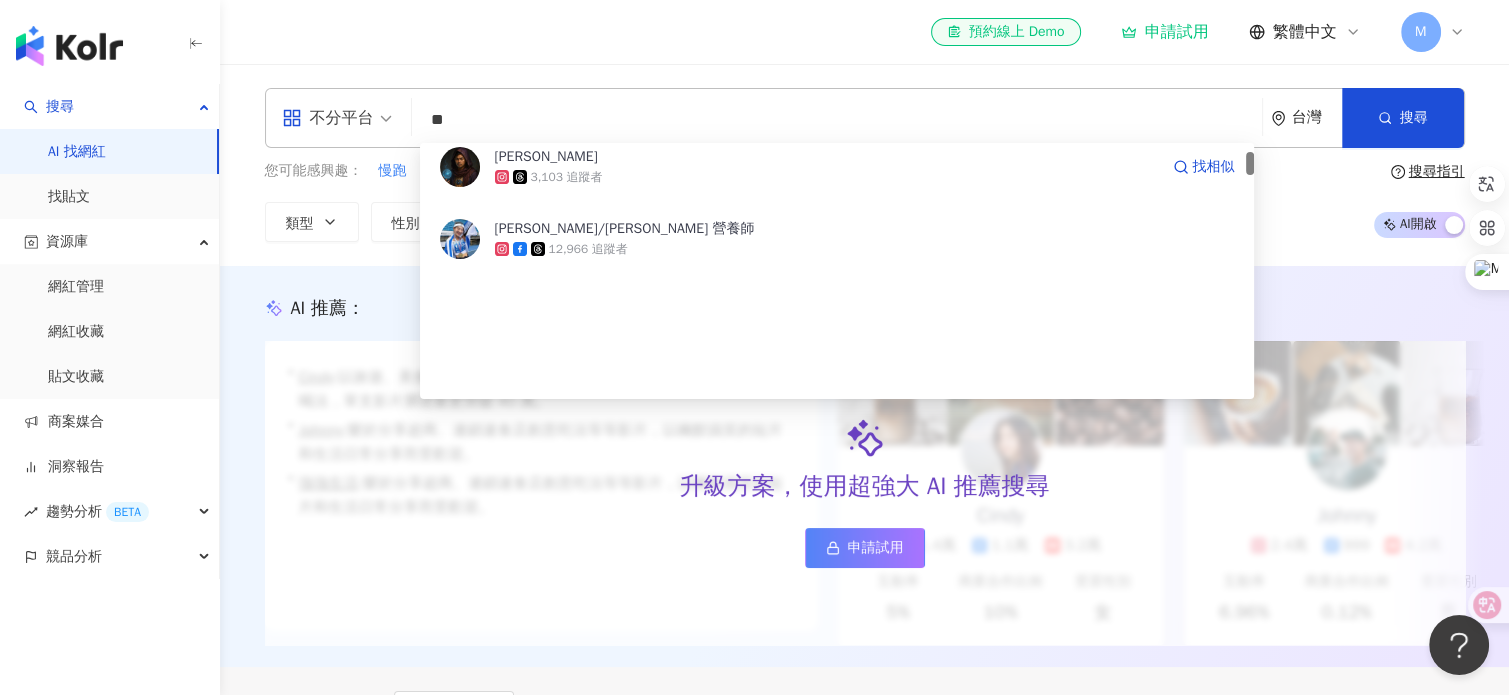 scroll, scrollTop: 100, scrollLeft: 0, axis: vertical 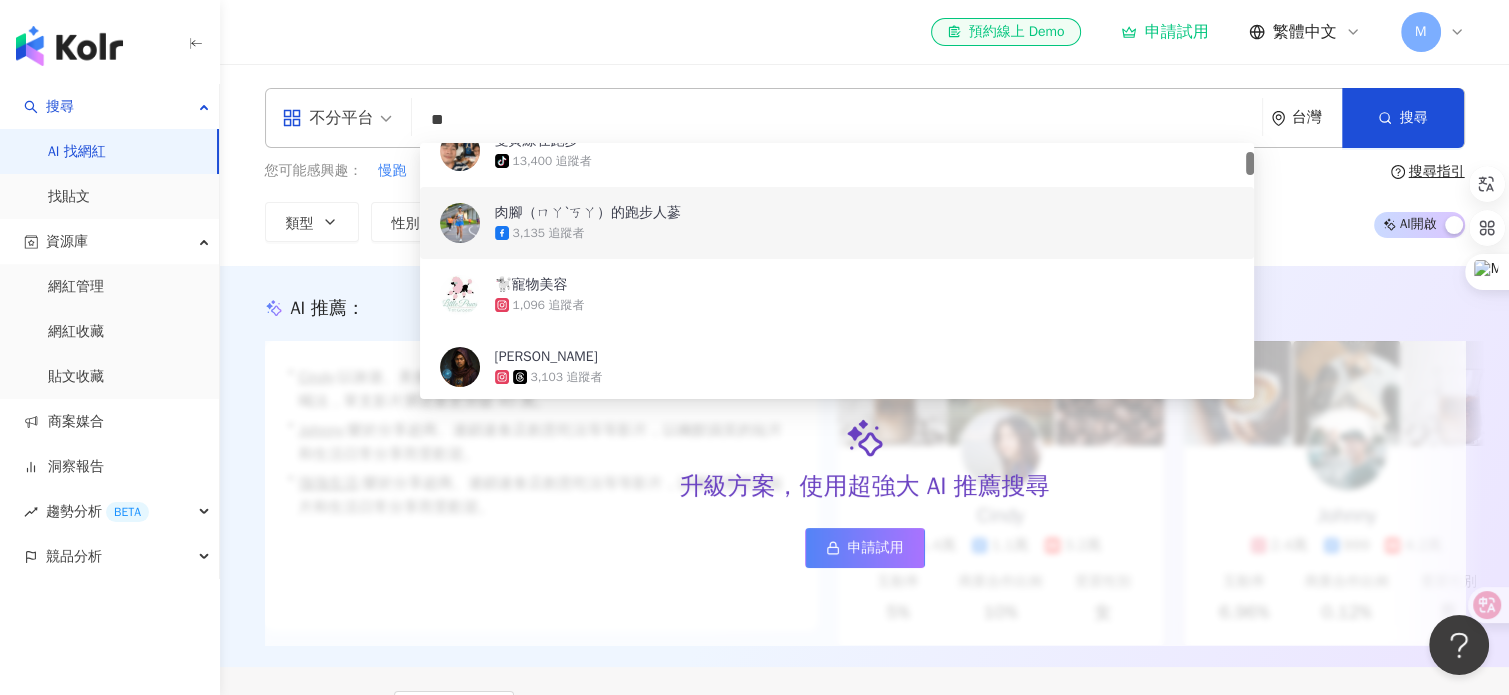drag, startPoint x: 571, startPoint y: 224, endPoint x: 459, endPoint y: 221, distance: 112.04017 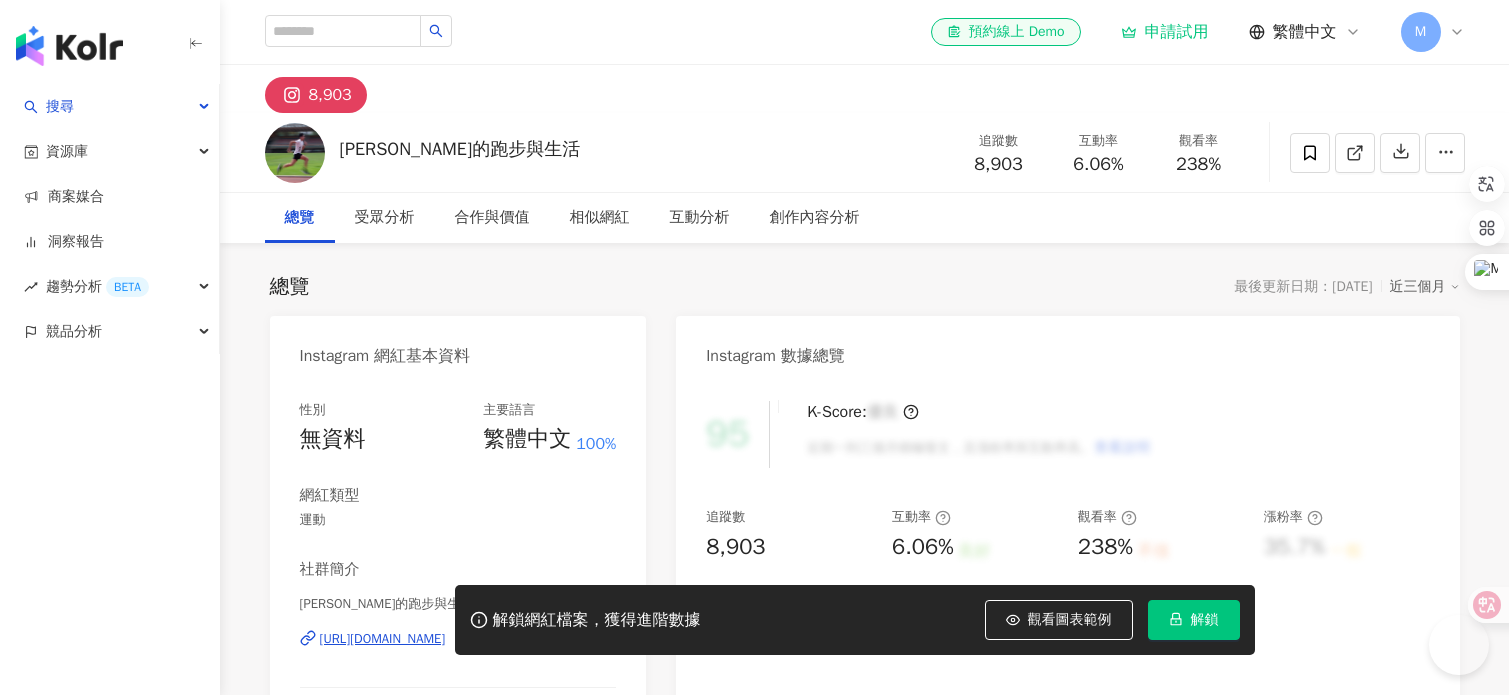 scroll, scrollTop: 0, scrollLeft: 0, axis: both 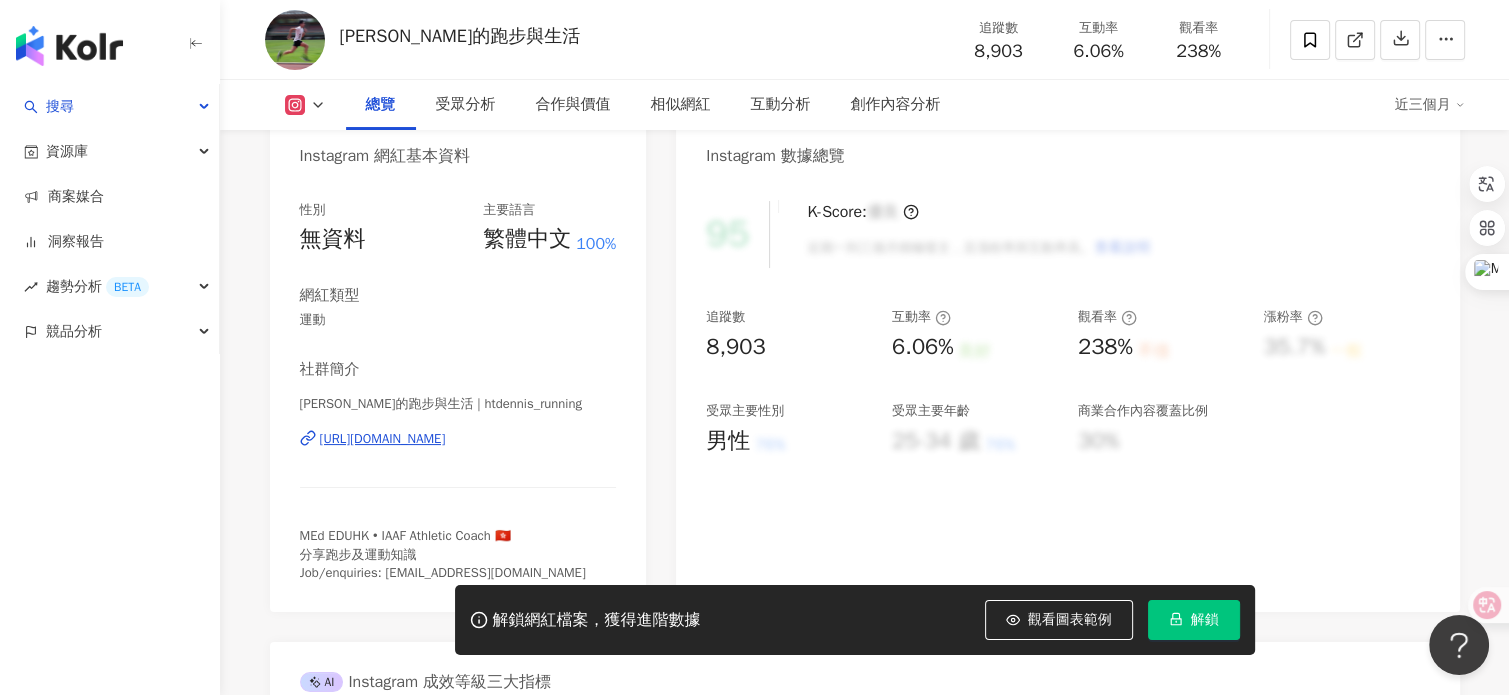 click on "[URL][DOMAIN_NAME]" at bounding box center (383, 439) 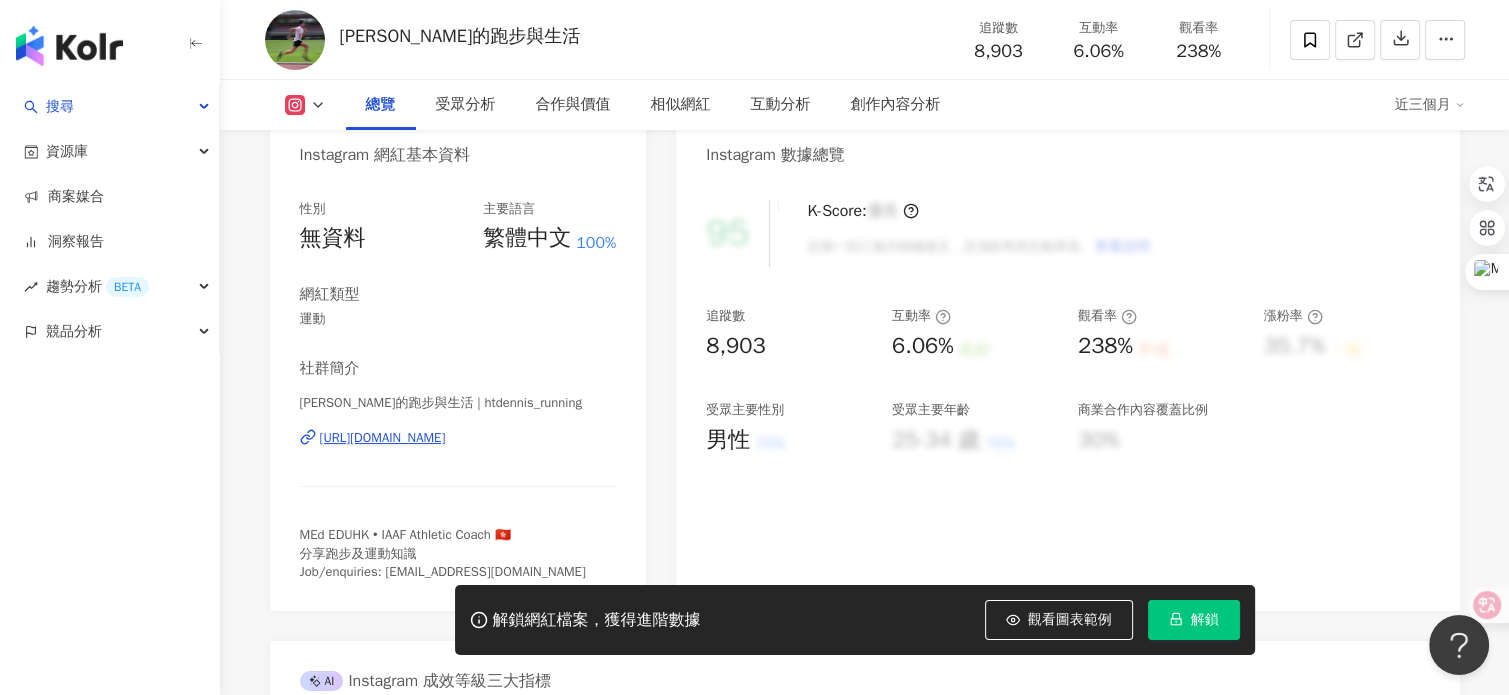 scroll, scrollTop: 200, scrollLeft: 0, axis: vertical 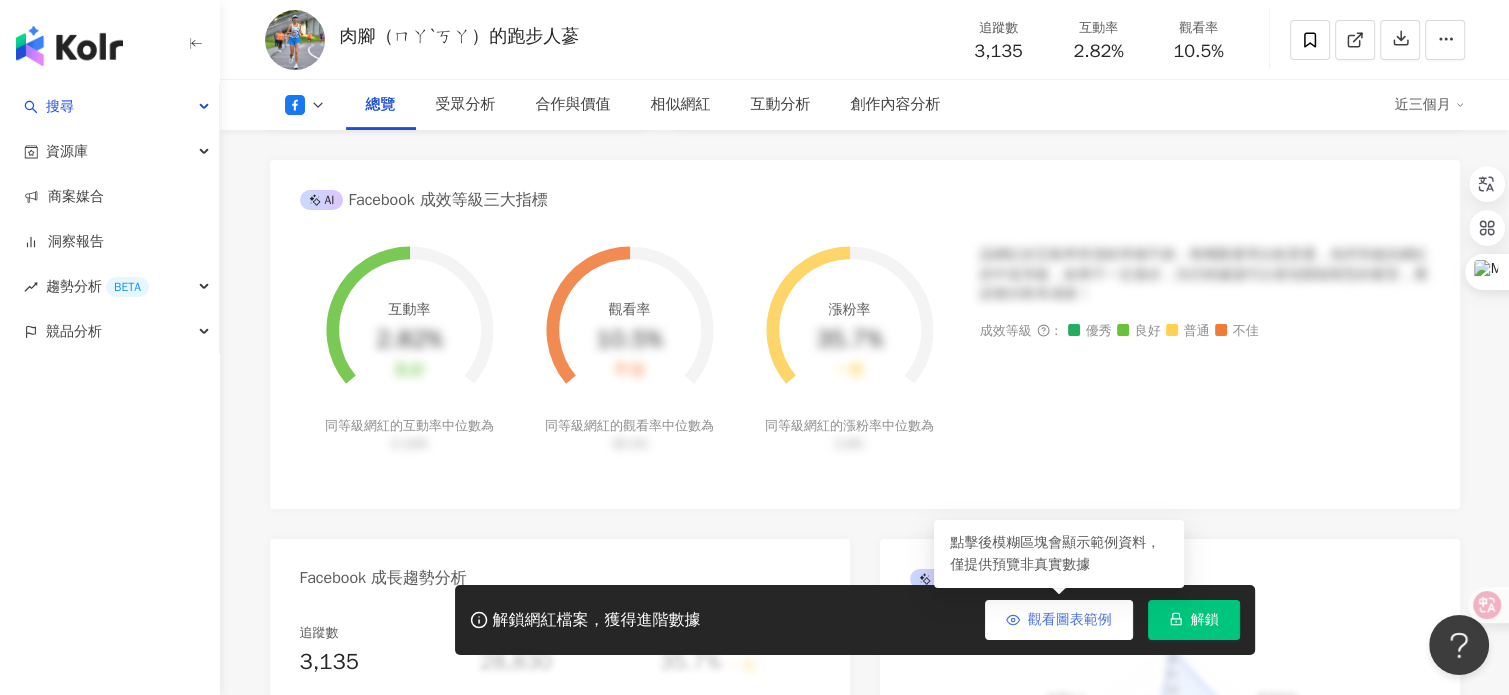 click on "觀看圖表範例" at bounding box center [1070, 620] 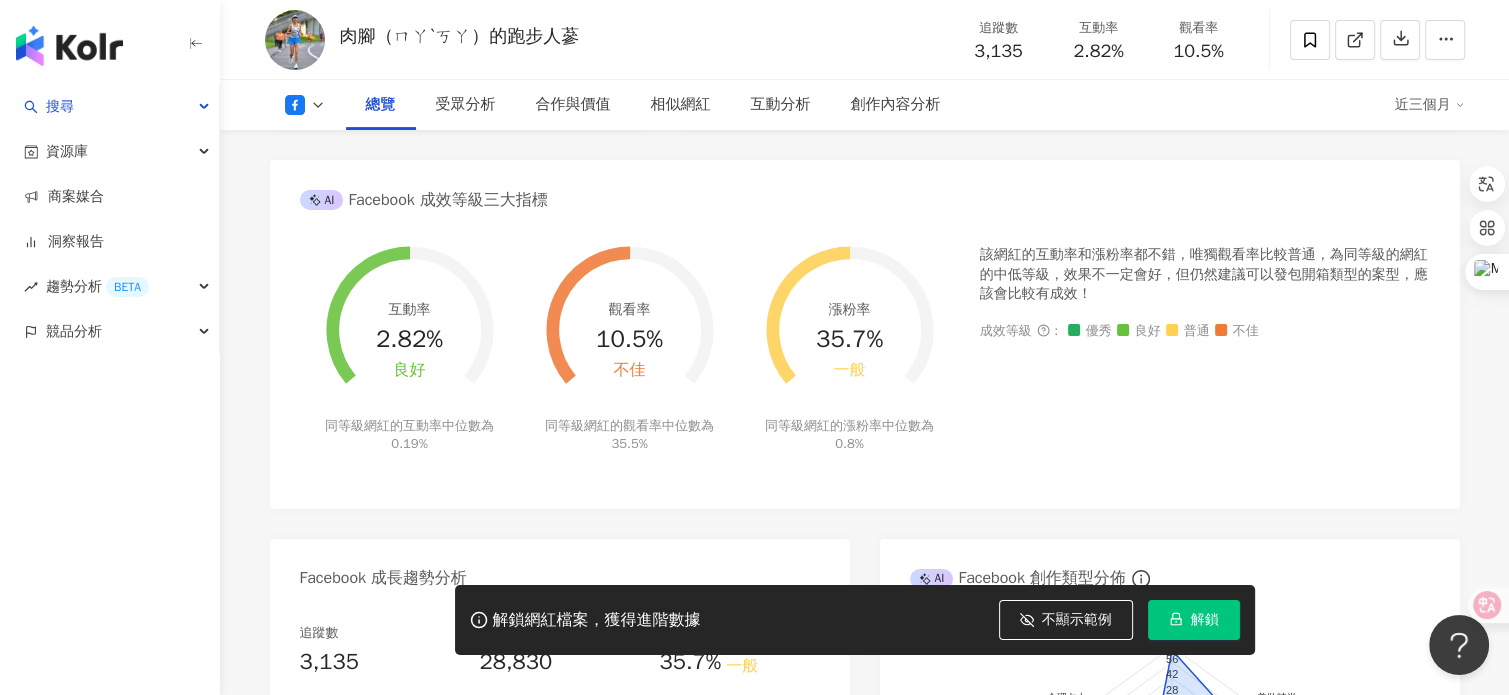 click on "該網紅的互動率和漲粉率都不錯，唯獨觀看率比較普通，為同等級的網紅的中低等級，效果不一定會好，但仍然建議可以發包開箱類型的案型，應該會比較有成效！ 成效等級 ： 優秀 良好 普通 不佳" at bounding box center [1205, 361] 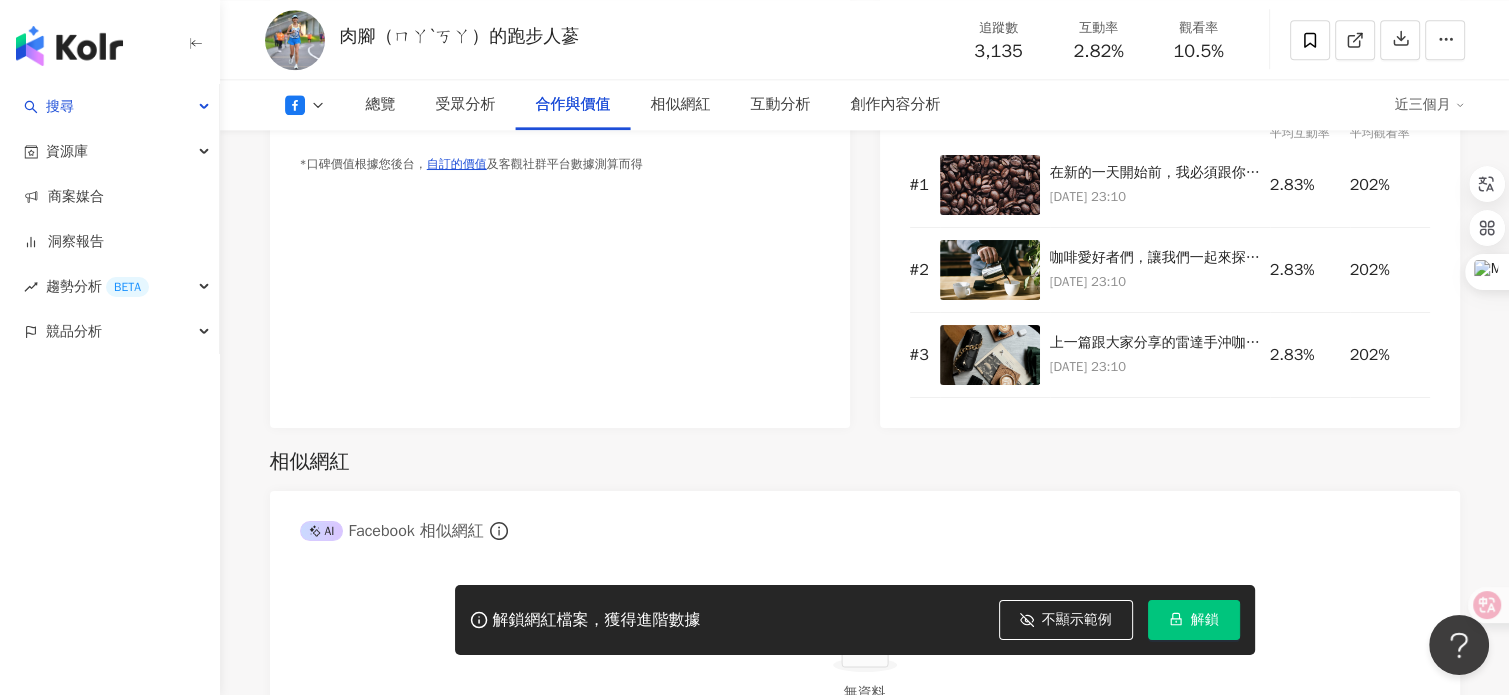 scroll, scrollTop: 2500, scrollLeft: 0, axis: vertical 